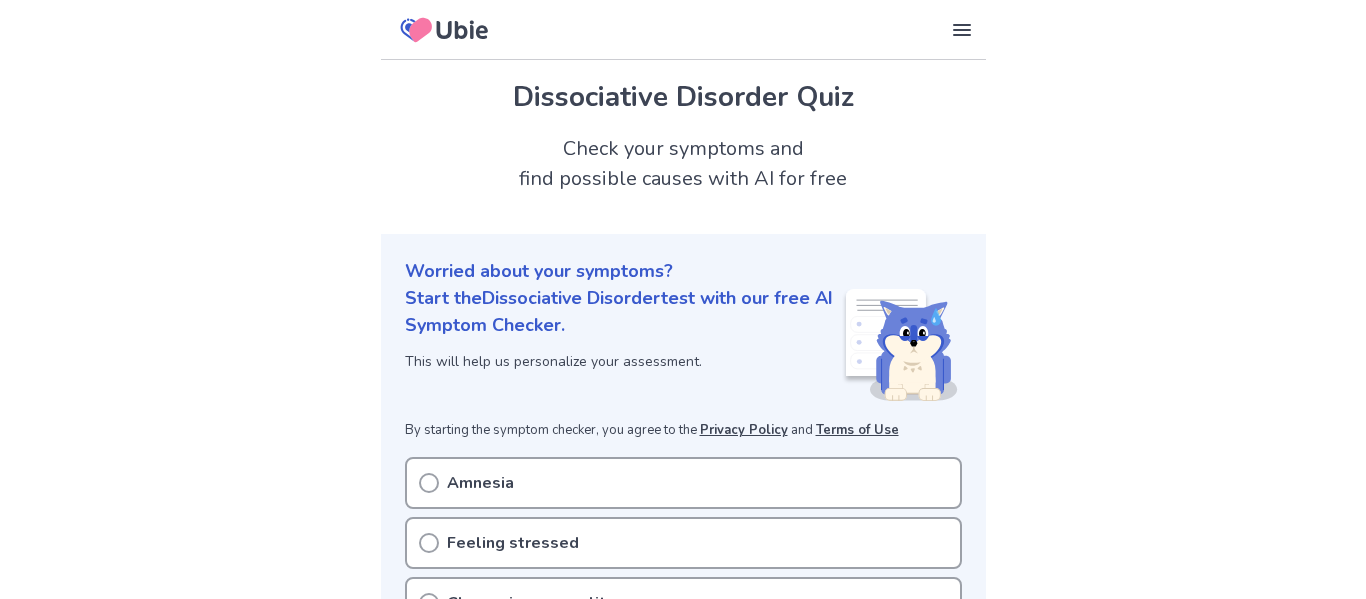 scroll, scrollTop: 322, scrollLeft: 0, axis: vertical 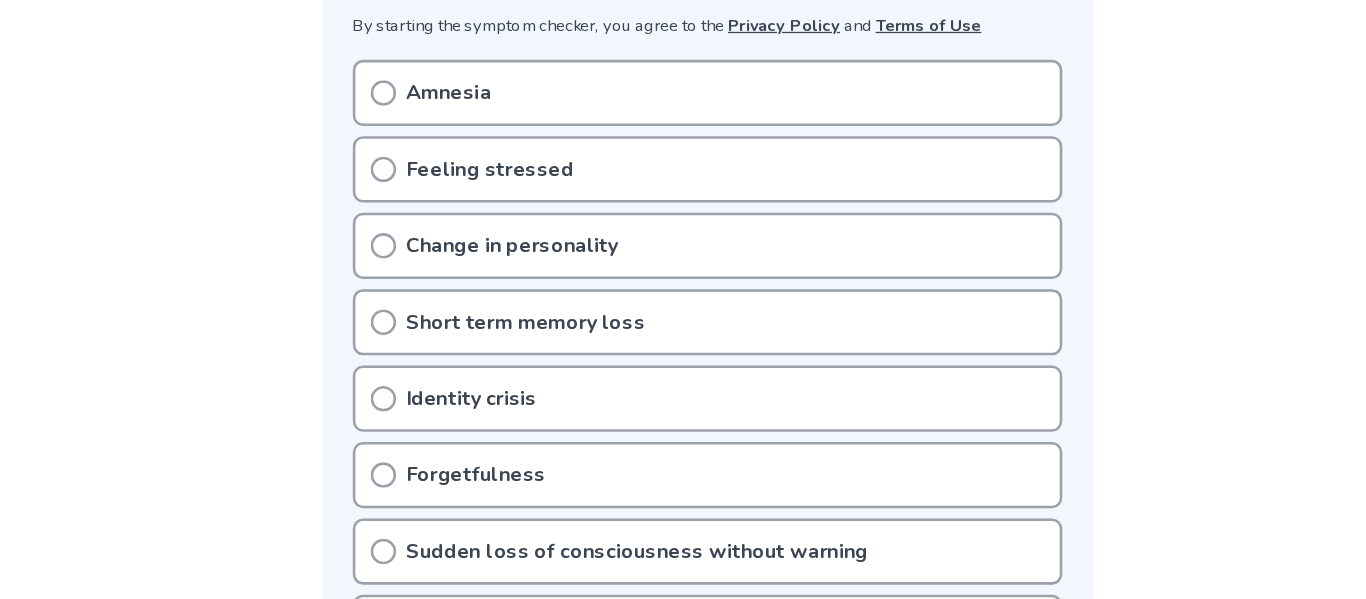 click on "Amnesia" at bounding box center (480, 145) 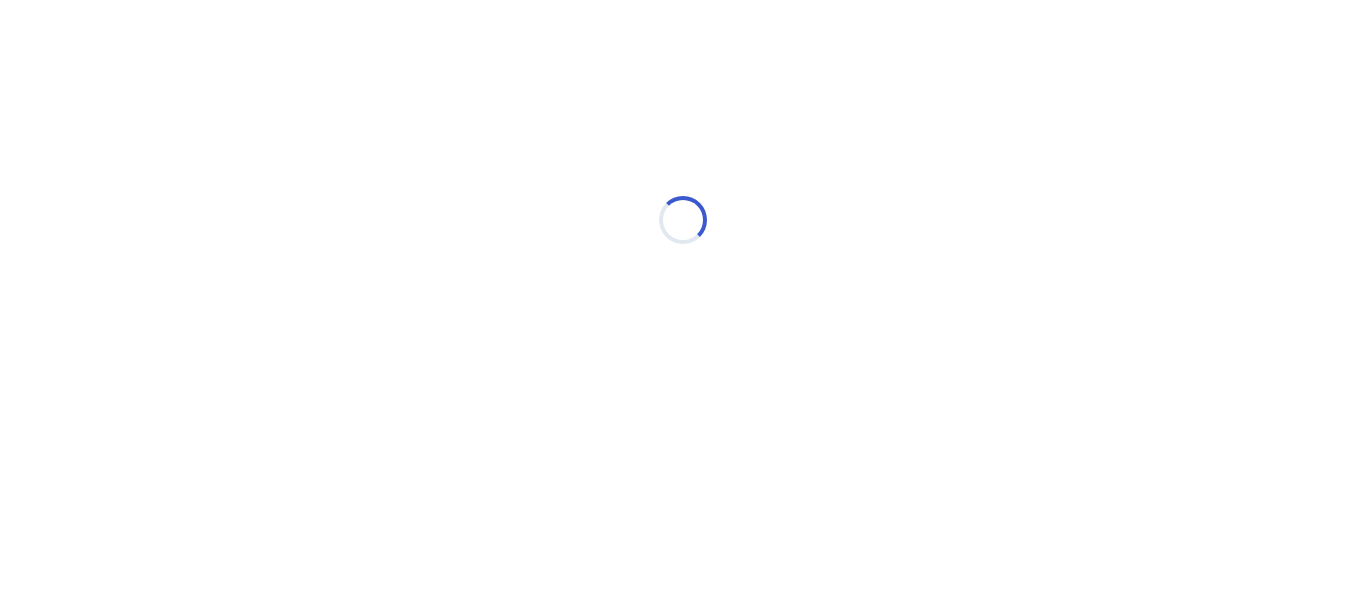 scroll, scrollTop: 0, scrollLeft: 0, axis: both 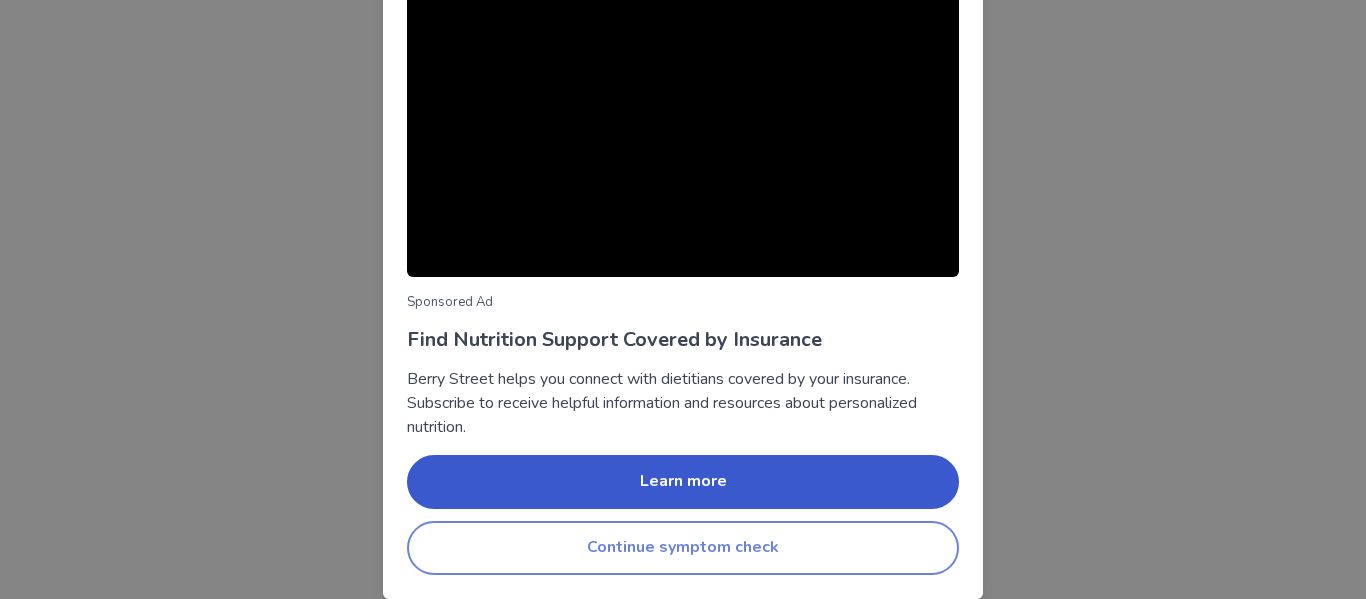 click on "Continue symptom check" at bounding box center [683, 548] 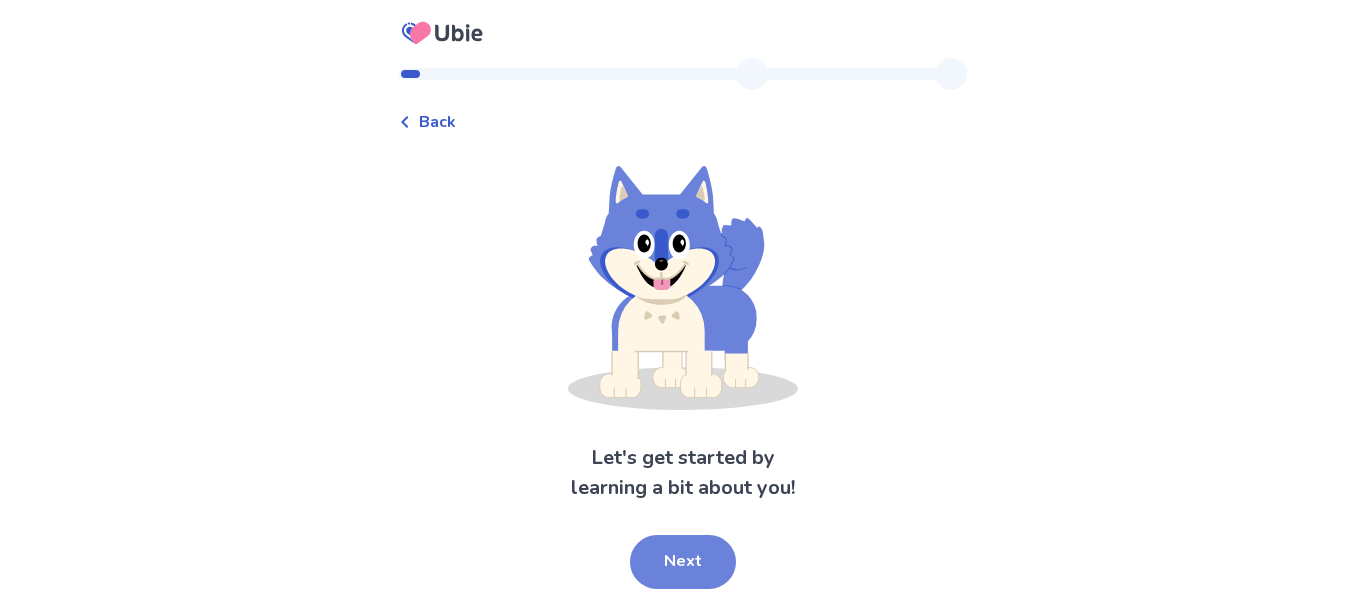 click on "Next" at bounding box center (683, 562) 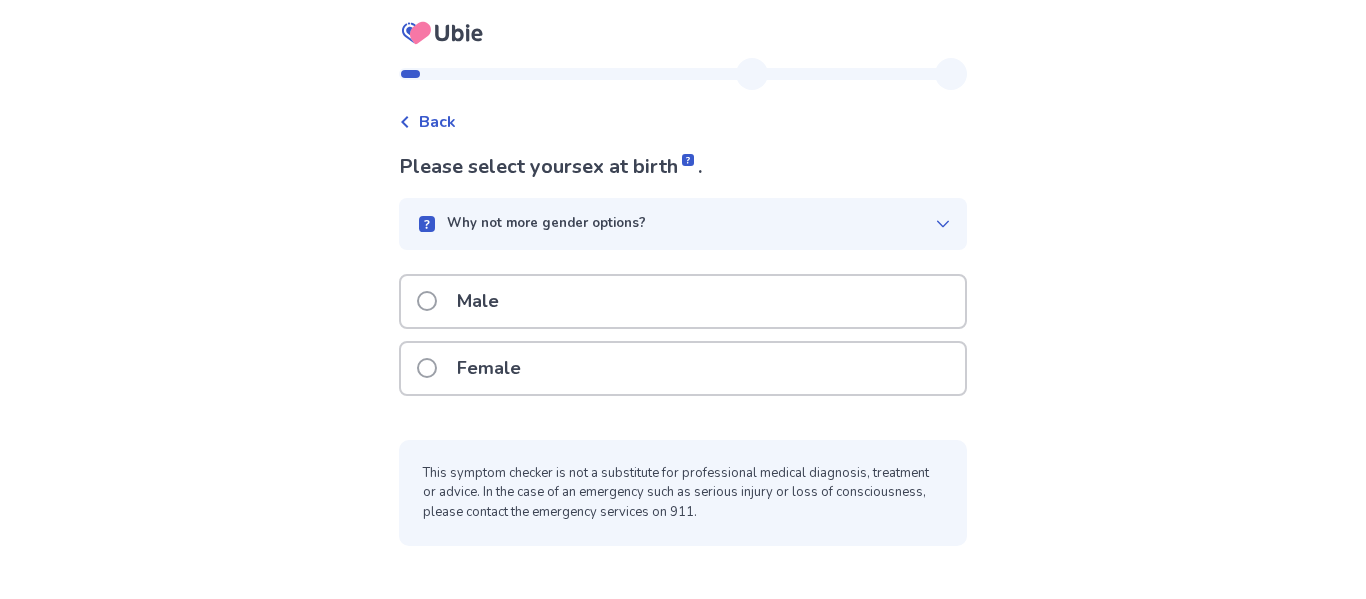 click on "Female" at bounding box center (683, 368) 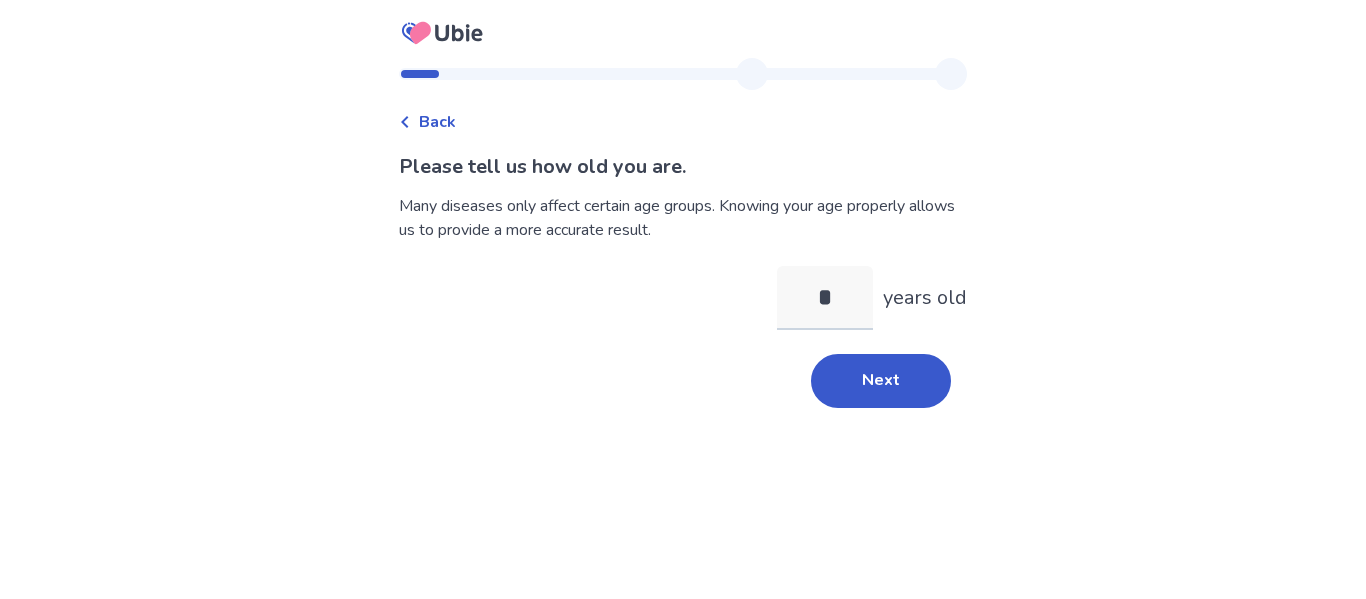 type on "**" 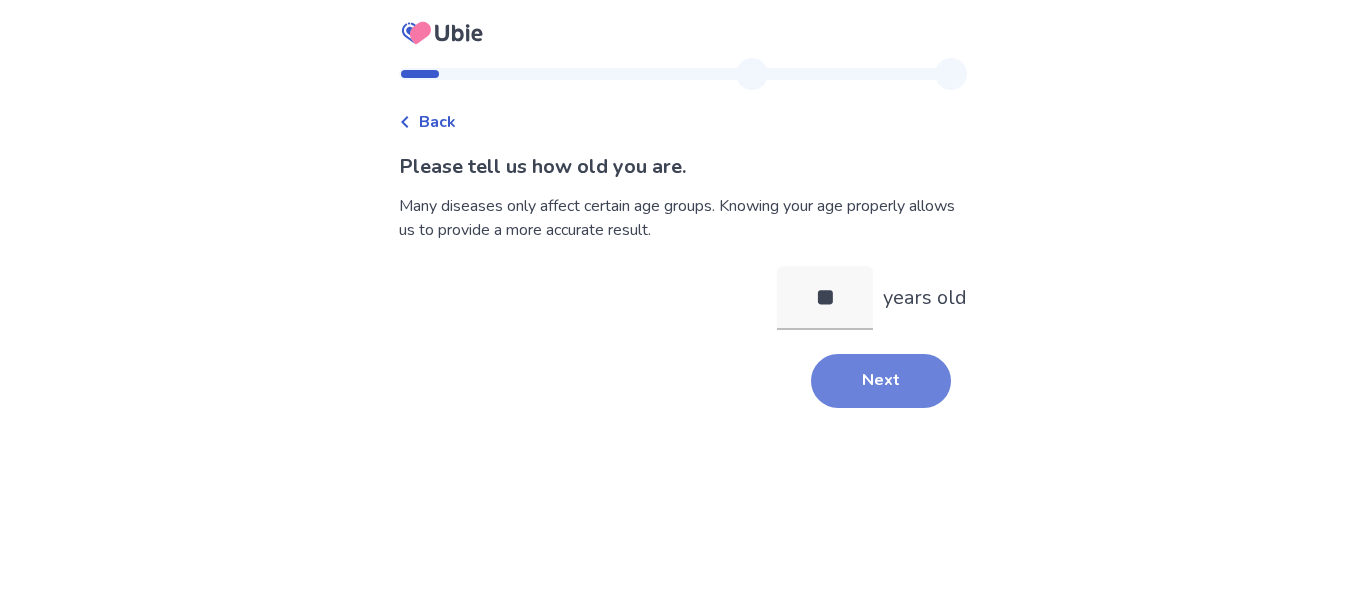 click on "Next" at bounding box center [881, 381] 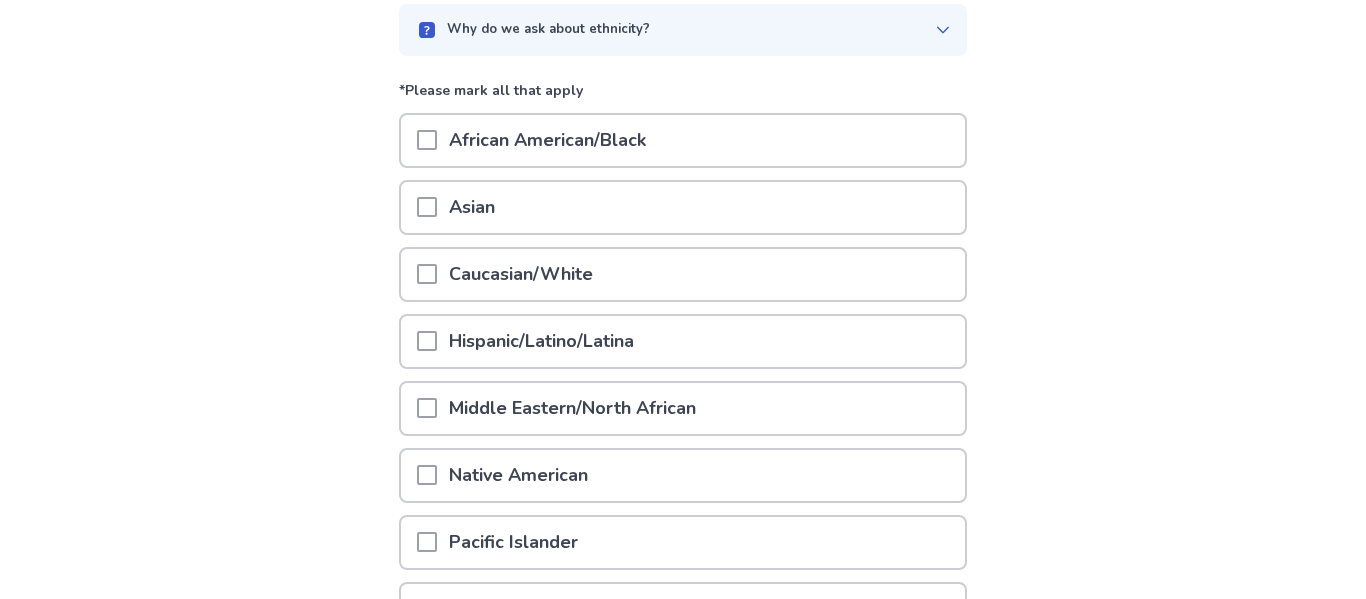 click on "Asian" at bounding box center (683, 207) 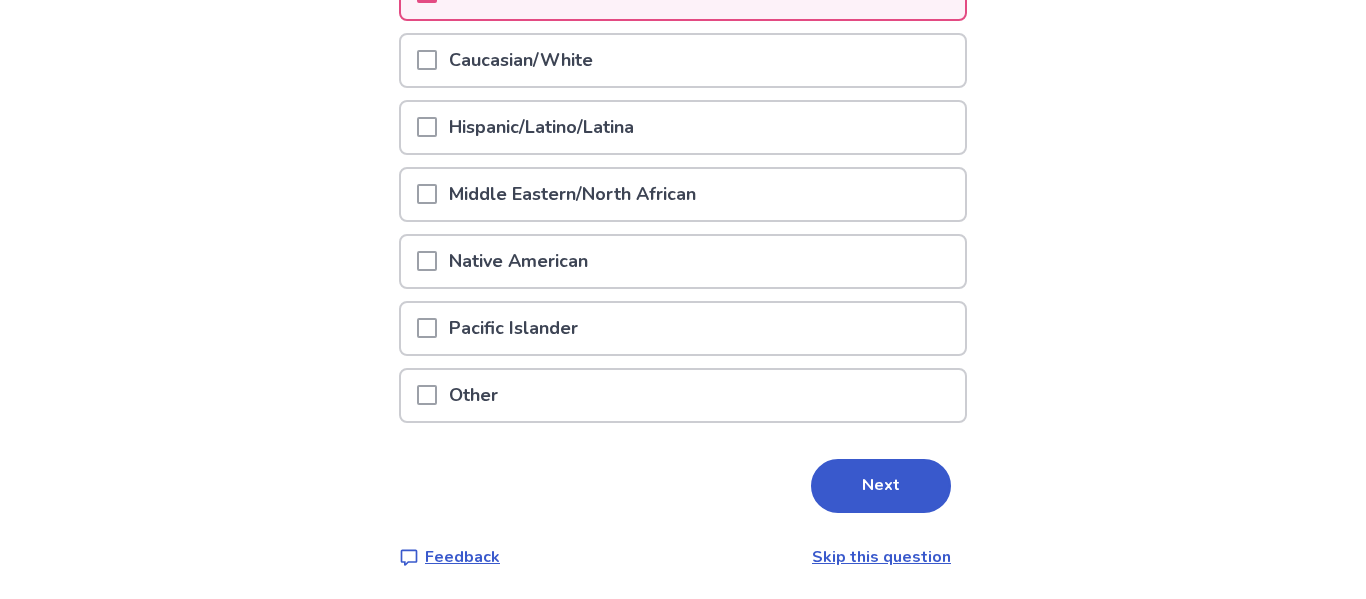 scroll, scrollTop: 410, scrollLeft: 0, axis: vertical 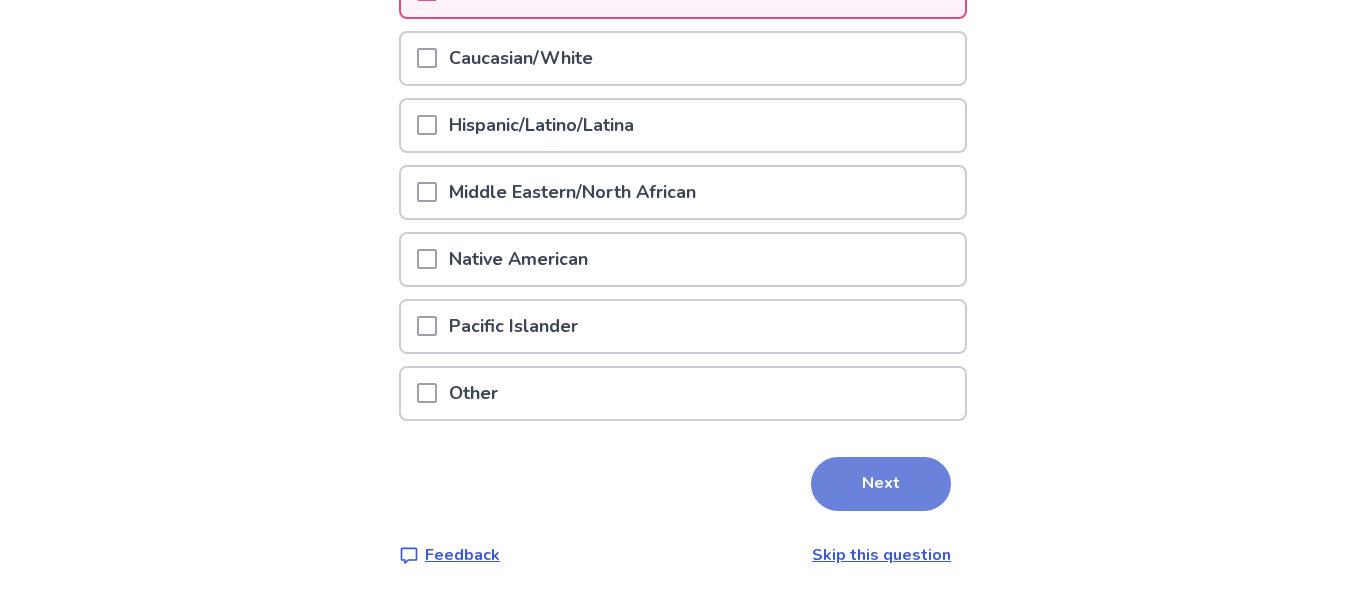 click on "Next" at bounding box center (881, 484) 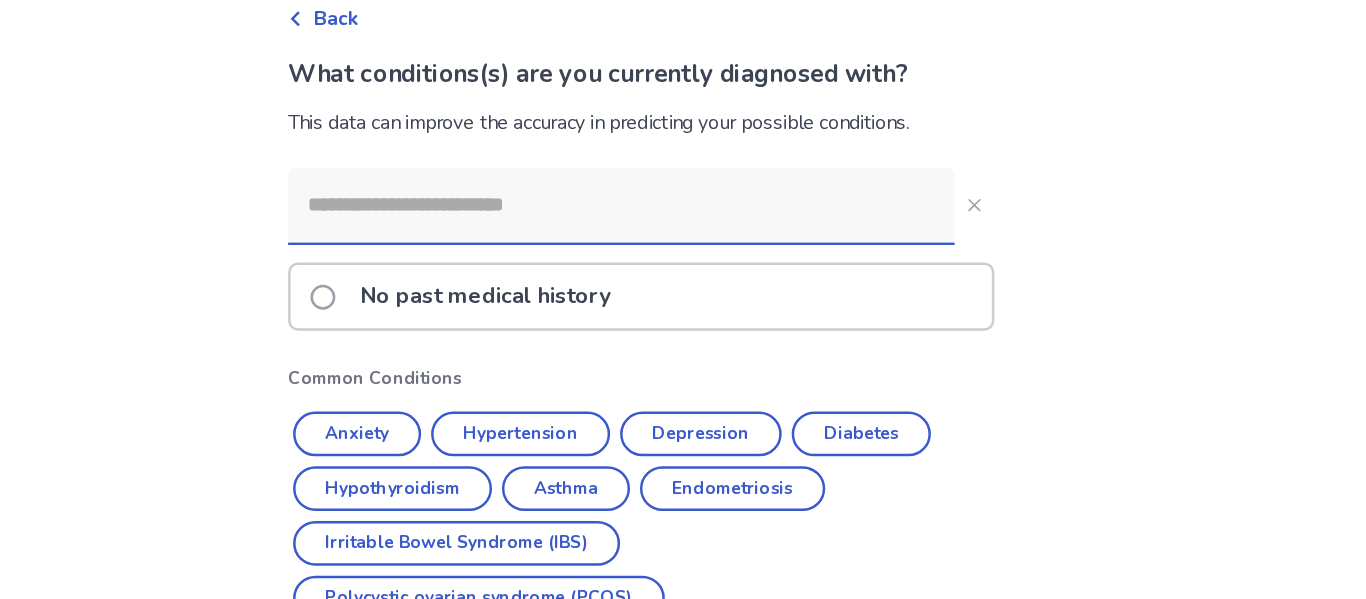 scroll, scrollTop: 106, scrollLeft: 0, axis: vertical 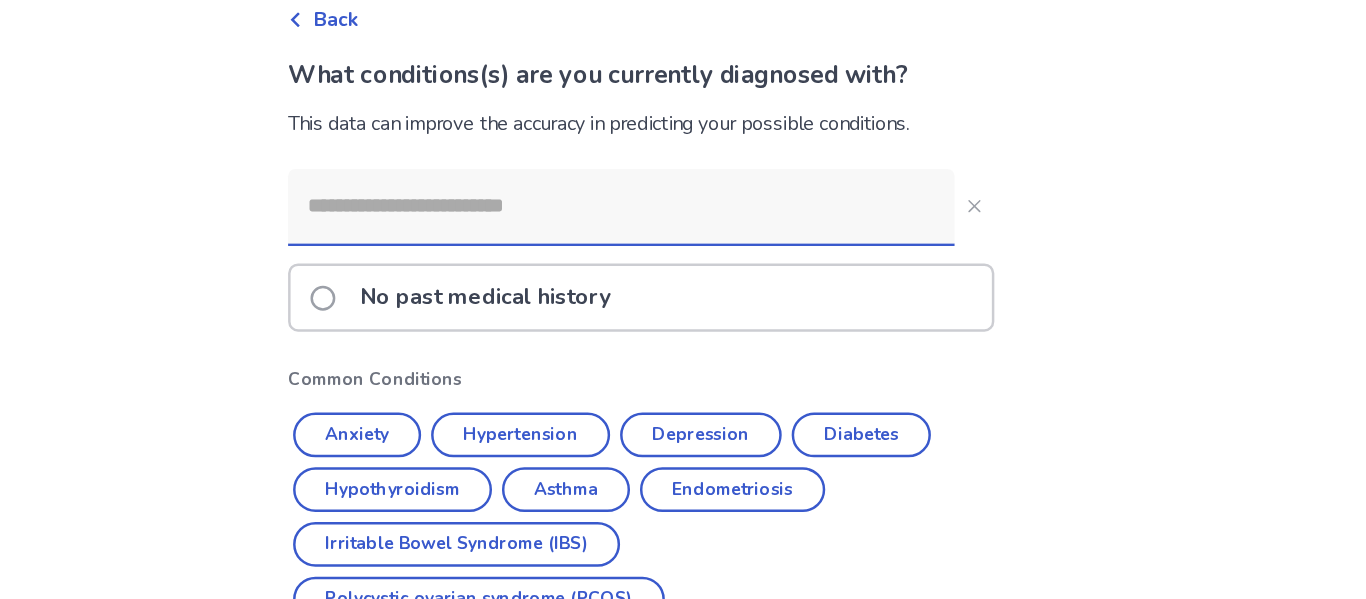 click at bounding box center [667, 166] 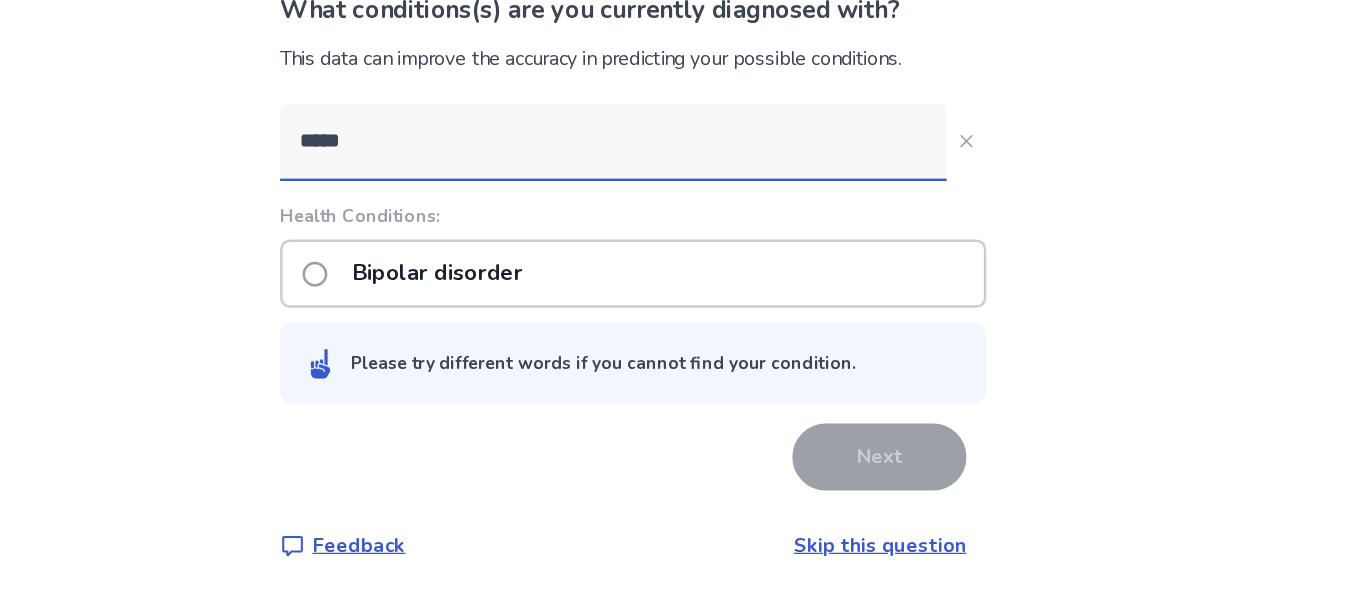 scroll, scrollTop: 42, scrollLeft: 0, axis: vertical 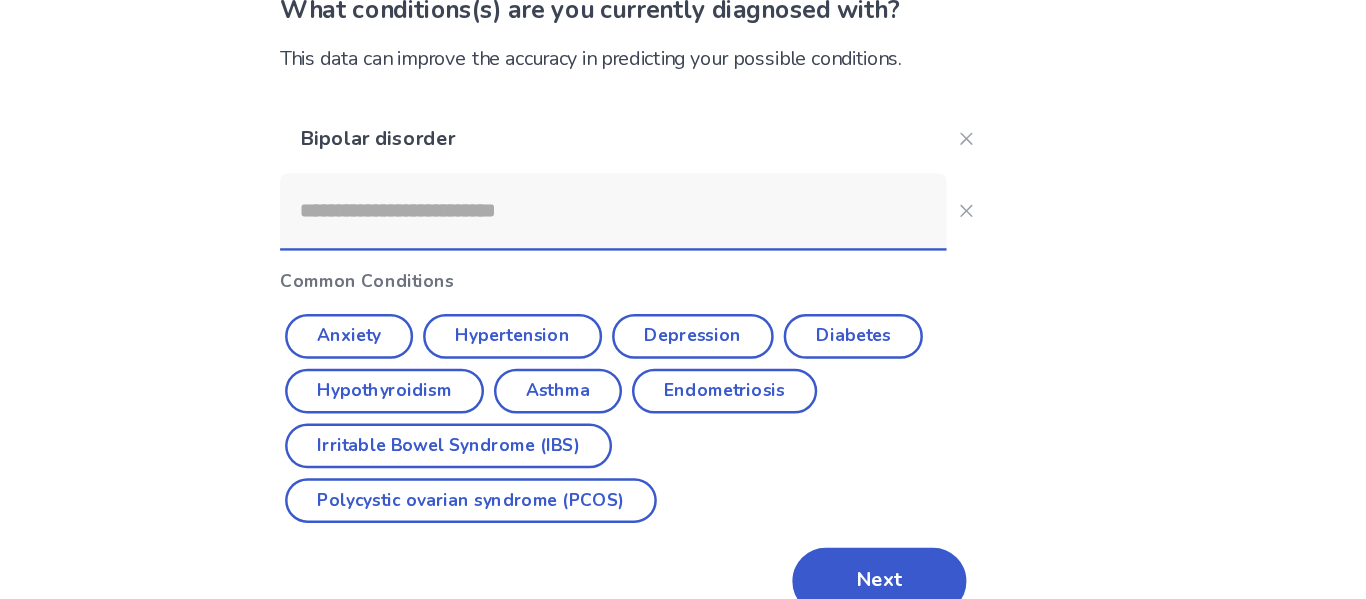 click at bounding box center [667, 286] 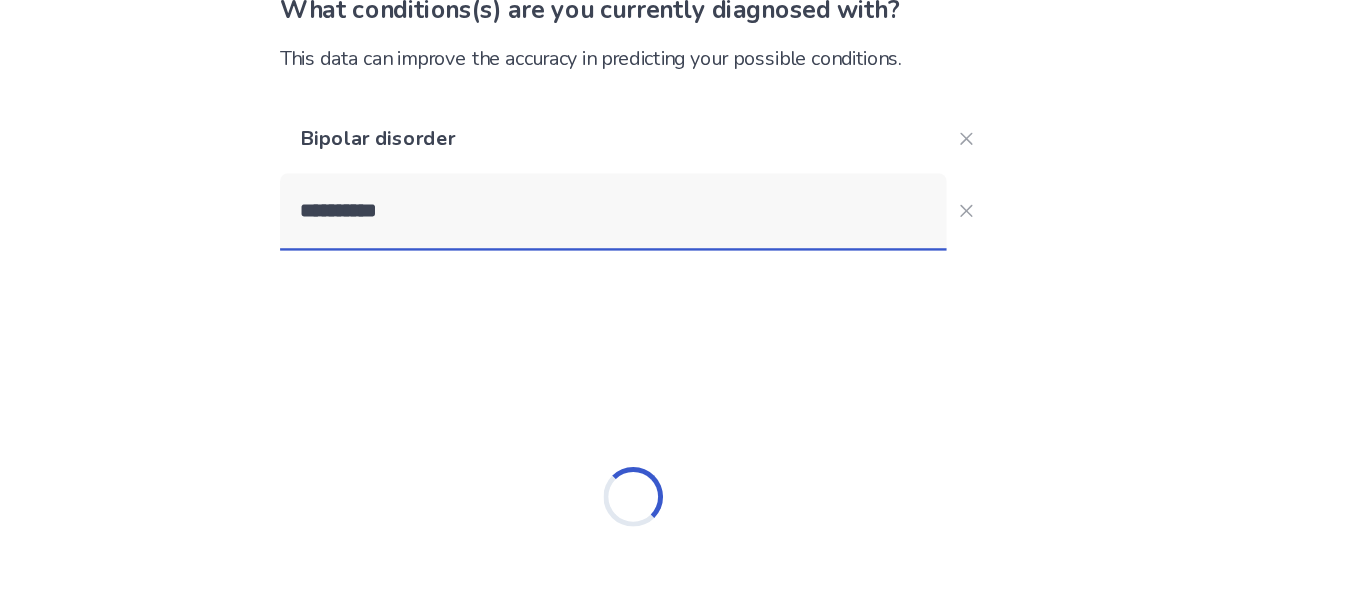 type on "**********" 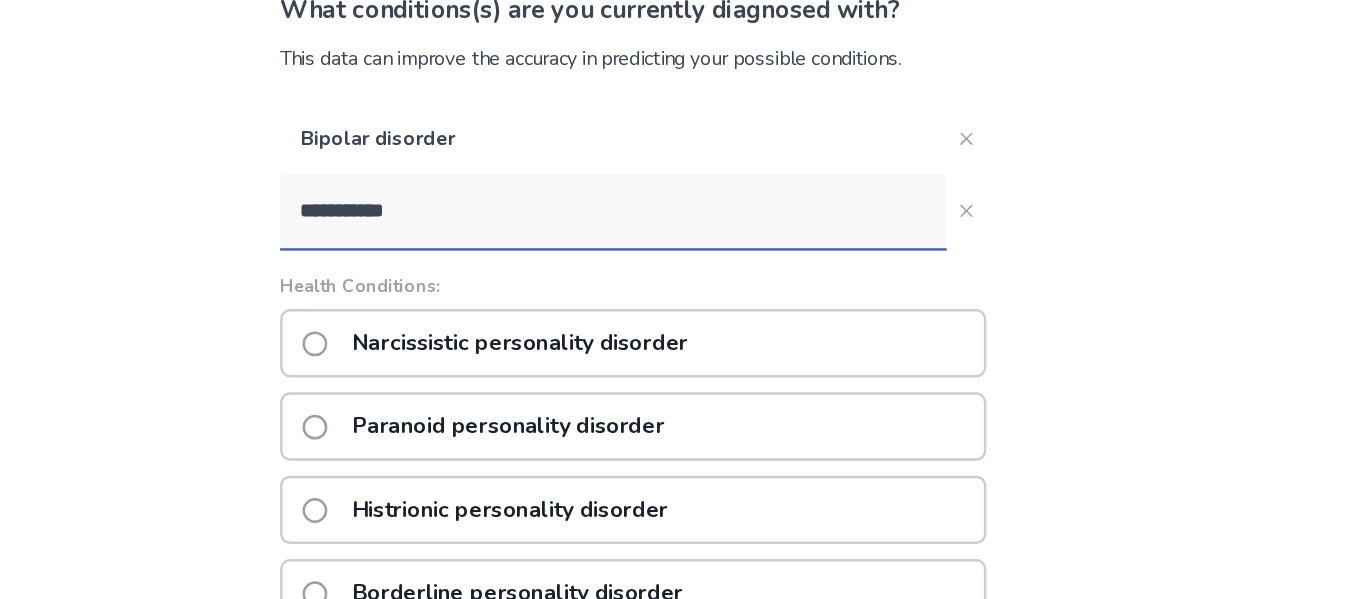 click on "Narcissistic personality disorder" at bounding box center (592, 392) 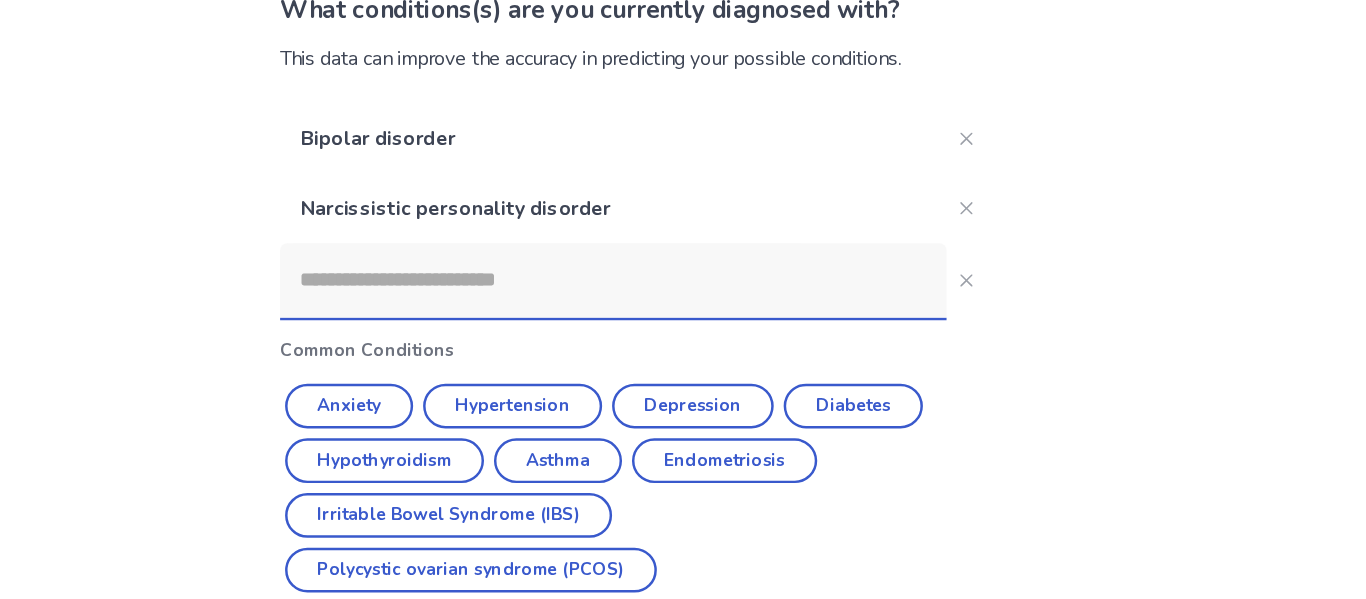 click at bounding box center (667, 342) 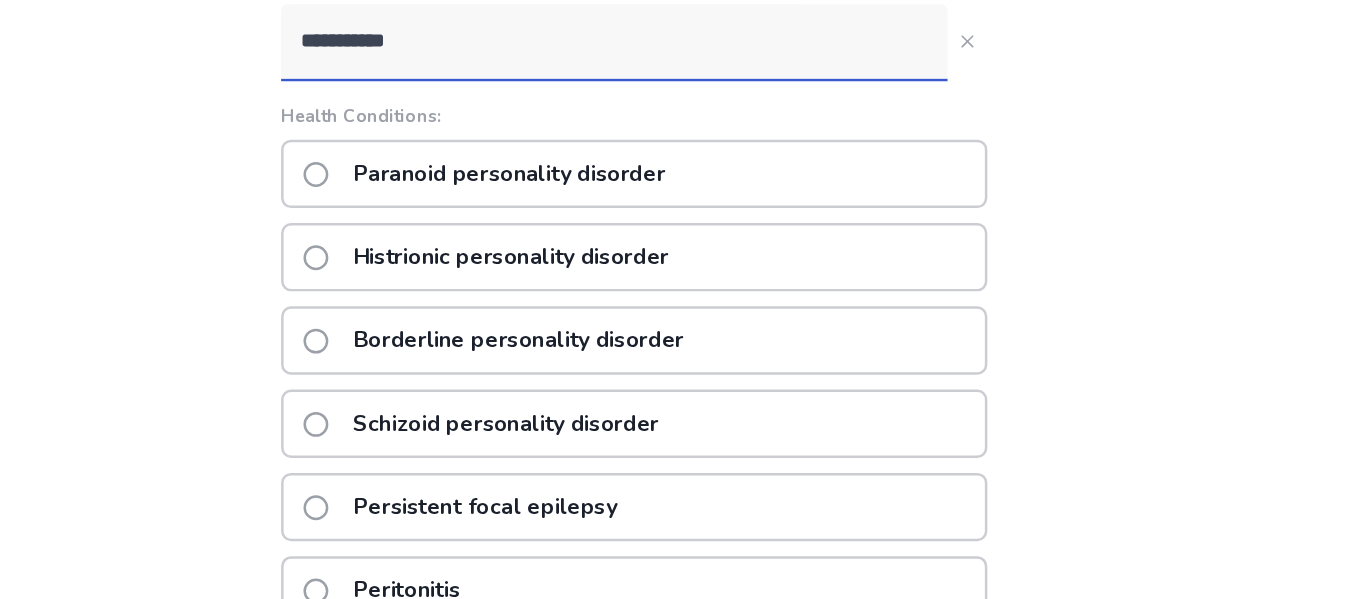 scroll, scrollTop: 245, scrollLeft: 0, axis: vertical 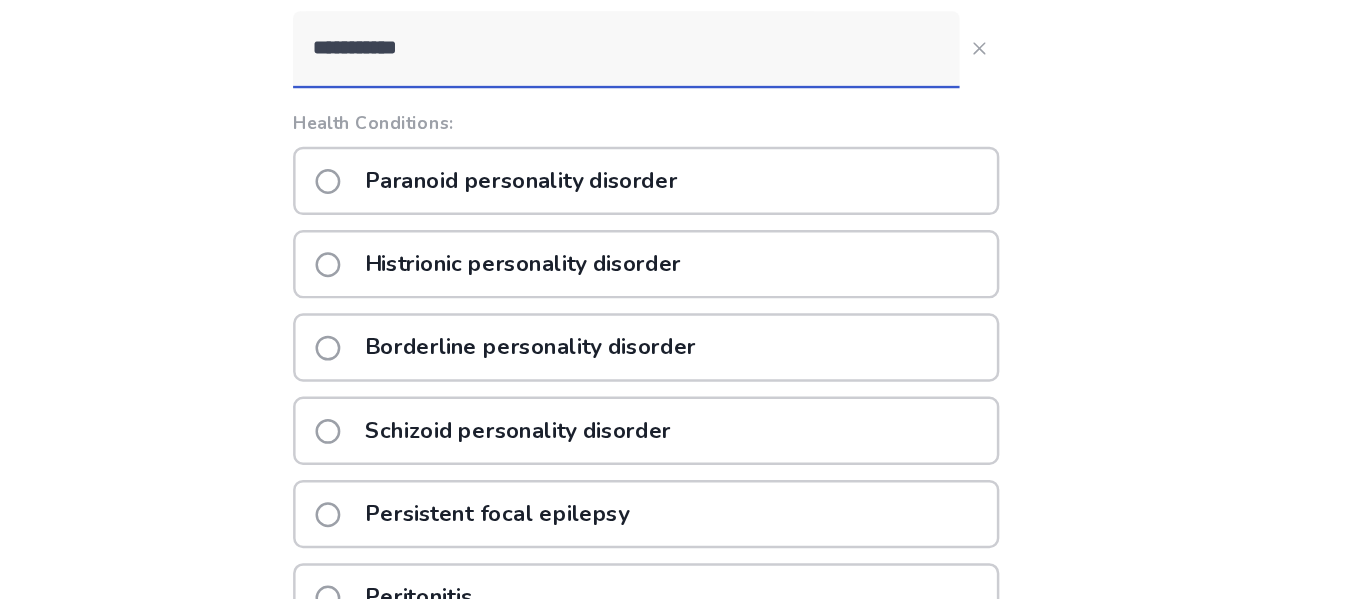type on "**********" 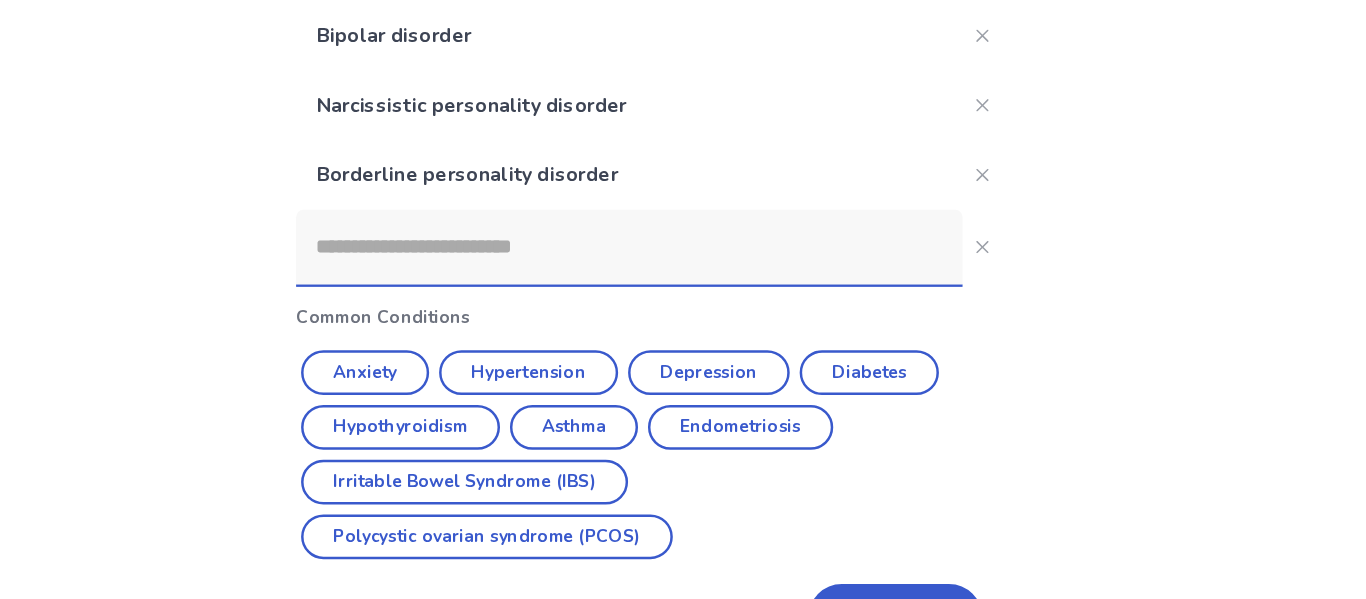 scroll, scrollTop: 190, scrollLeft: 0, axis: vertical 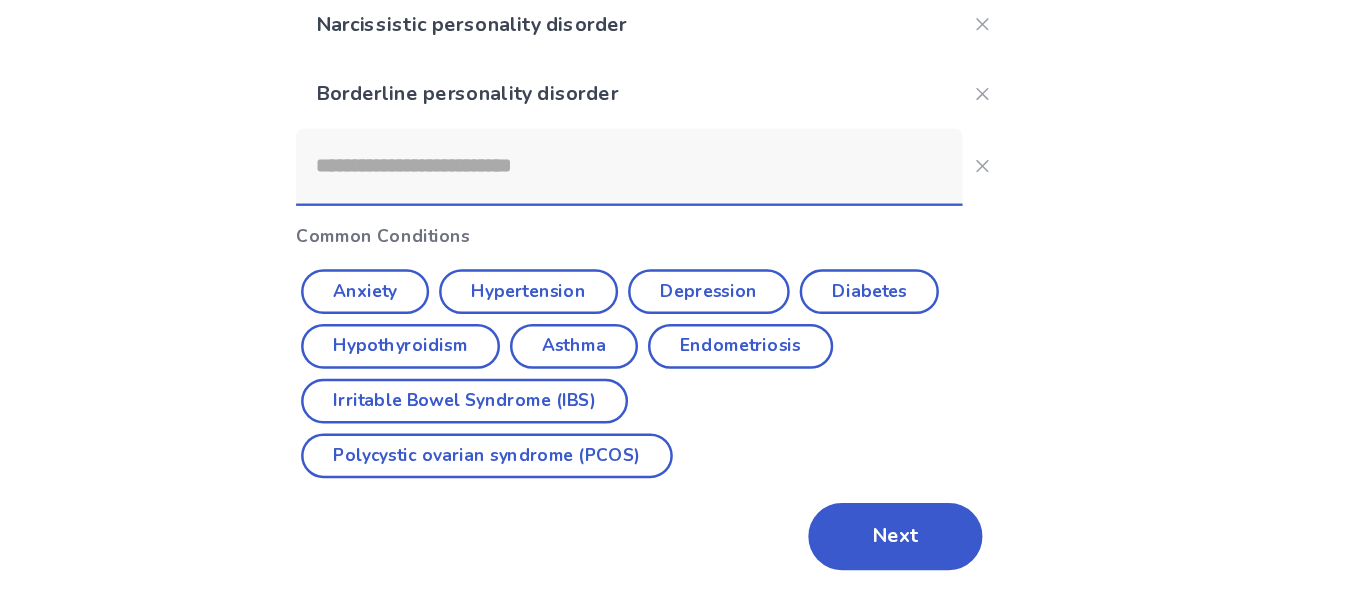click at bounding box center (667, 250) 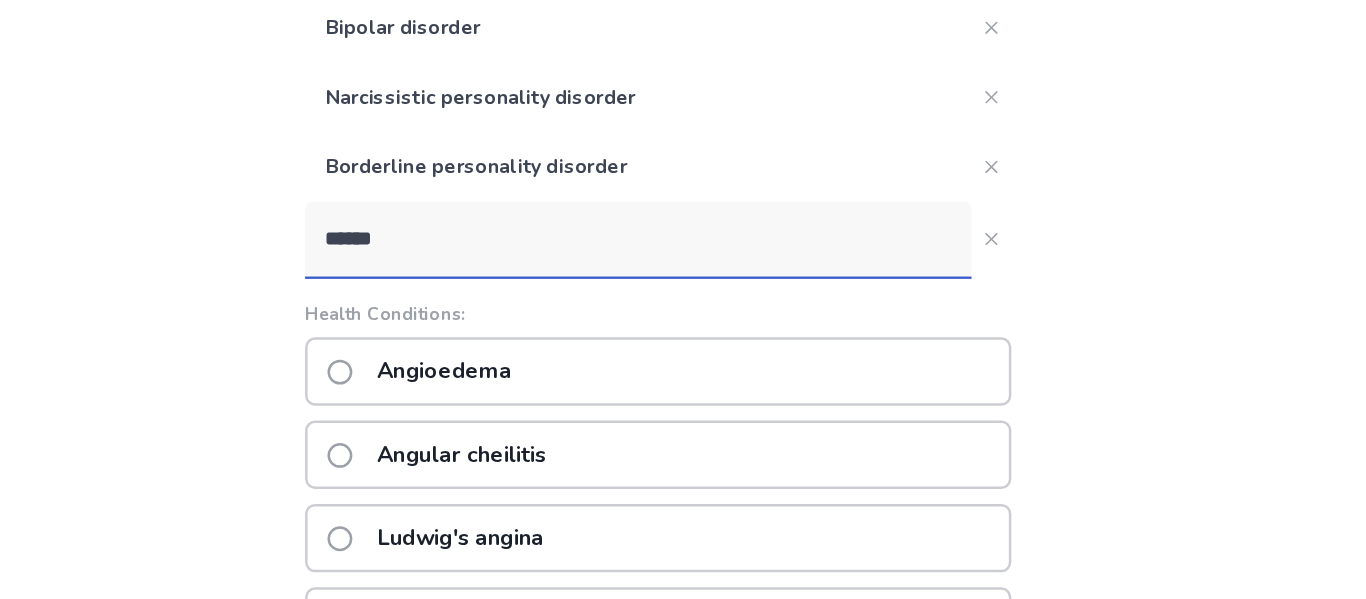 scroll, scrollTop: 138, scrollLeft: 0, axis: vertical 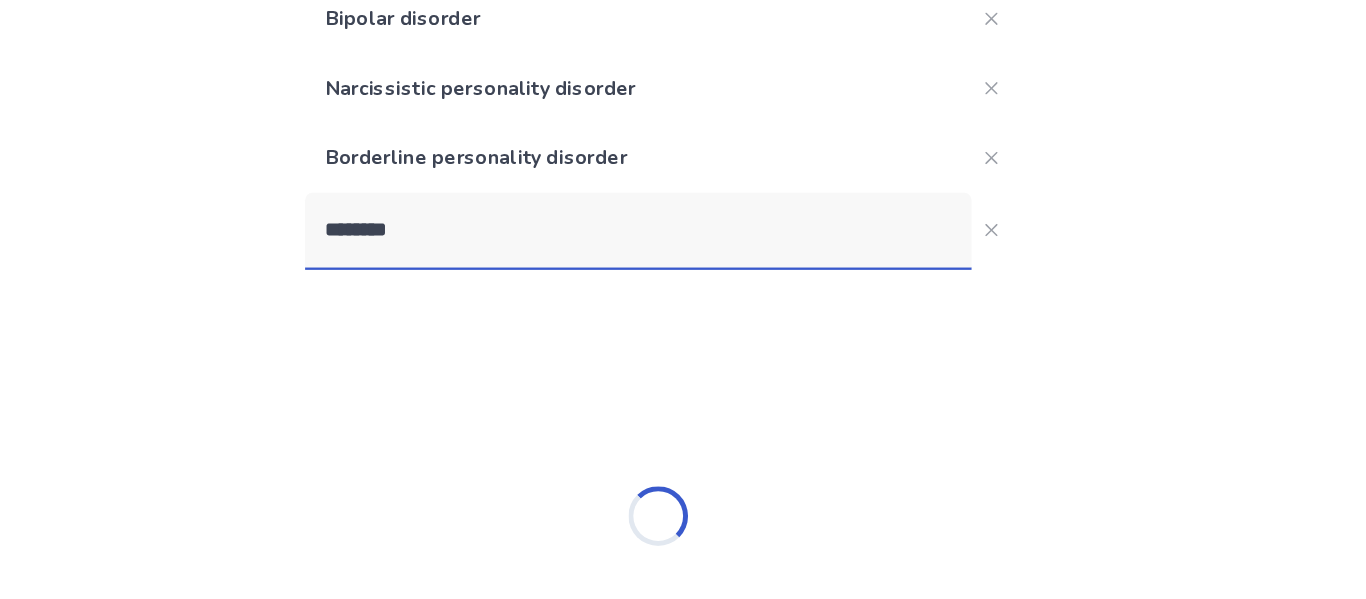 type on "*********" 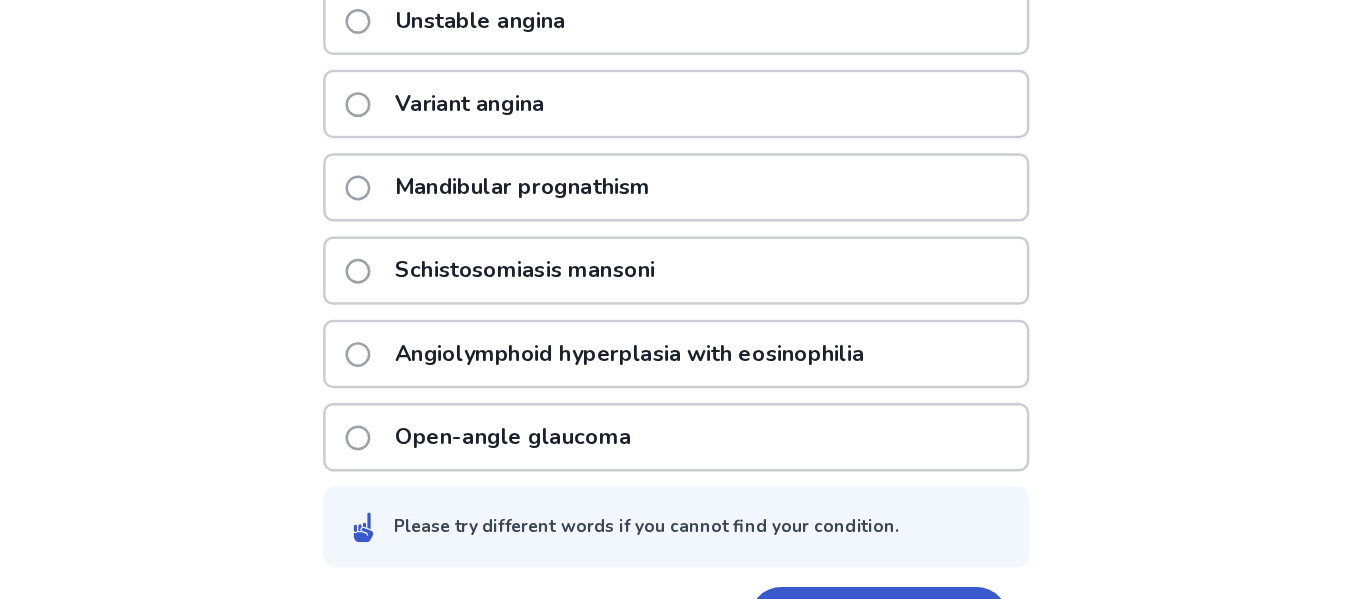 scroll, scrollTop: 749, scrollLeft: 0, axis: vertical 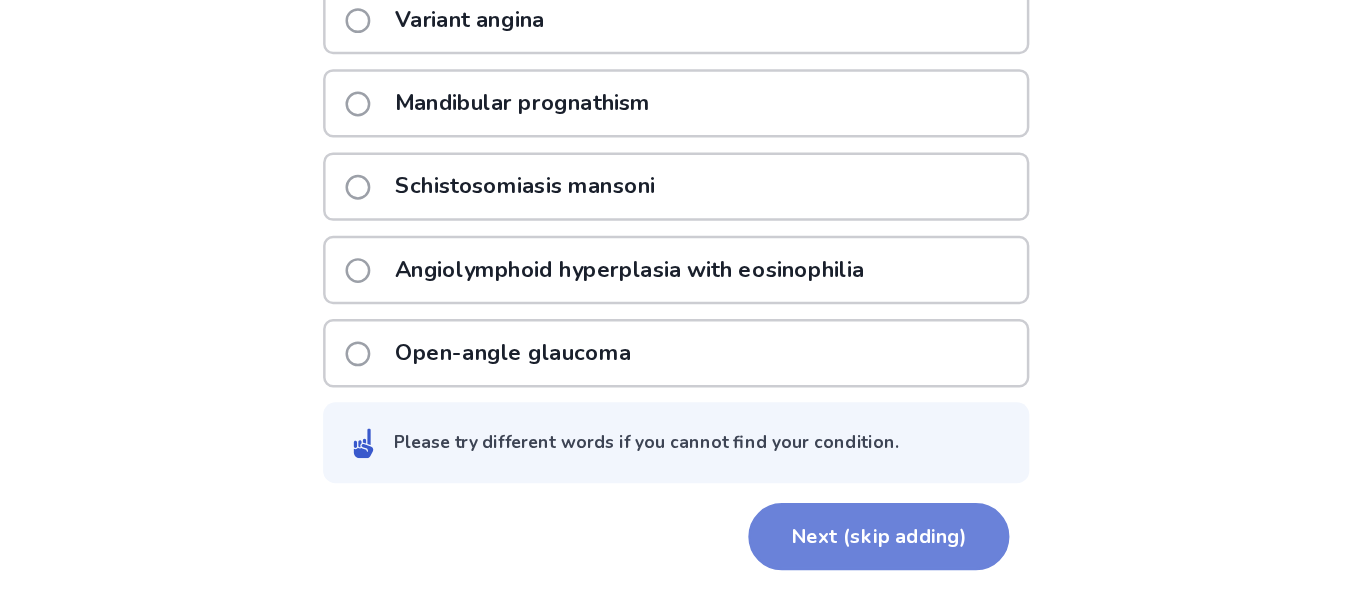 click on "Next (skip adding)" at bounding box center [846, 548] 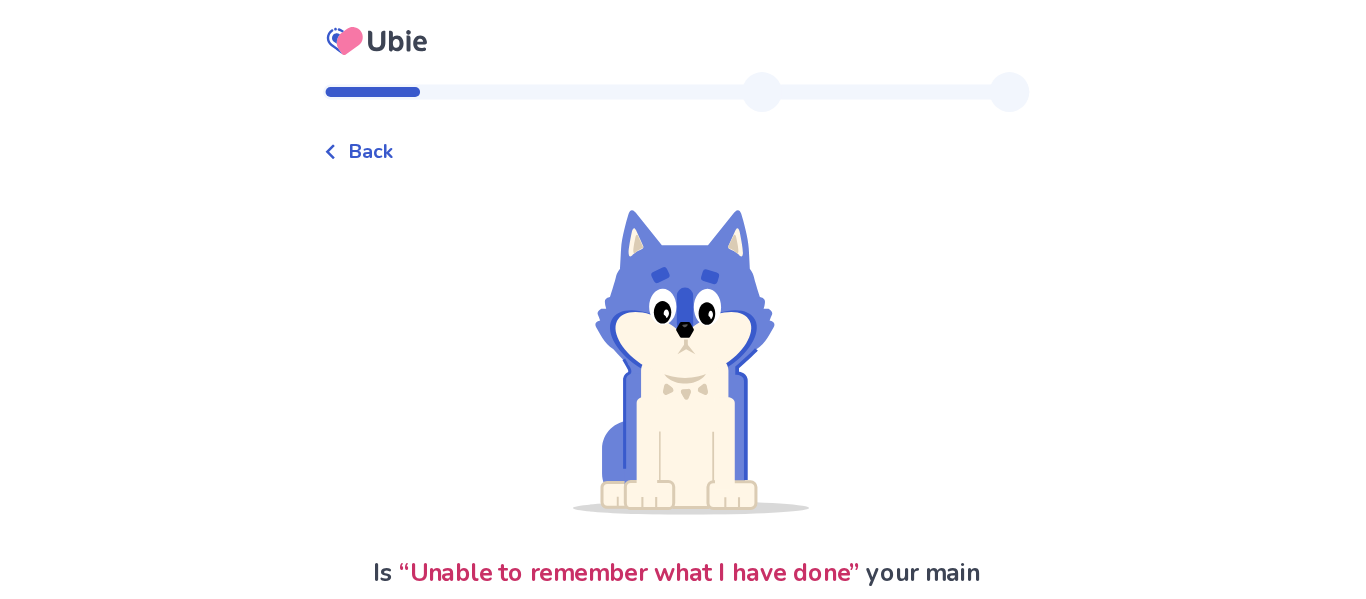 scroll, scrollTop: 25, scrollLeft: 0, axis: vertical 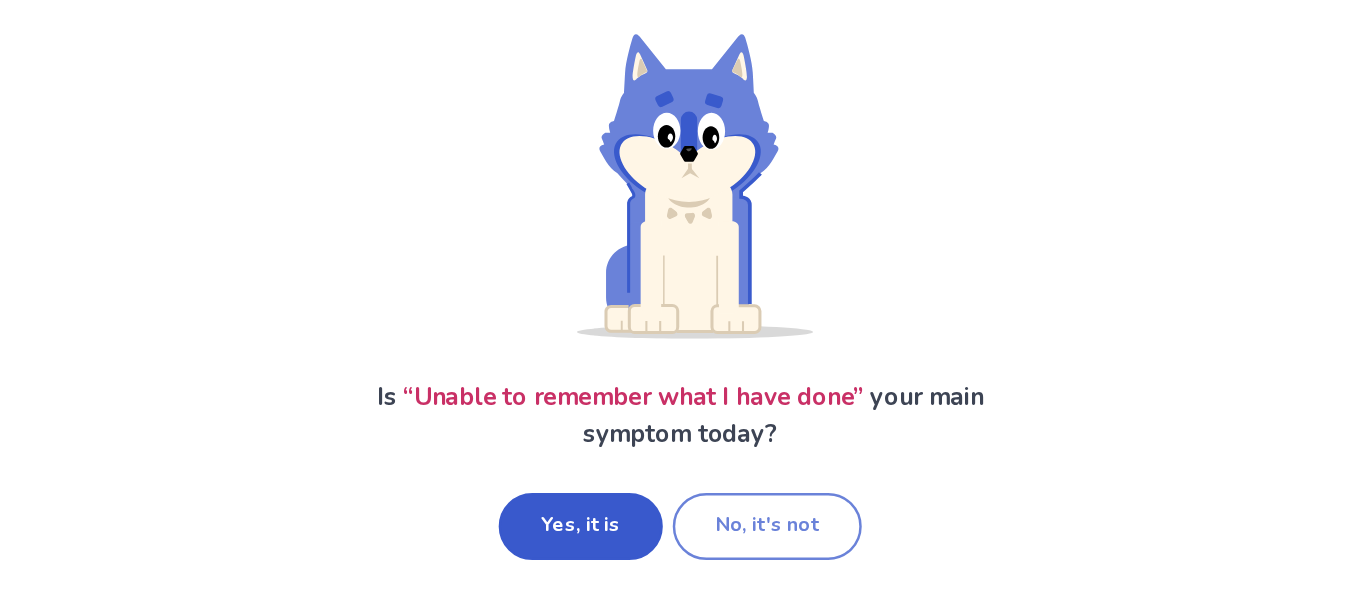 click on "No, it's not" at bounding box center (753, 540) 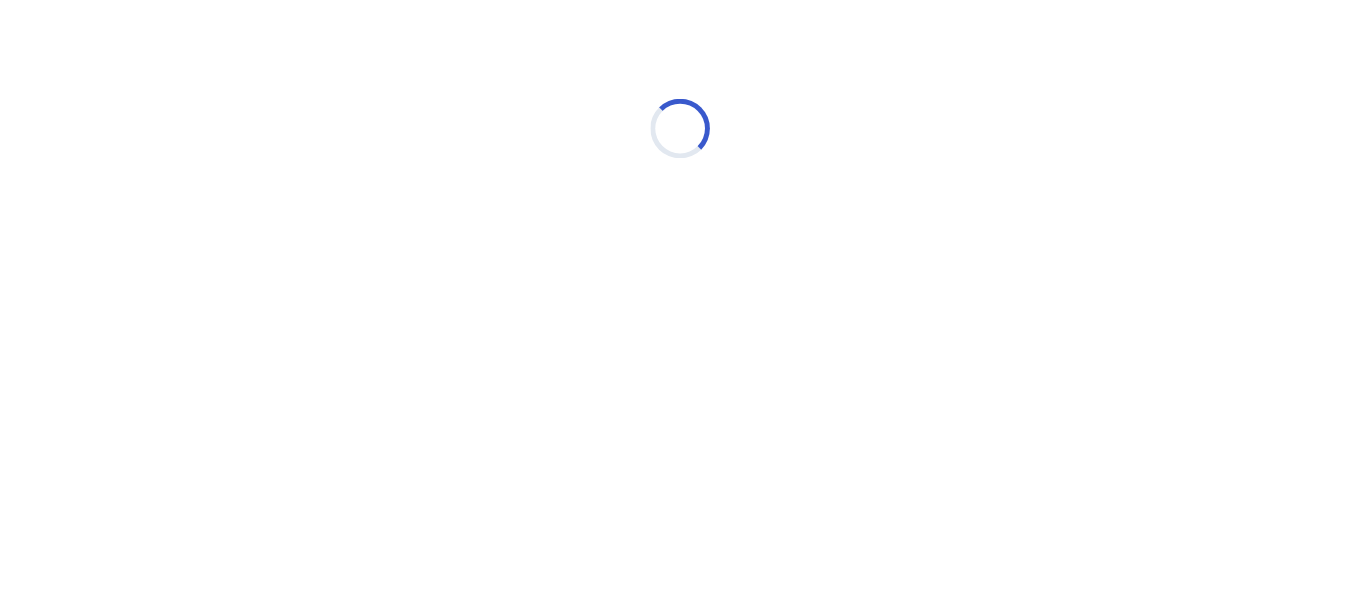 scroll, scrollTop: 0, scrollLeft: 0, axis: both 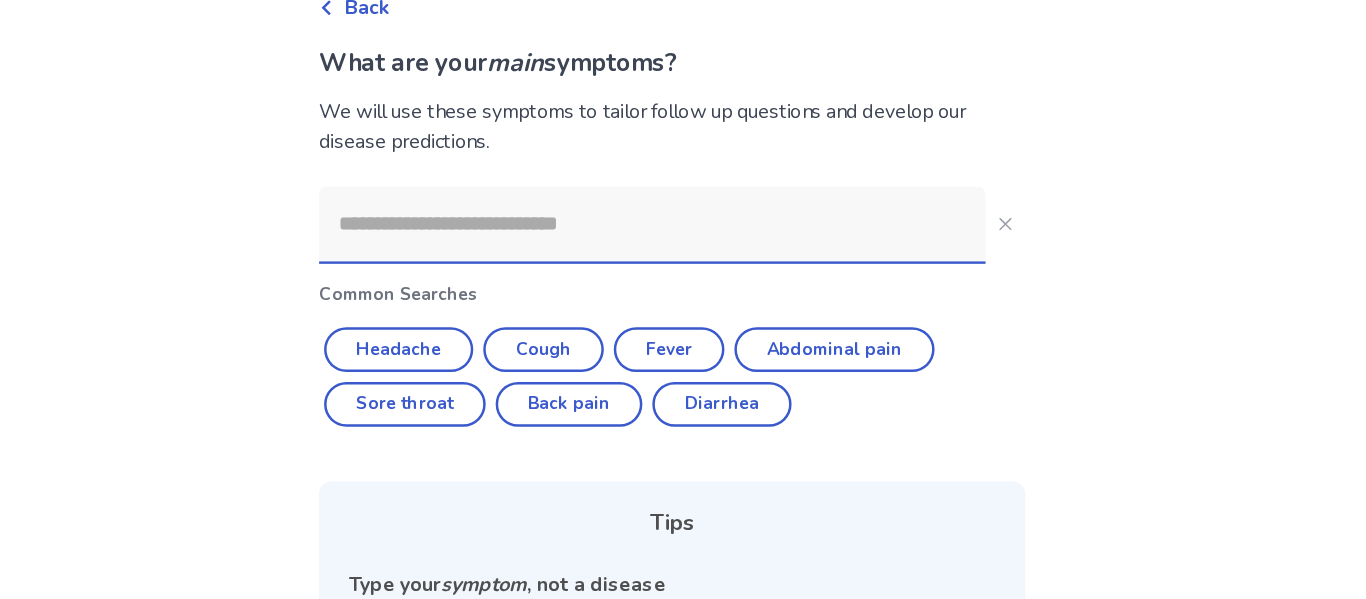 click 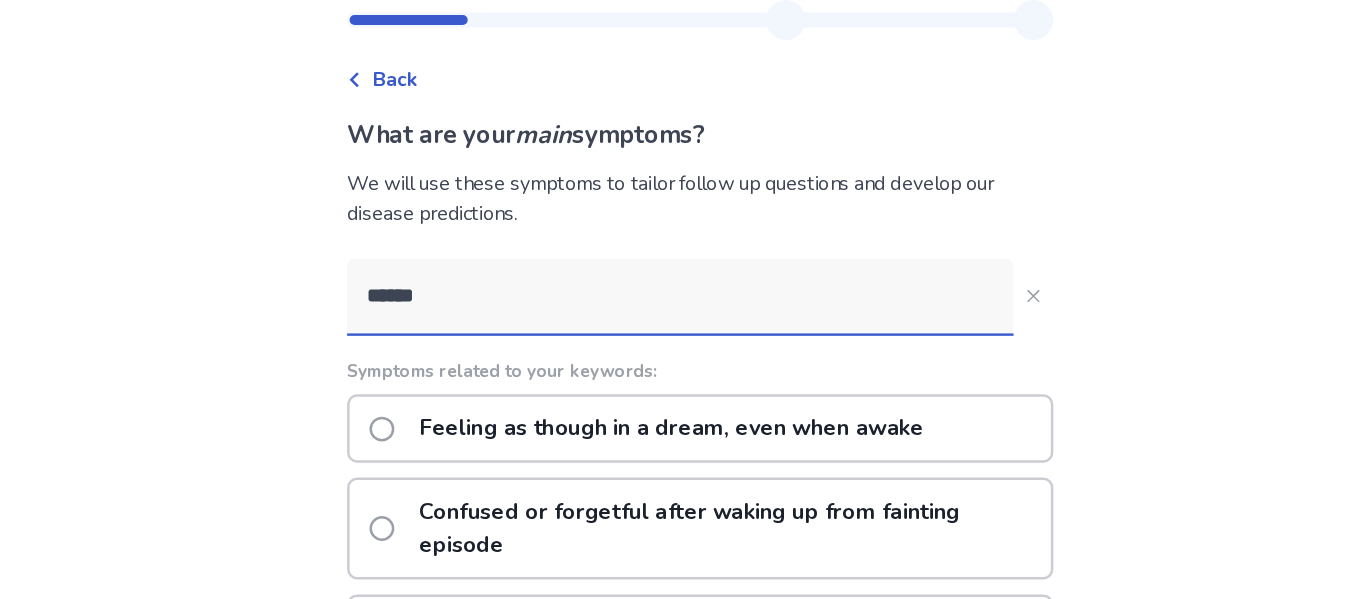 scroll, scrollTop: 56, scrollLeft: 0, axis: vertical 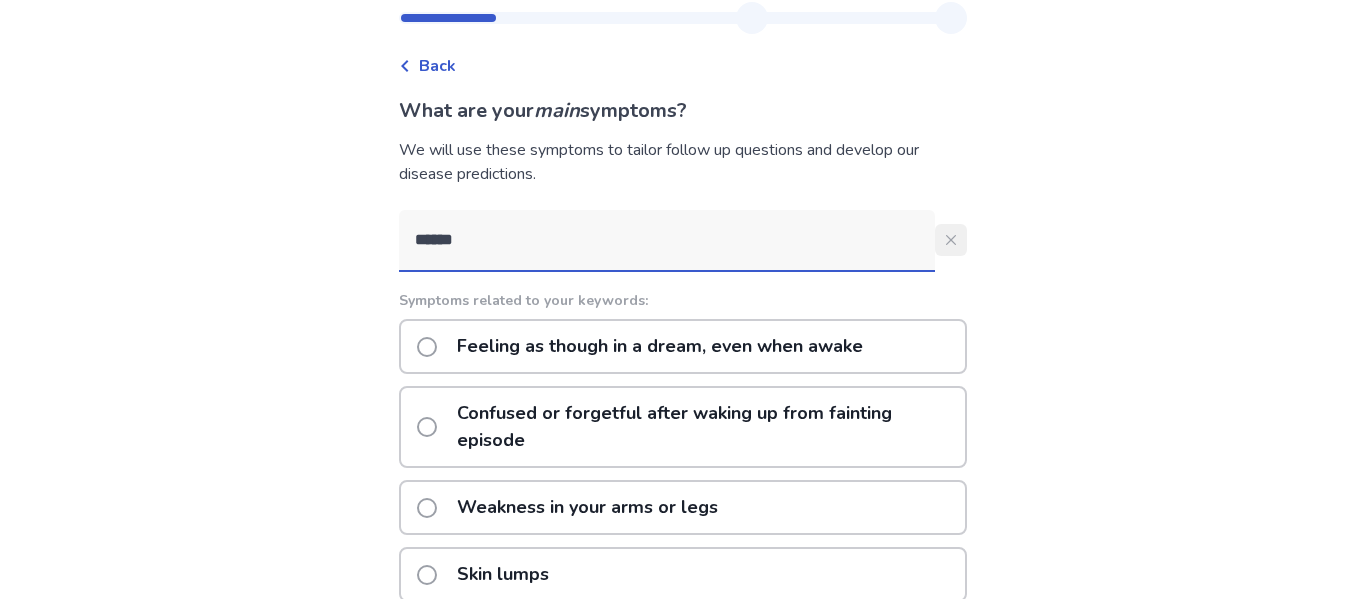 type on "******" 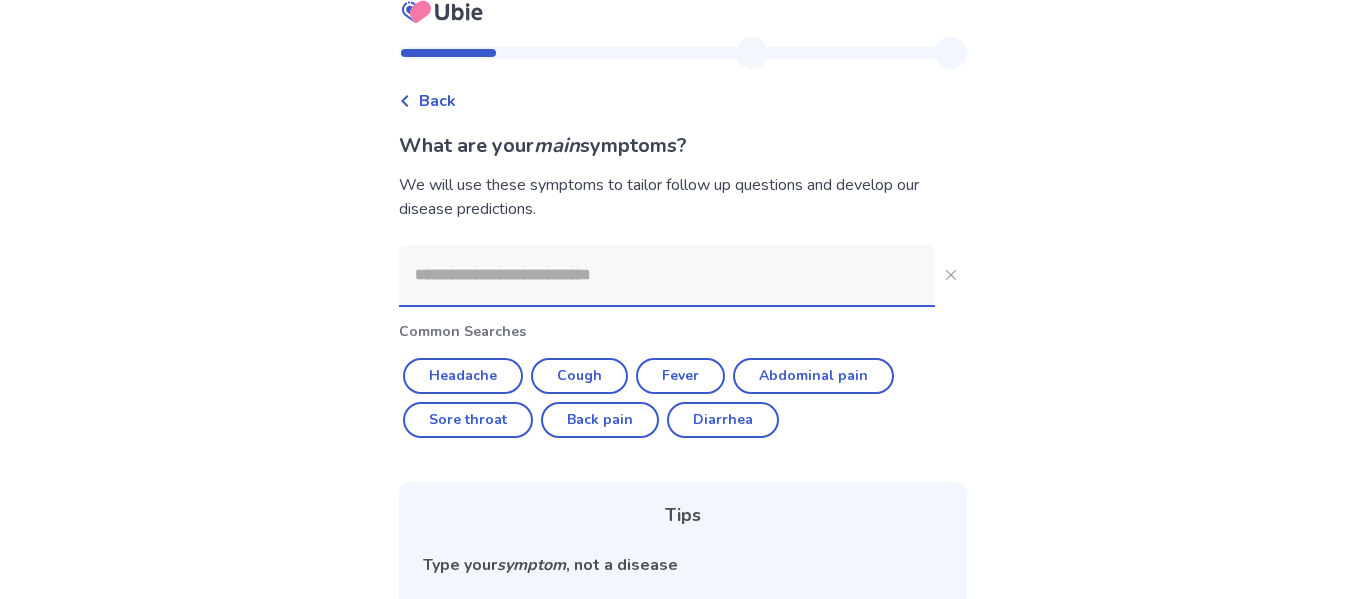 scroll, scrollTop: 0, scrollLeft: 0, axis: both 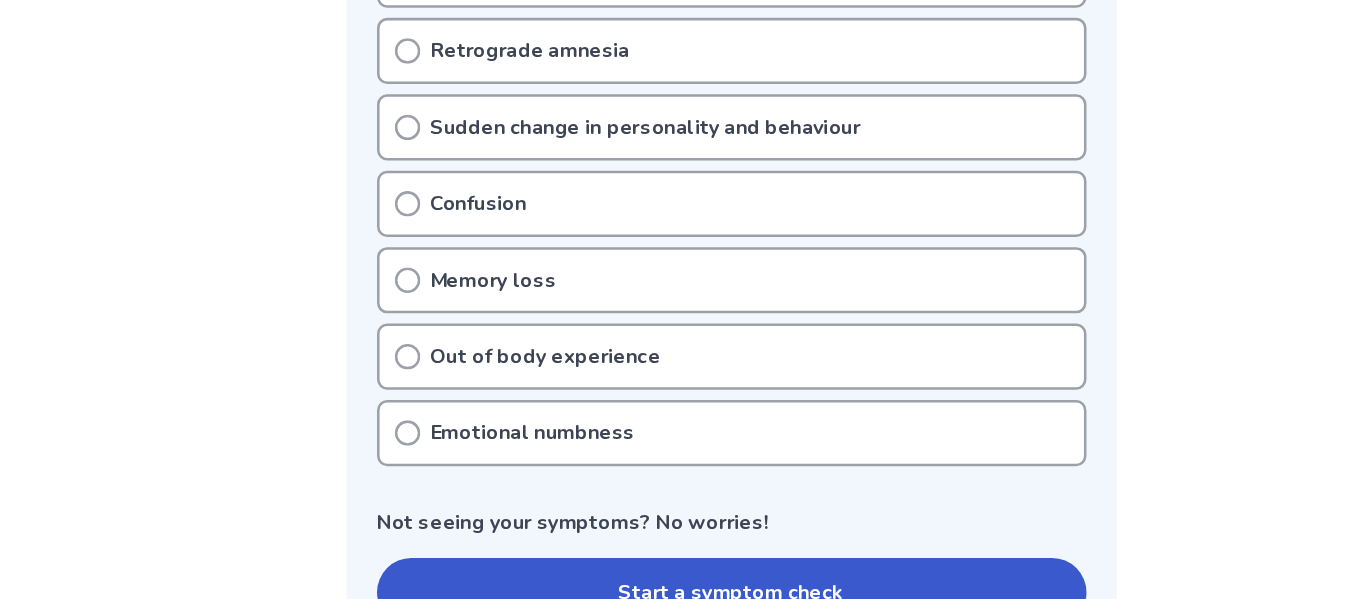 click on "Confusion" at bounding box center (683, 288) 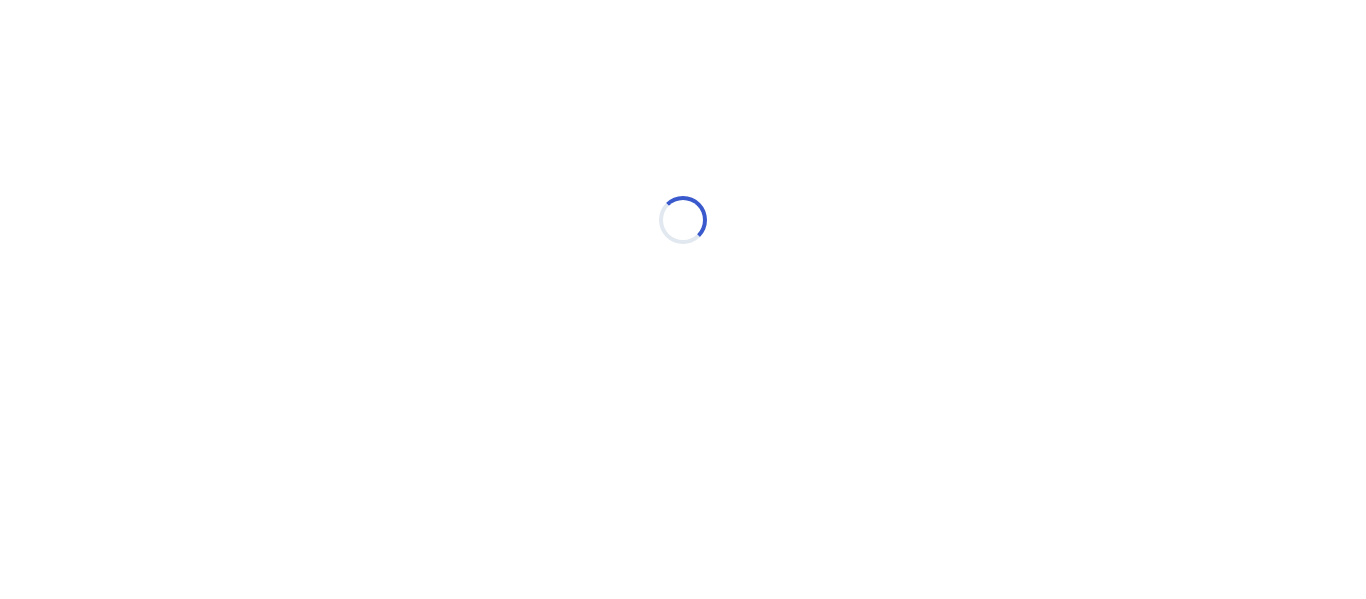 scroll, scrollTop: 0, scrollLeft: 0, axis: both 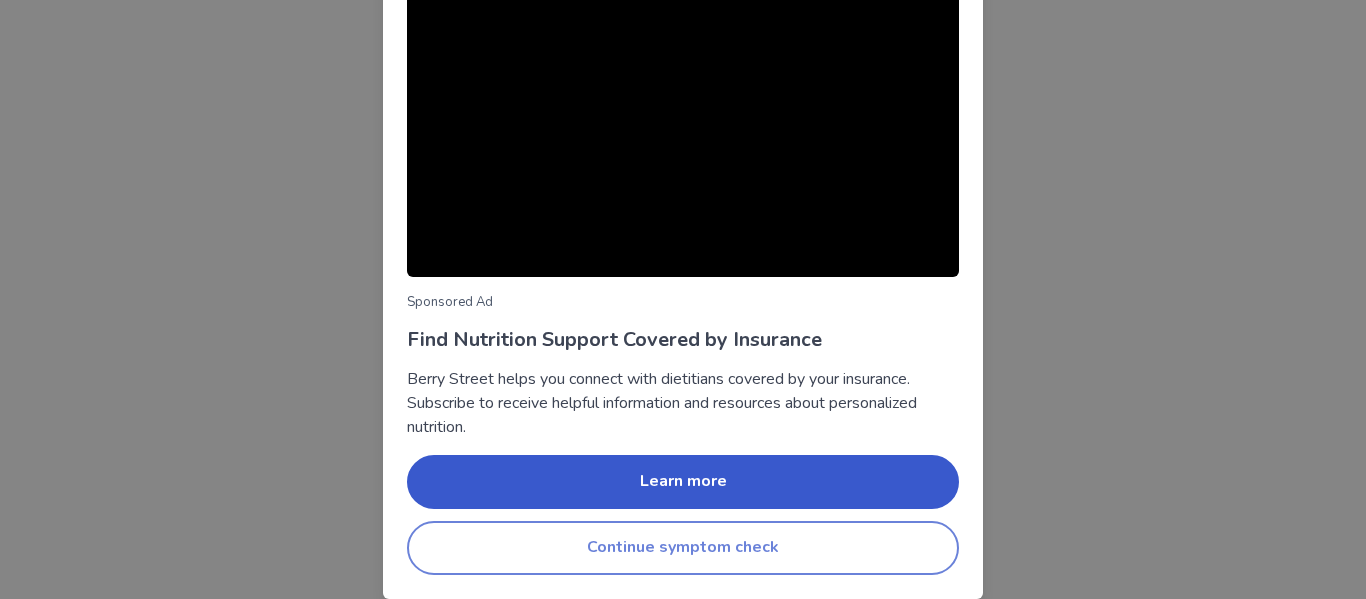 click on "Continue symptom check" at bounding box center [683, 548] 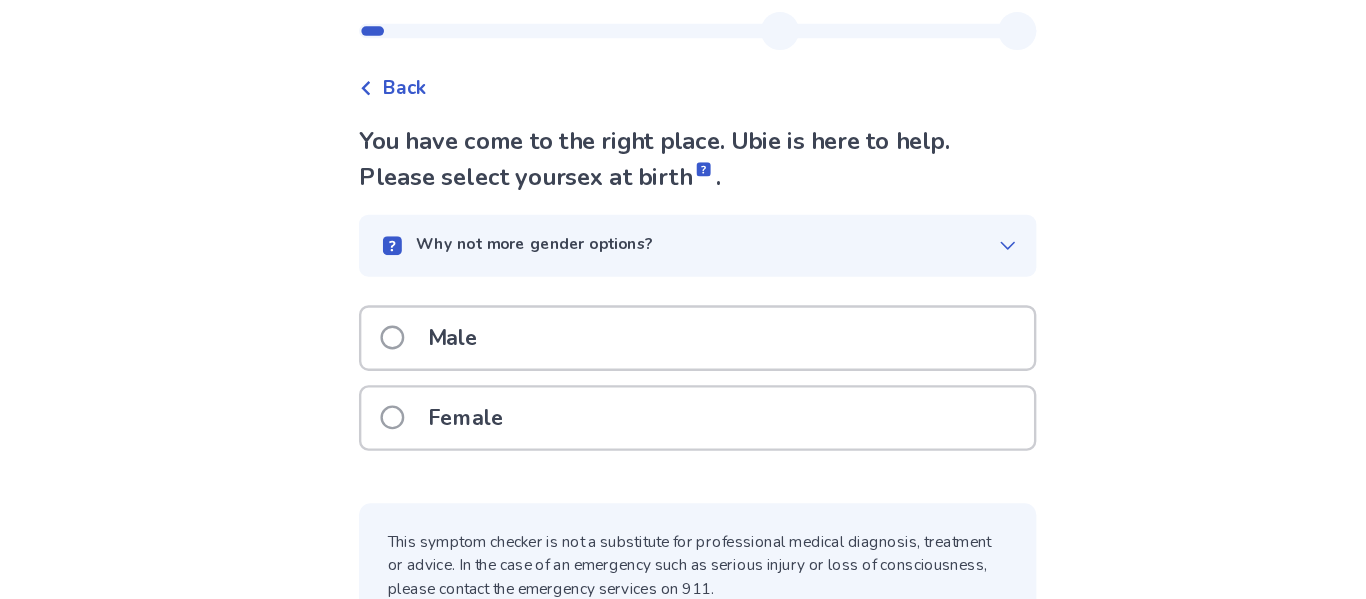 click on "Female" at bounding box center (489, 398) 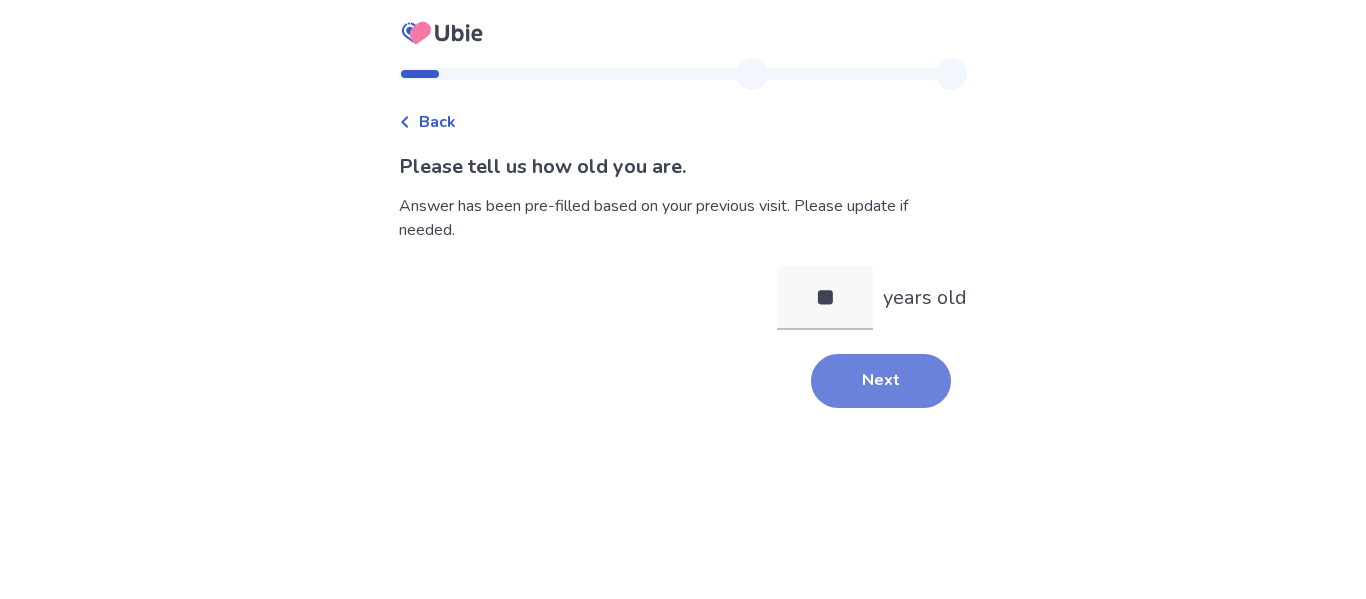click on "Next" at bounding box center [881, 381] 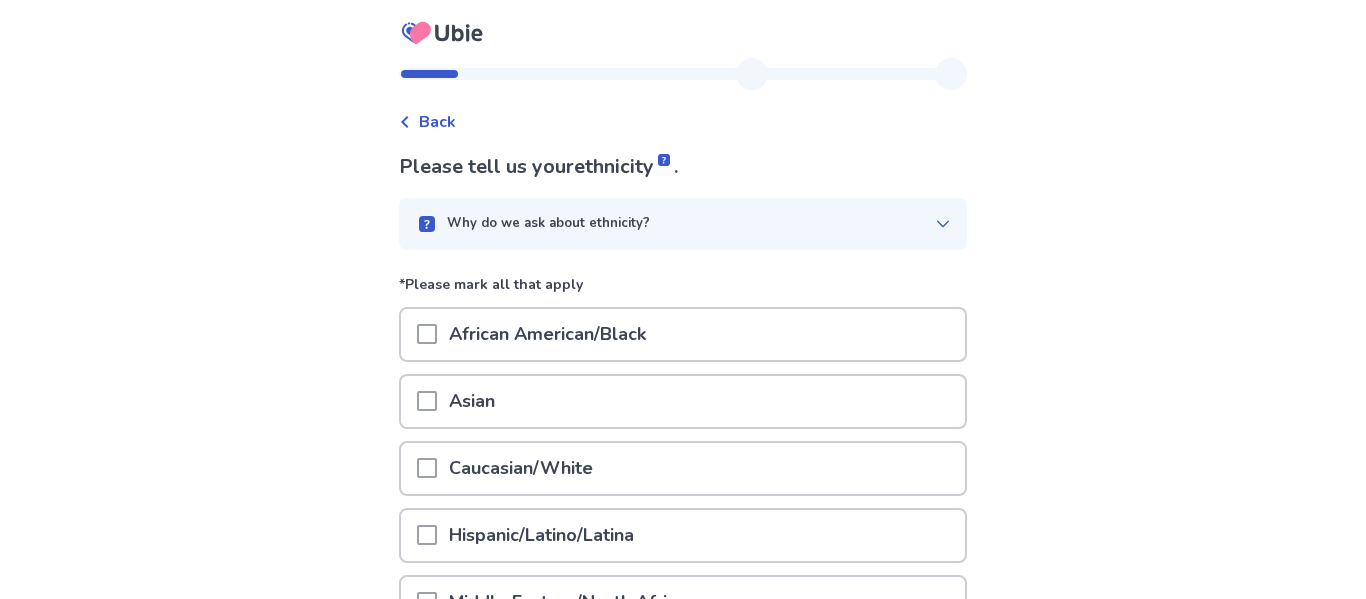 click on "Asian" at bounding box center (683, 401) 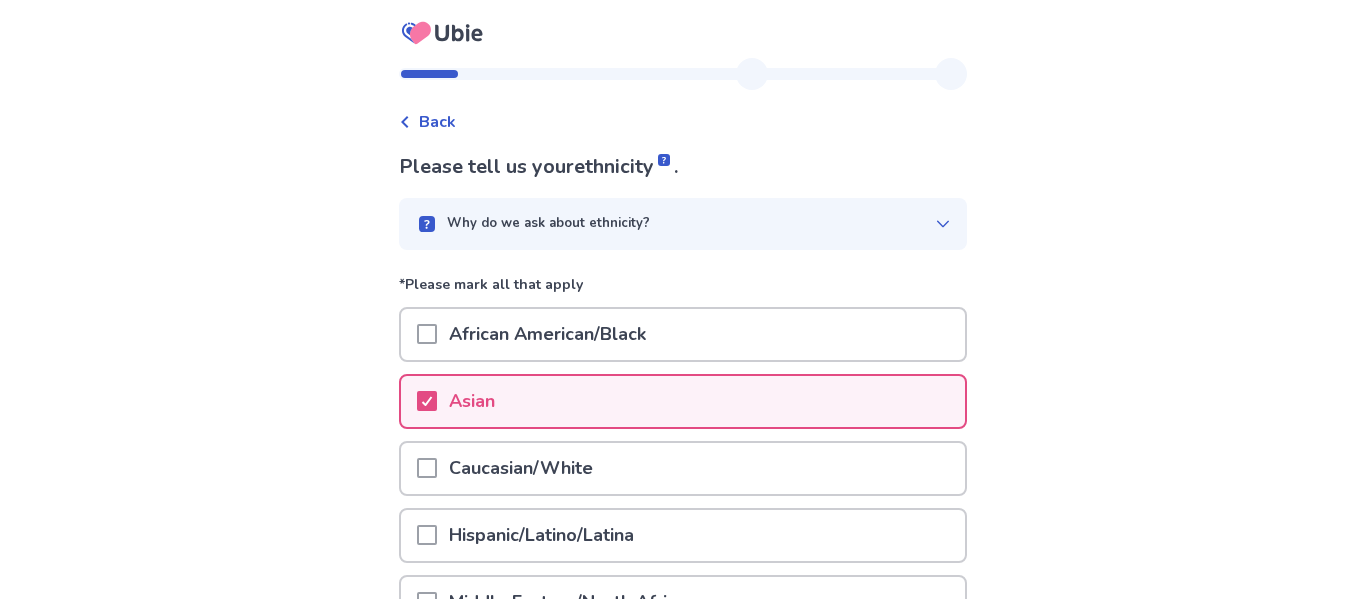 scroll, scrollTop: 410, scrollLeft: 0, axis: vertical 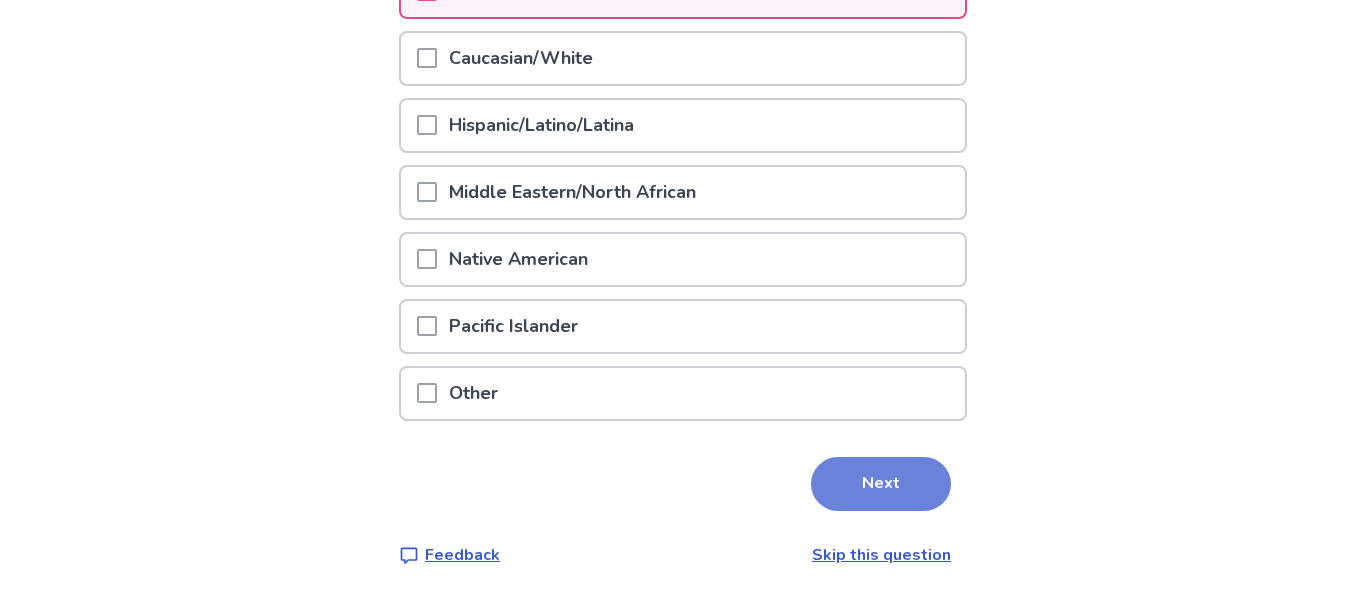 click on "Next" at bounding box center [881, 484] 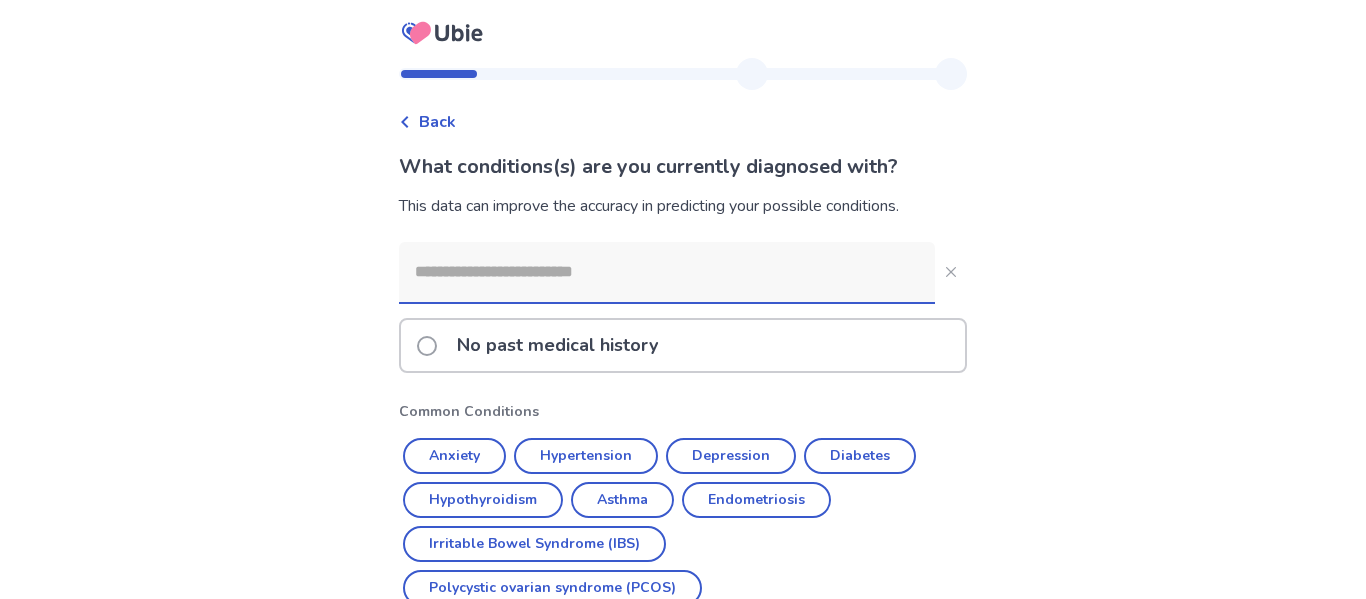 click on "No past medical history" at bounding box center [557, 345] 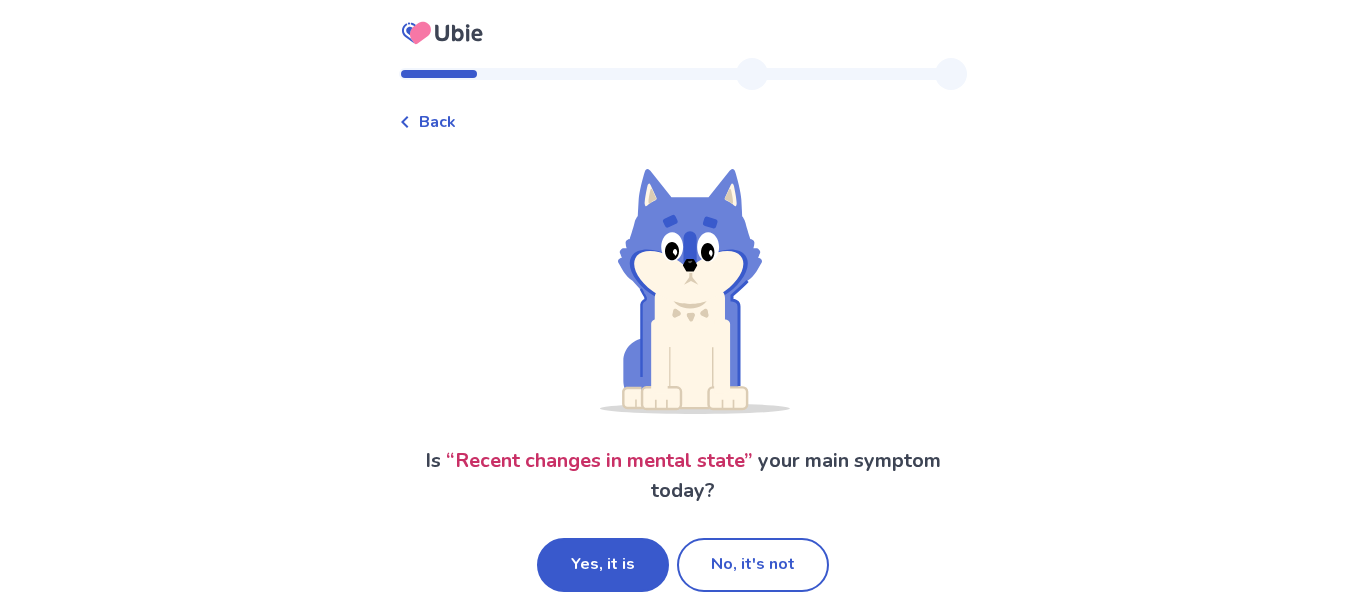 scroll, scrollTop: 25, scrollLeft: 0, axis: vertical 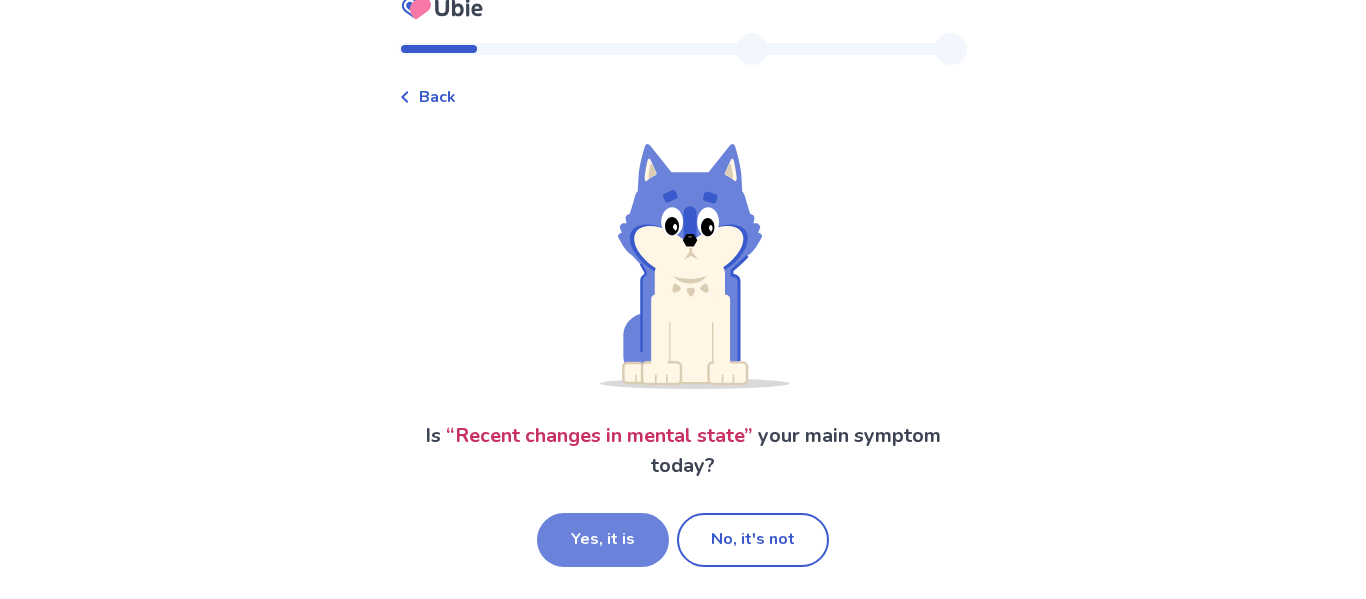 click on "Yes, it is" at bounding box center [603, 540] 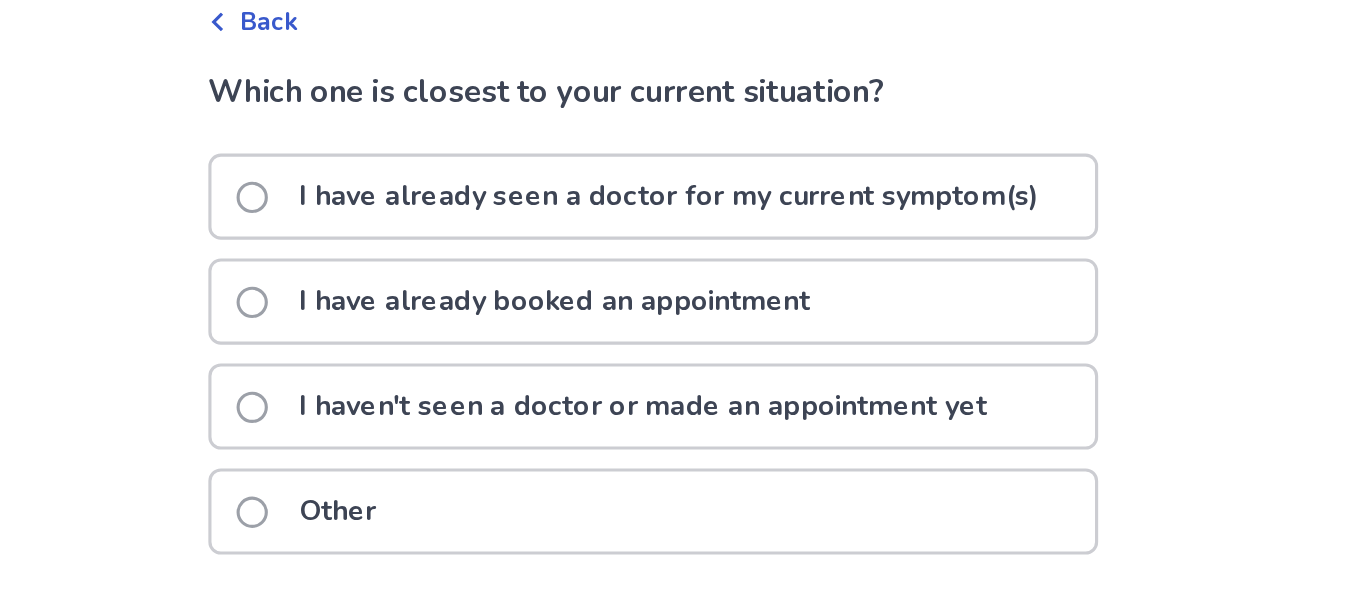 click on "Other" at bounding box center (683, 434) 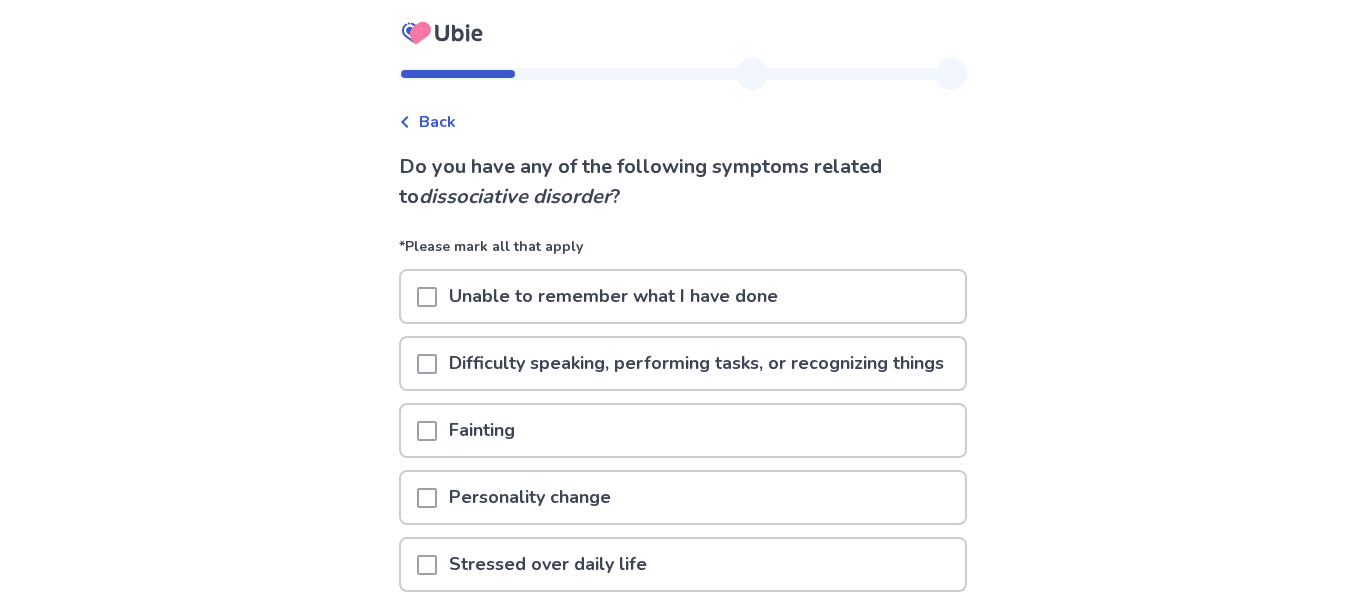 click on "Unable to remember what I have done" at bounding box center (613, 296) 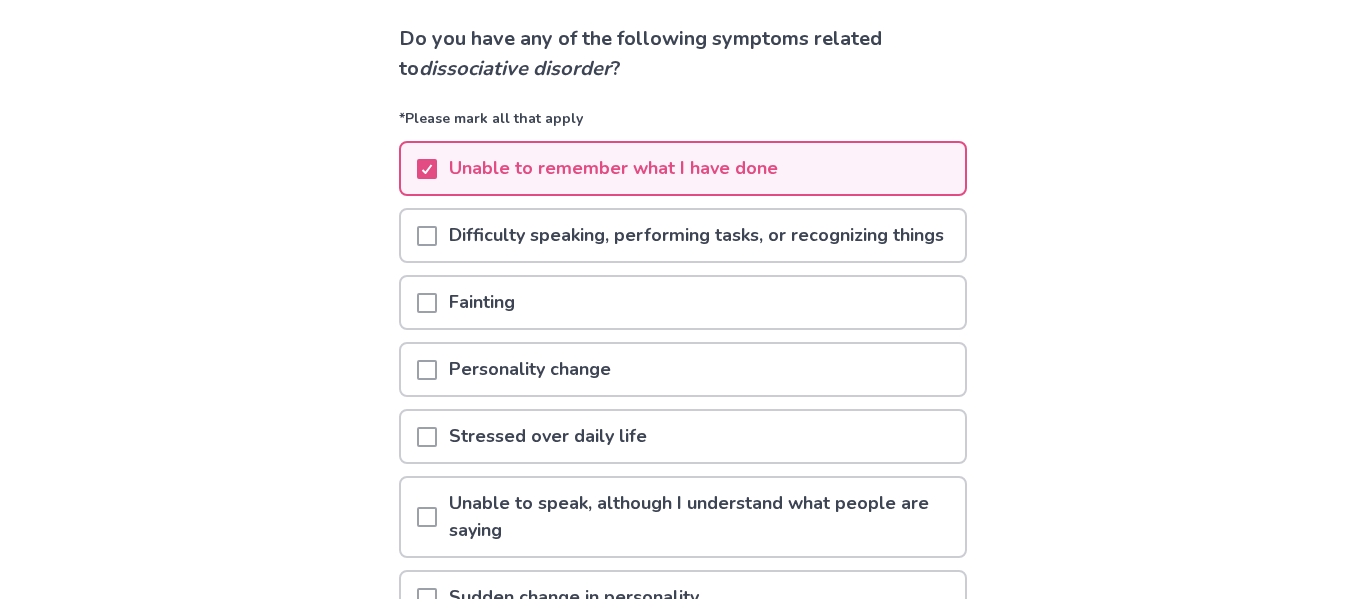 scroll, scrollTop: 131, scrollLeft: 0, axis: vertical 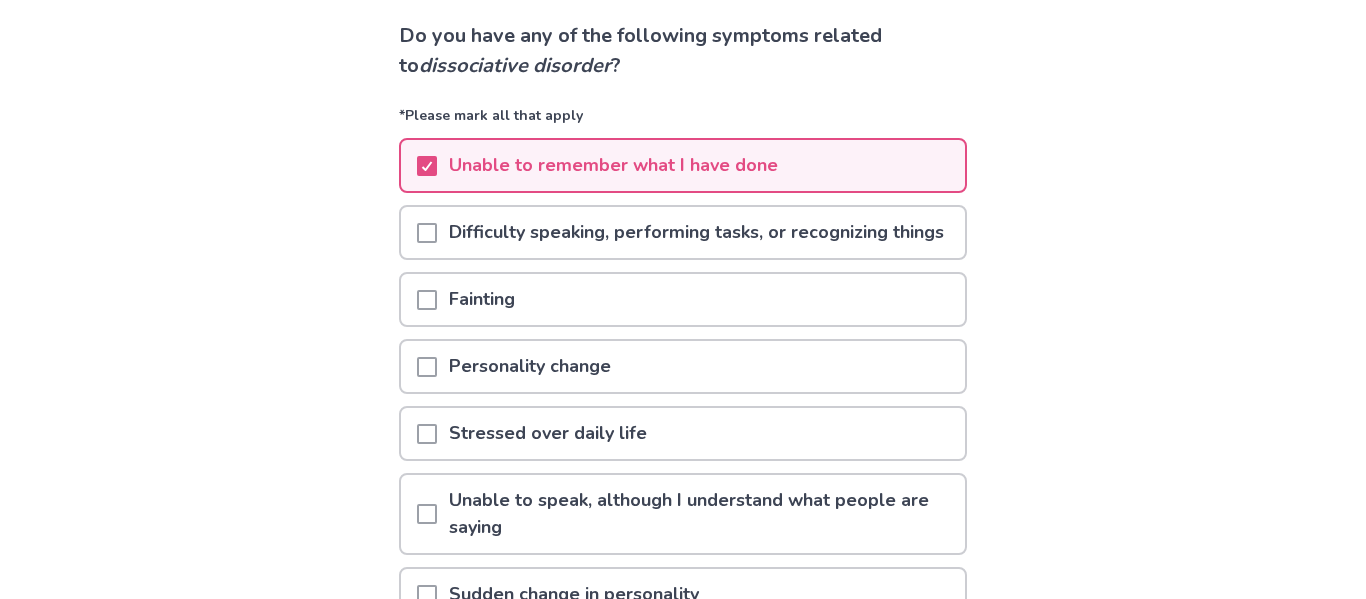 click at bounding box center (427, 366) 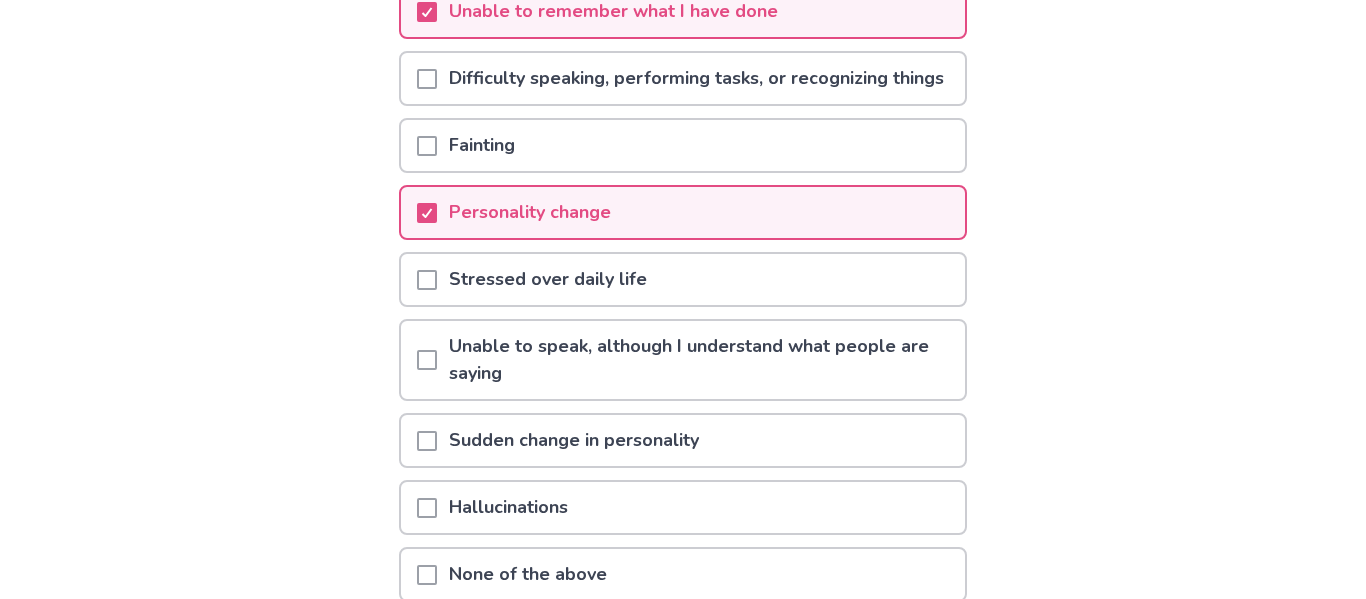 scroll, scrollTop: 493, scrollLeft: 0, axis: vertical 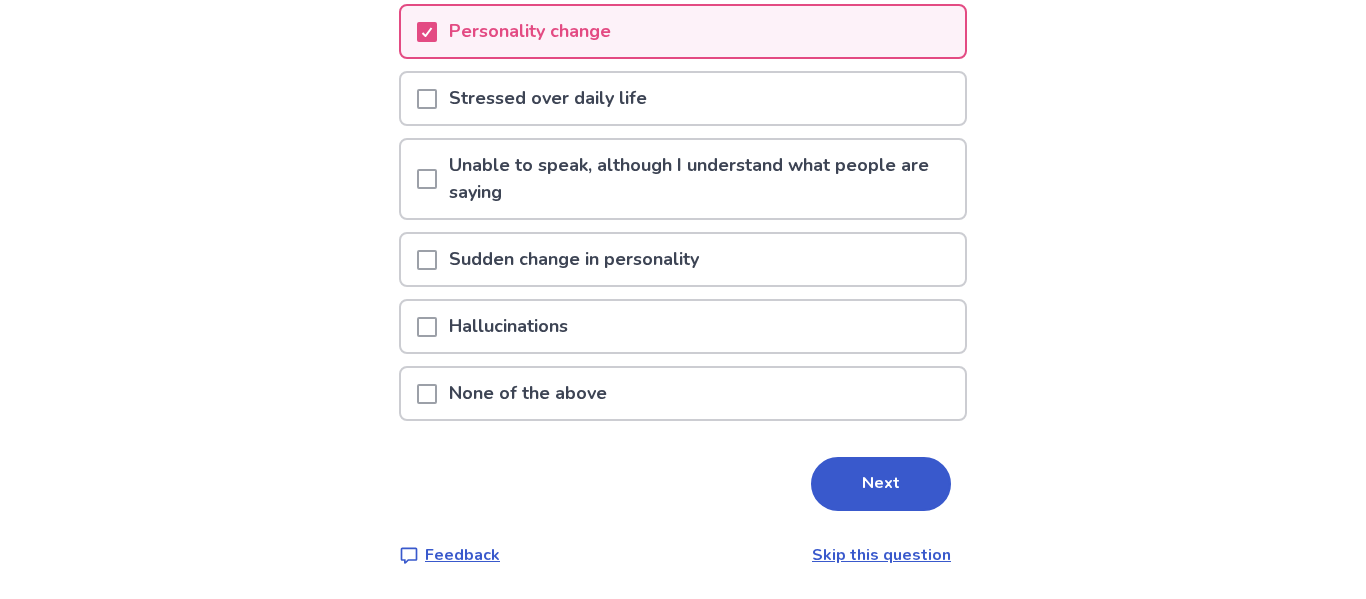 click at bounding box center (427, 393) 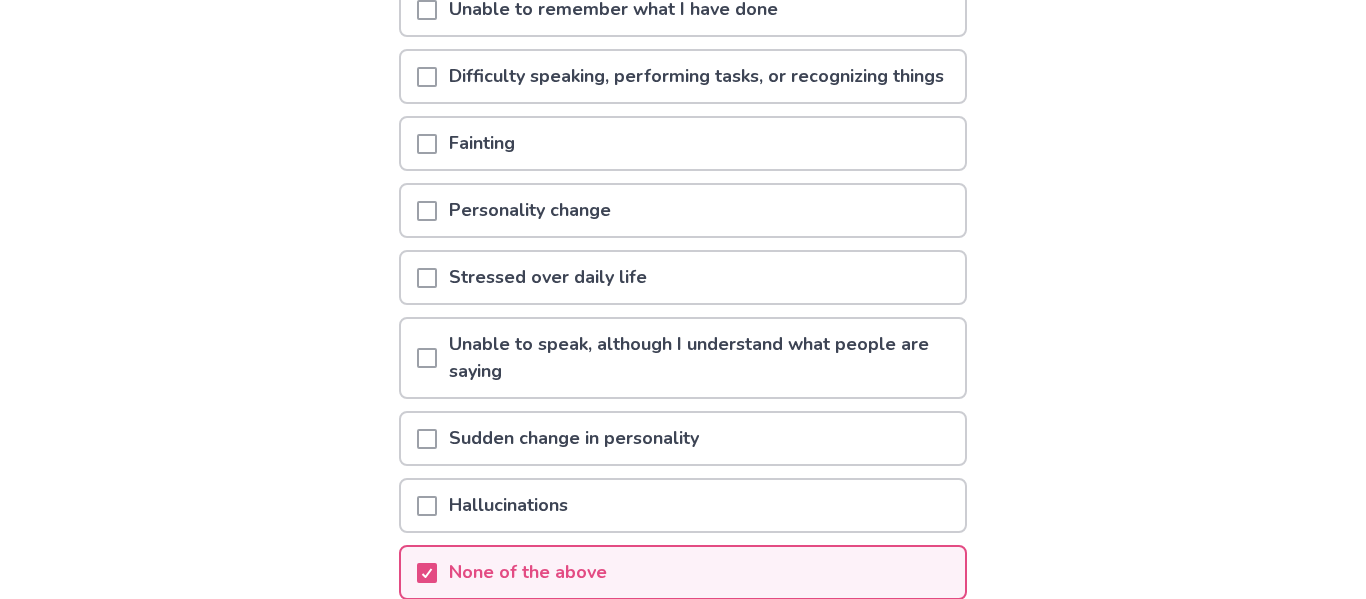 scroll, scrollTop: 284, scrollLeft: 0, axis: vertical 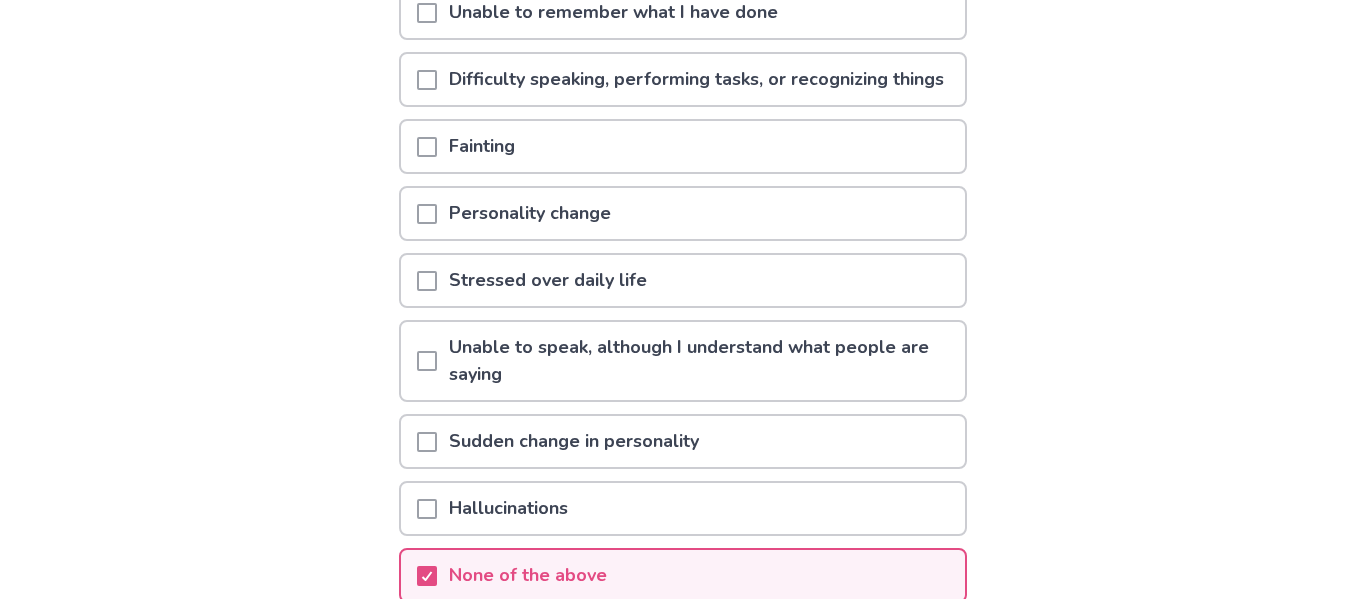click at bounding box center (427, 361) 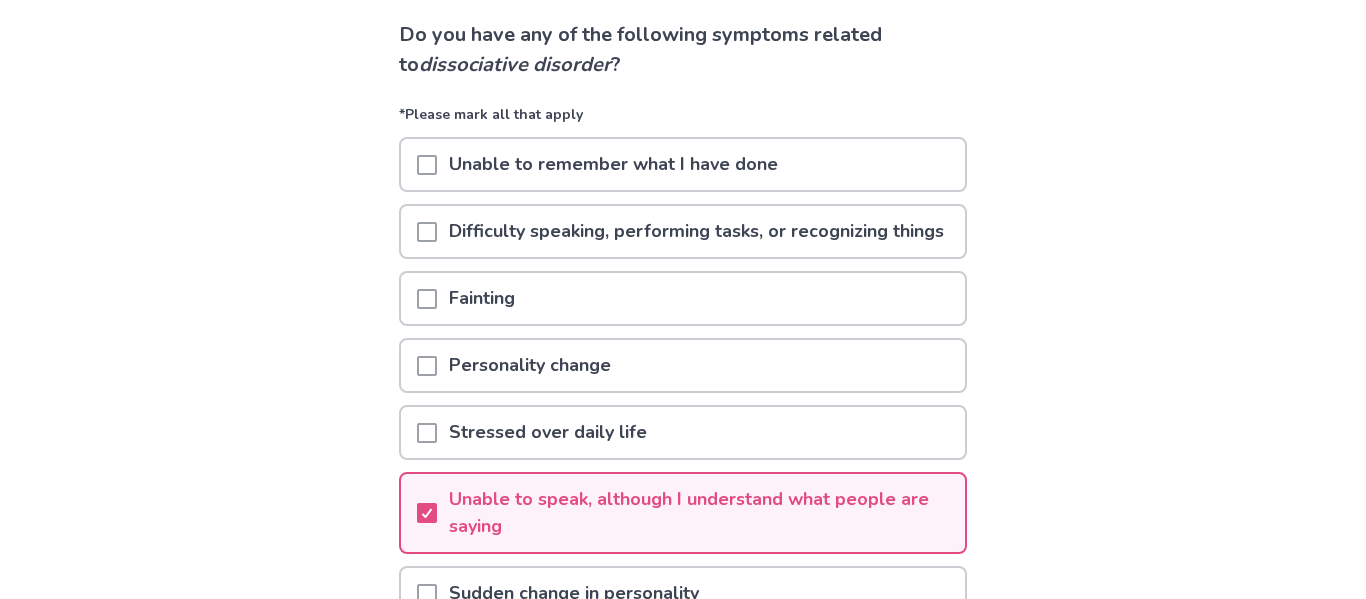 scroll, scrollTop: 125, scrollLeft: 0, axis: vertical 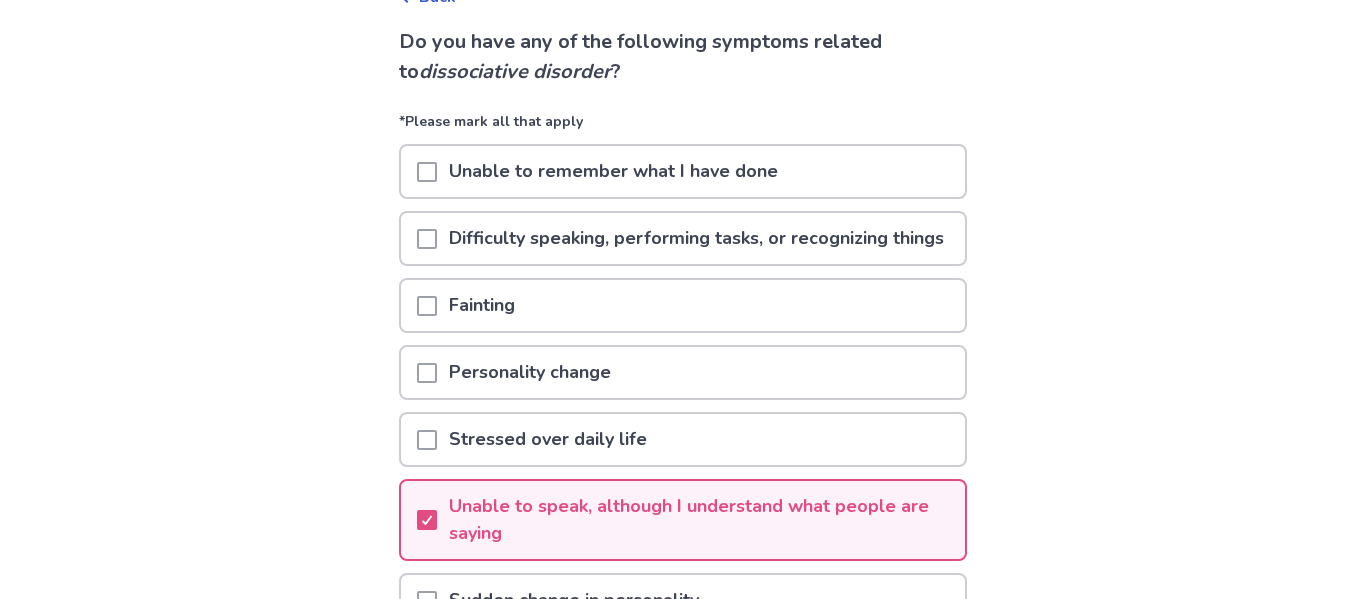 click at bounding box center (427, 238) 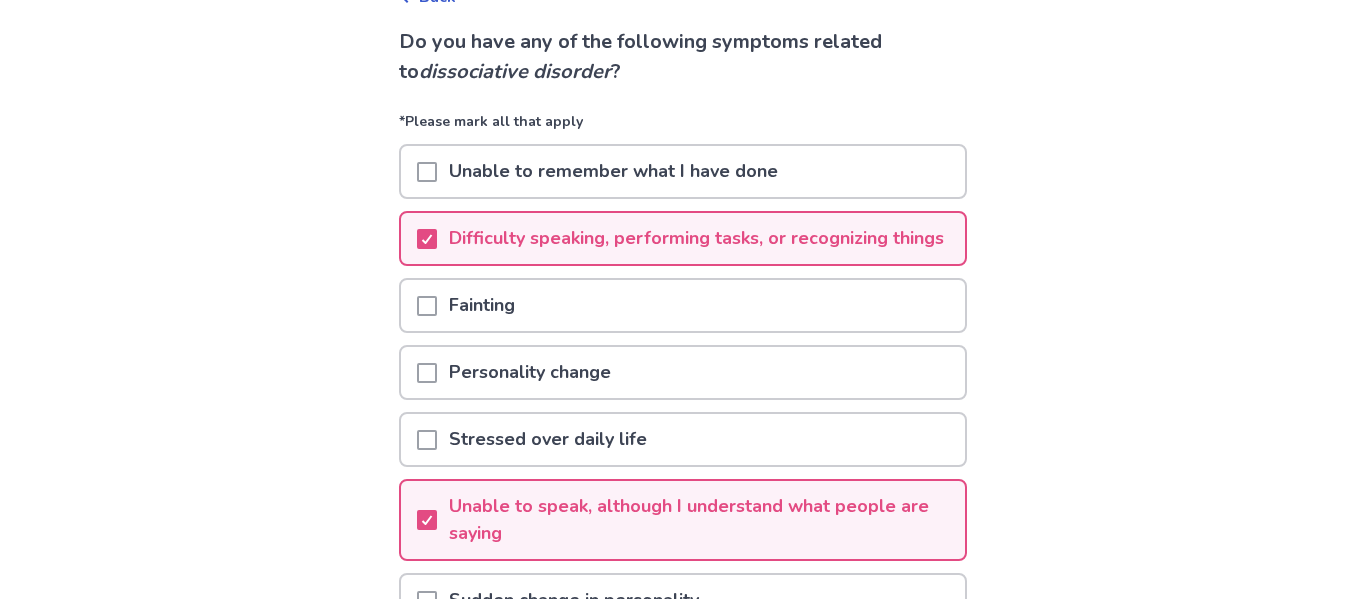 click on "Unable to remember what I have done" at bounding box center [683, 171] 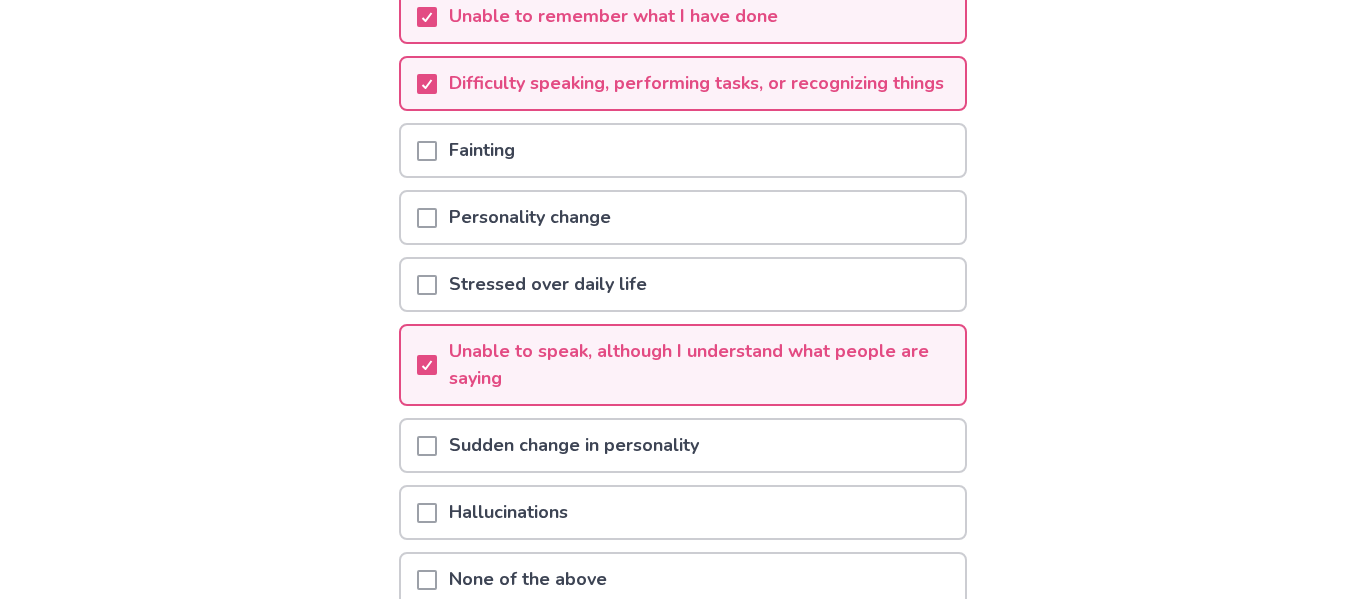 scroll, scrollTop: 284, scrollLeft: 0, axis: vertical 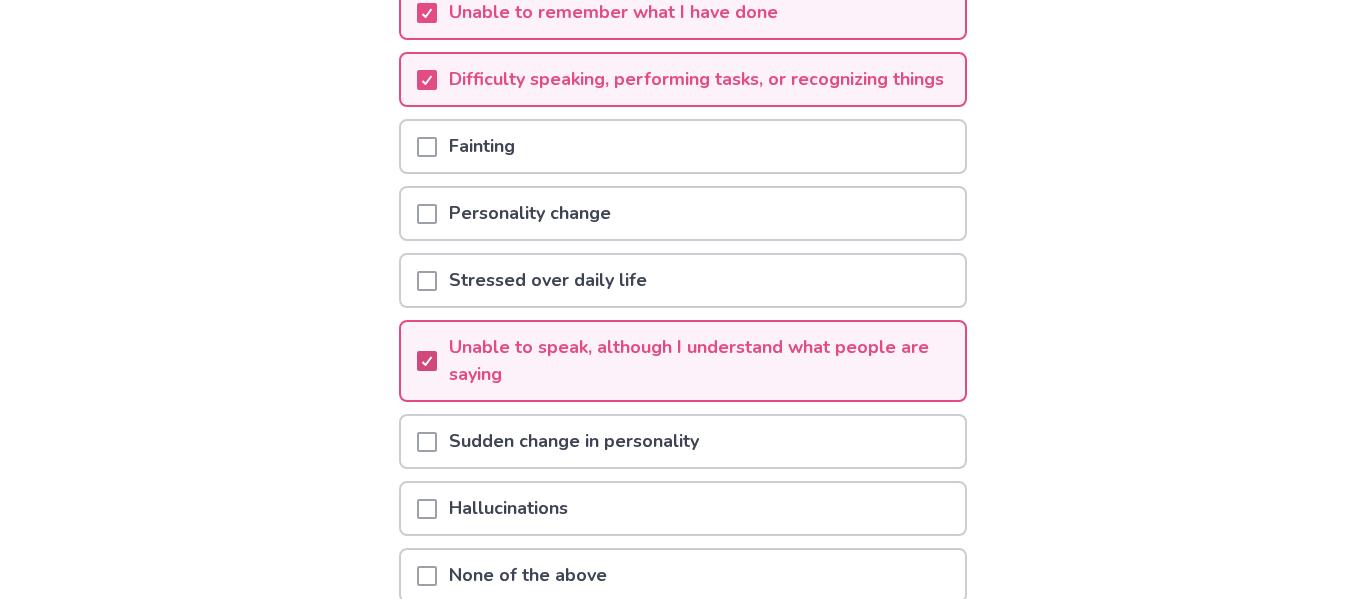 click at bounding box center (427, 361) 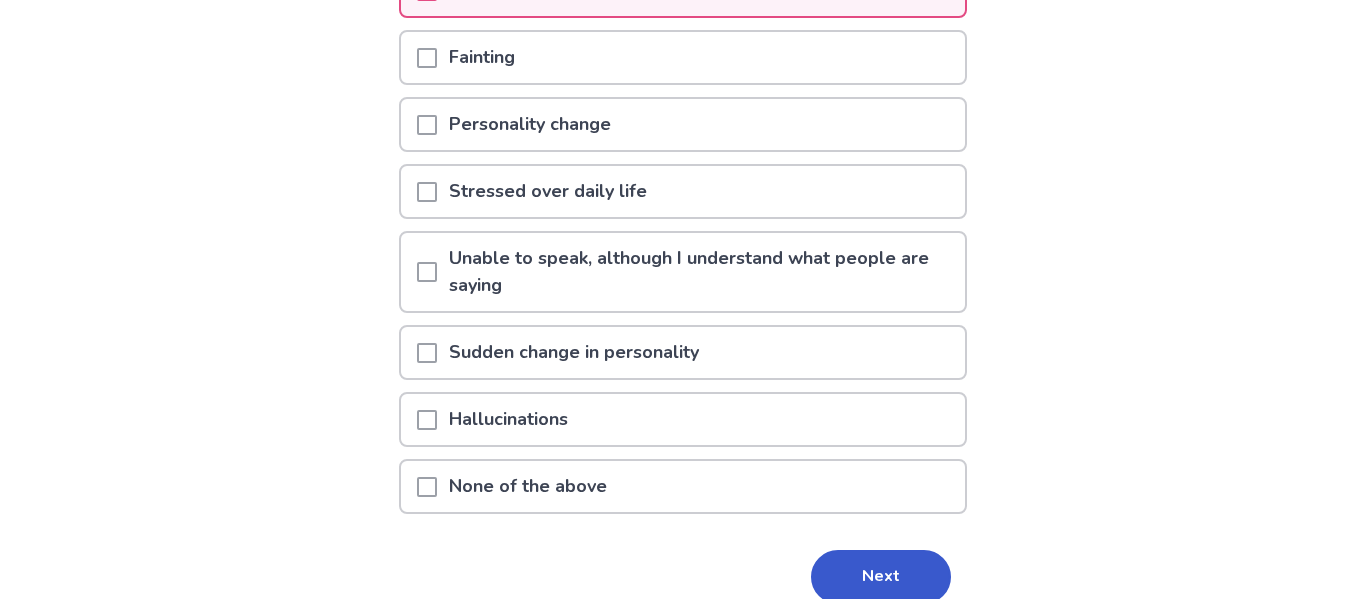 scroll, scrollTop: 406, scrollLeft: 0, axis: vertical 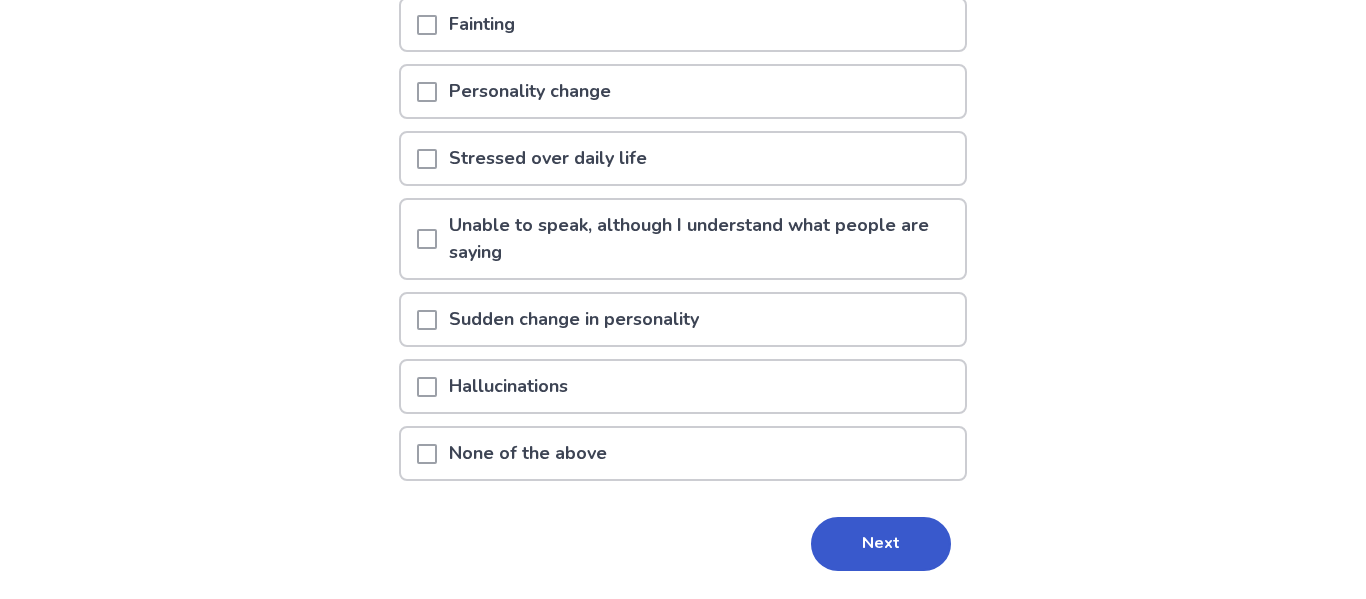 click on "Sudden change in personality" at bounding box center (683, 319) 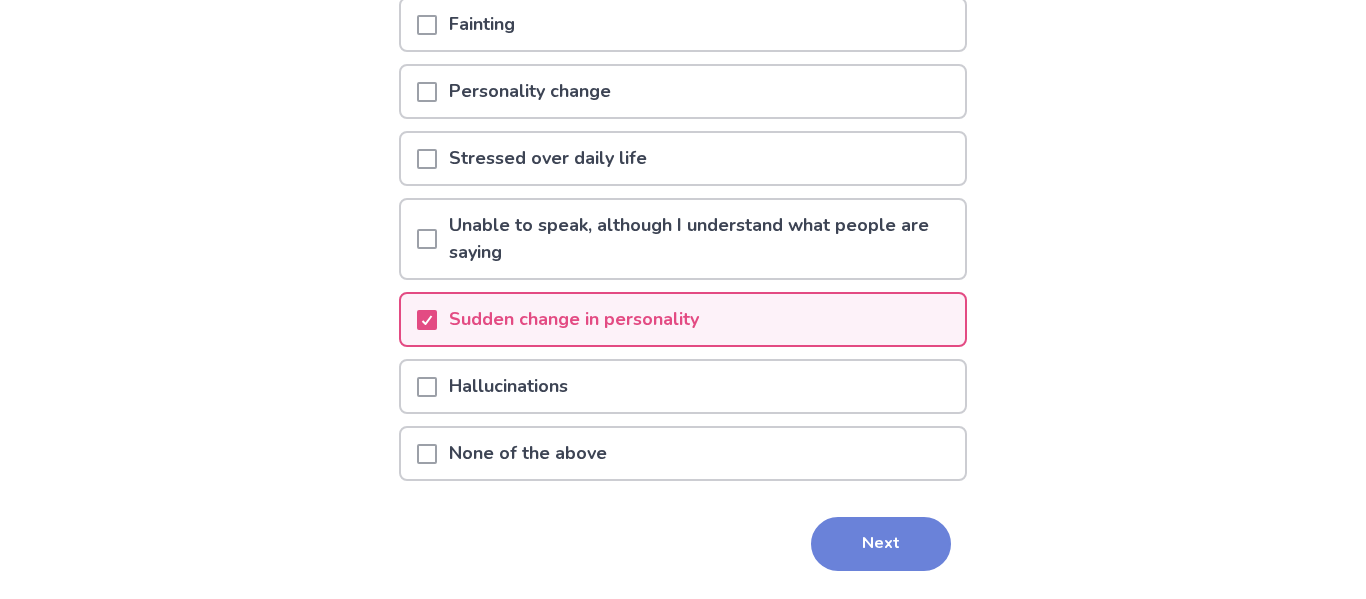 click on "Next" at bounding box center [881, 544] 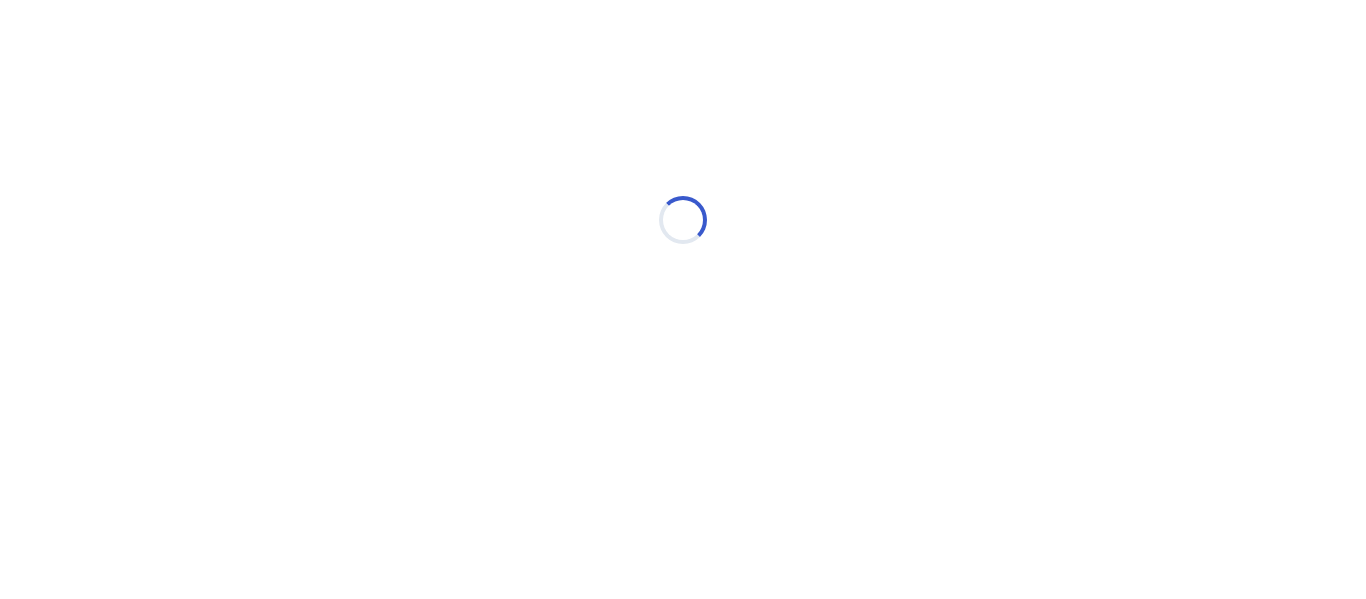 scroll, scrollTop: 0, scrollLeft: 0, axis: both 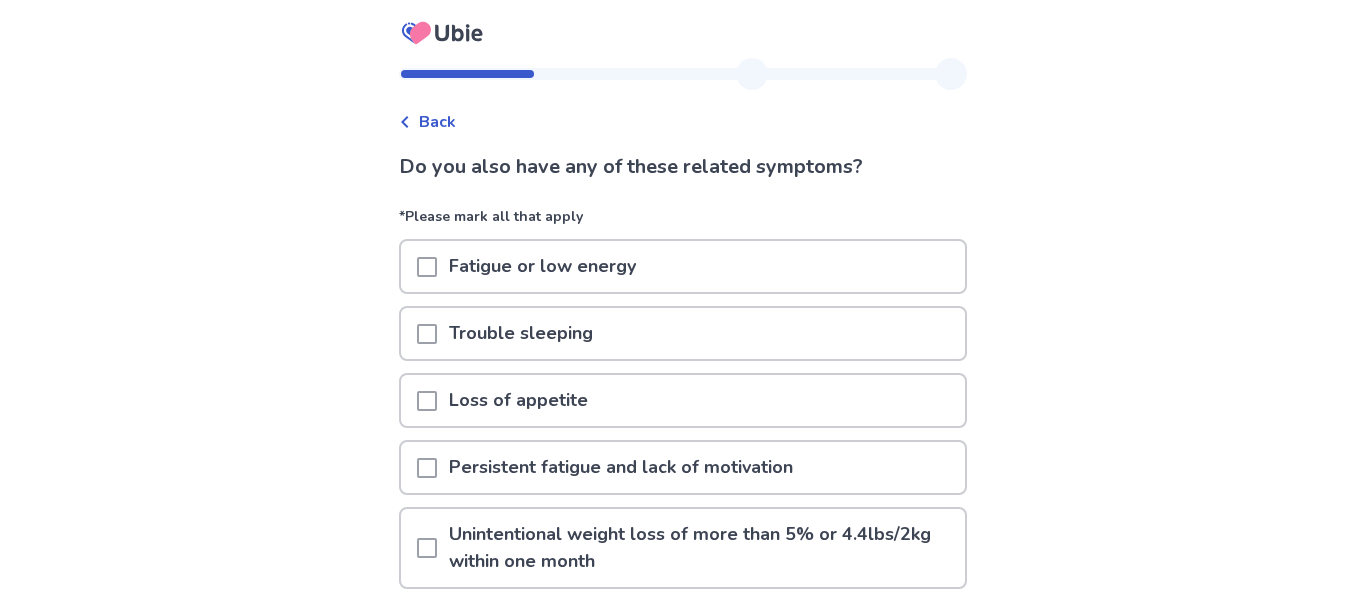 click on "Fatigue or low energy" at bounding box center [542, 266] 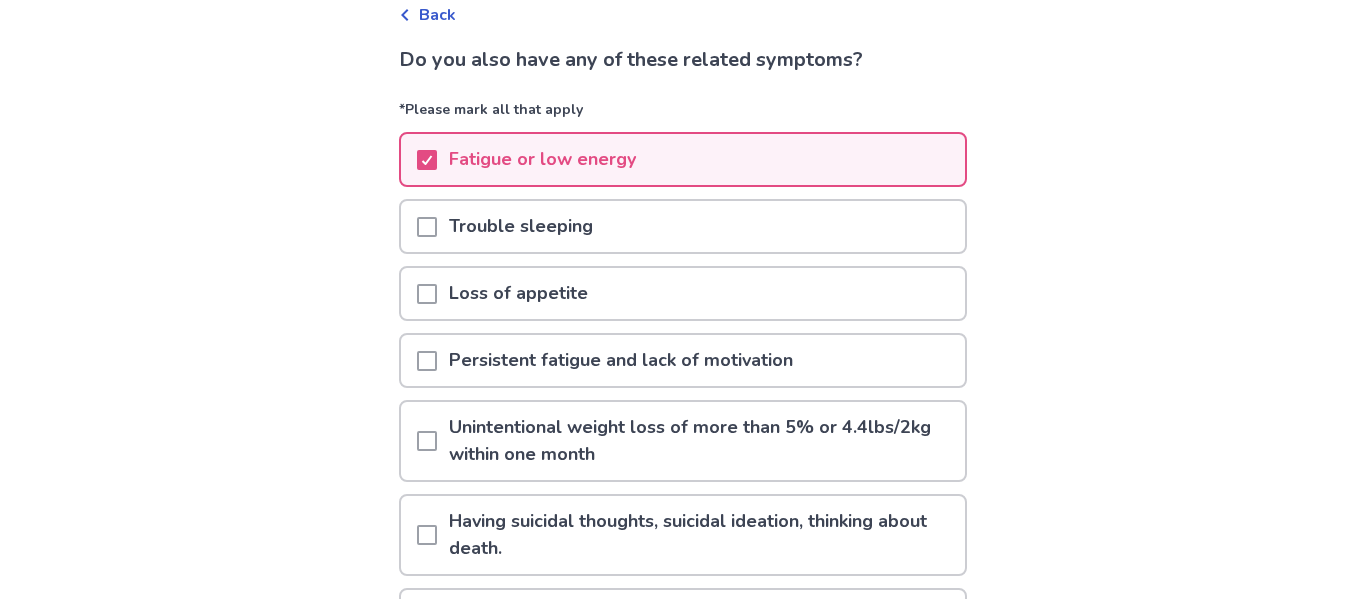 click on "Loss of appetite" at bounding box center (518, 293) 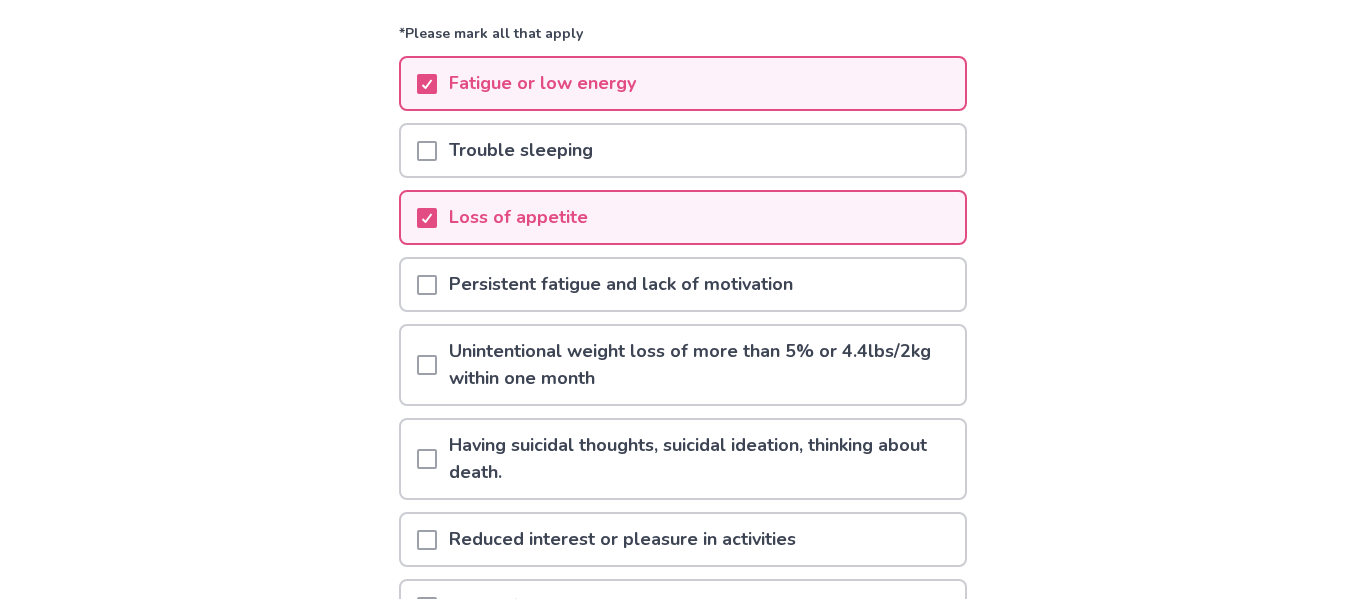 scroll, scrollTop: 190, scrollLeft: 0, axis: vertical 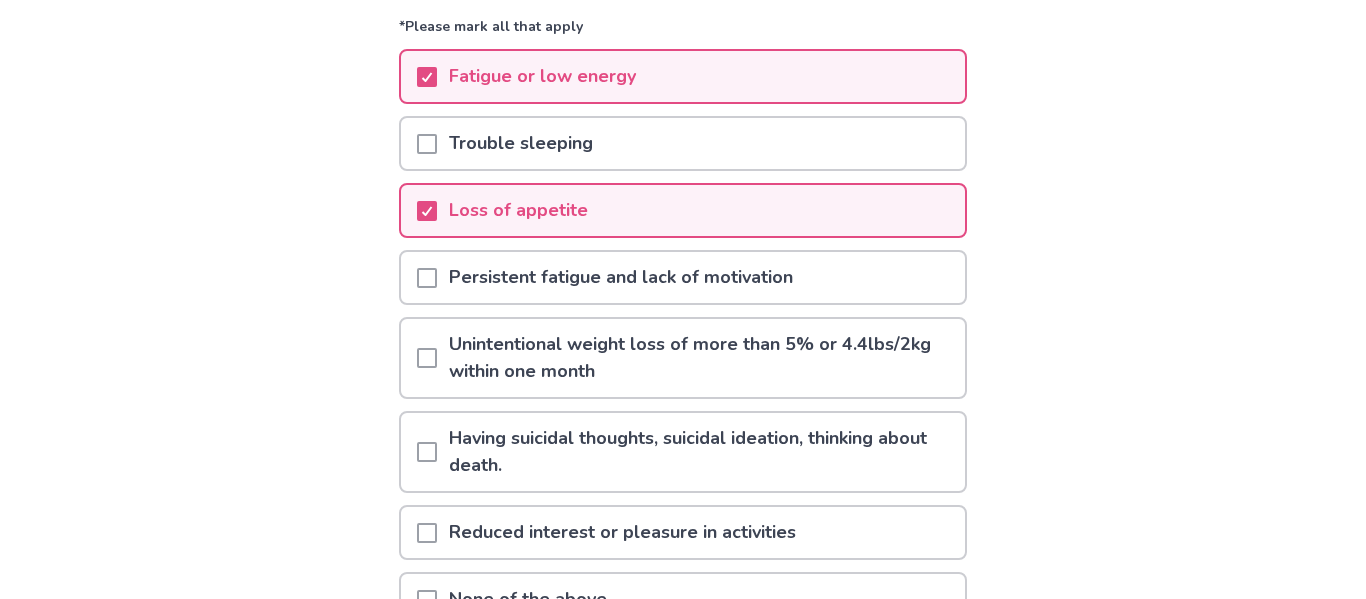 click on "Persistent fatigue and lack of motivation" at bounding box center (621, 277) 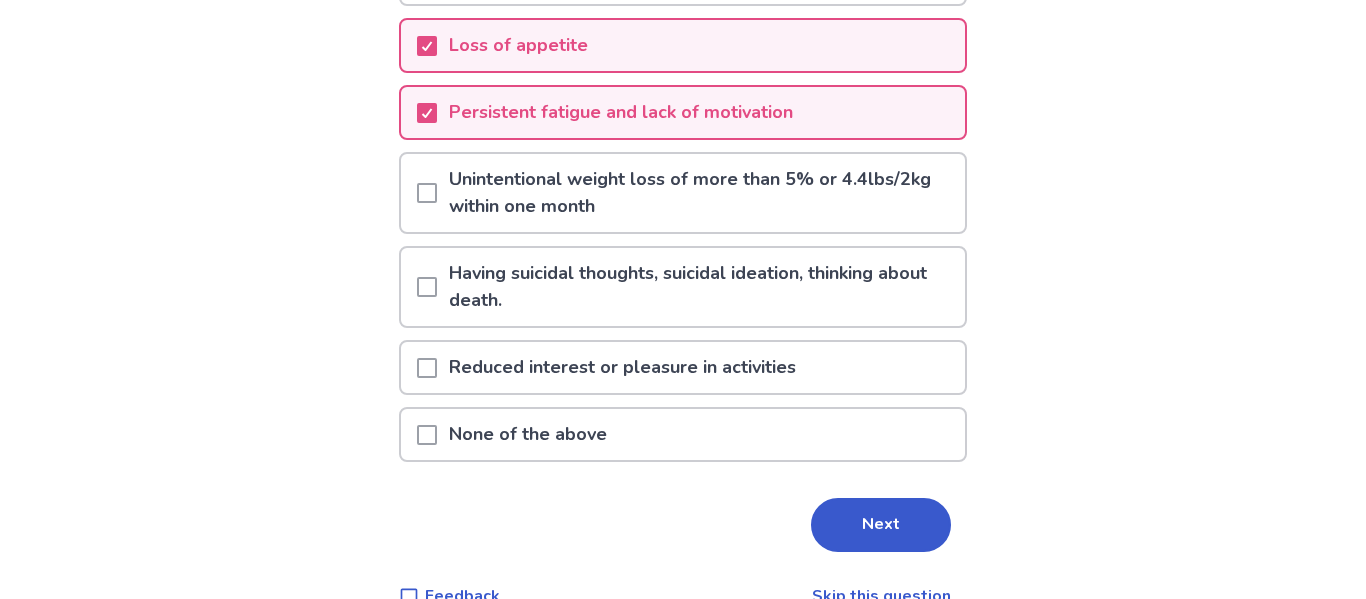 scroll, scrollTop: 357, scrollLeft: 0, axis: vertical 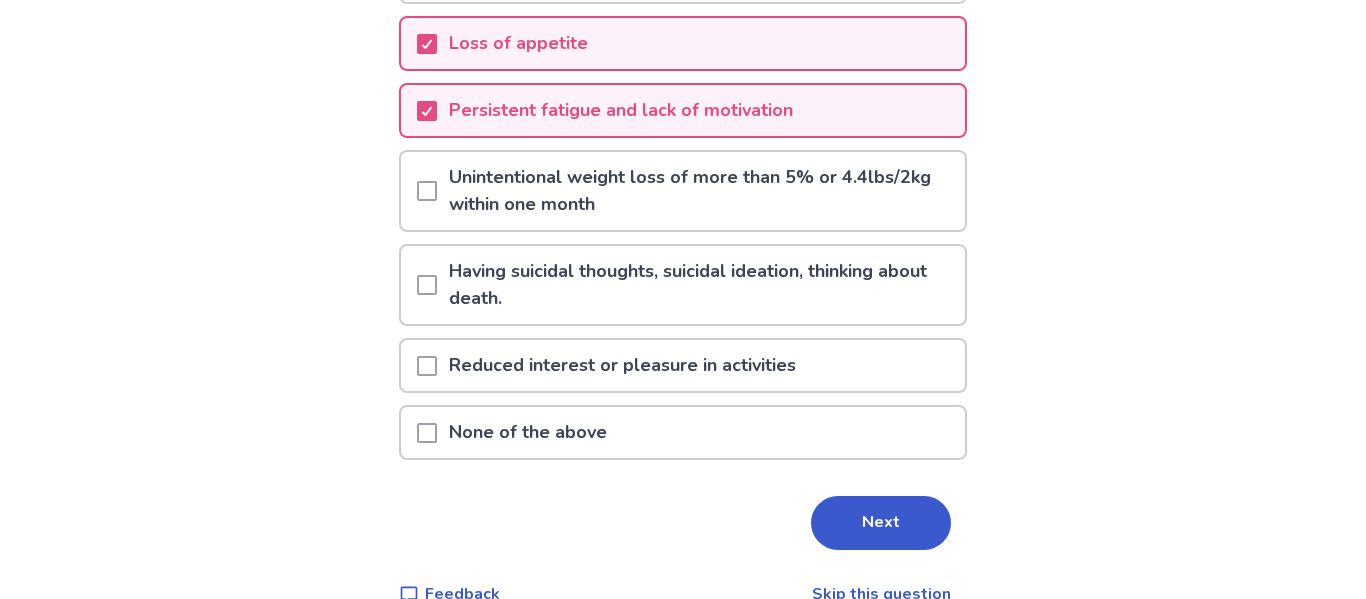 click on "Having suicidal thoughts, suicidal ideation, thinking about death." at bounding box center [701, 285] 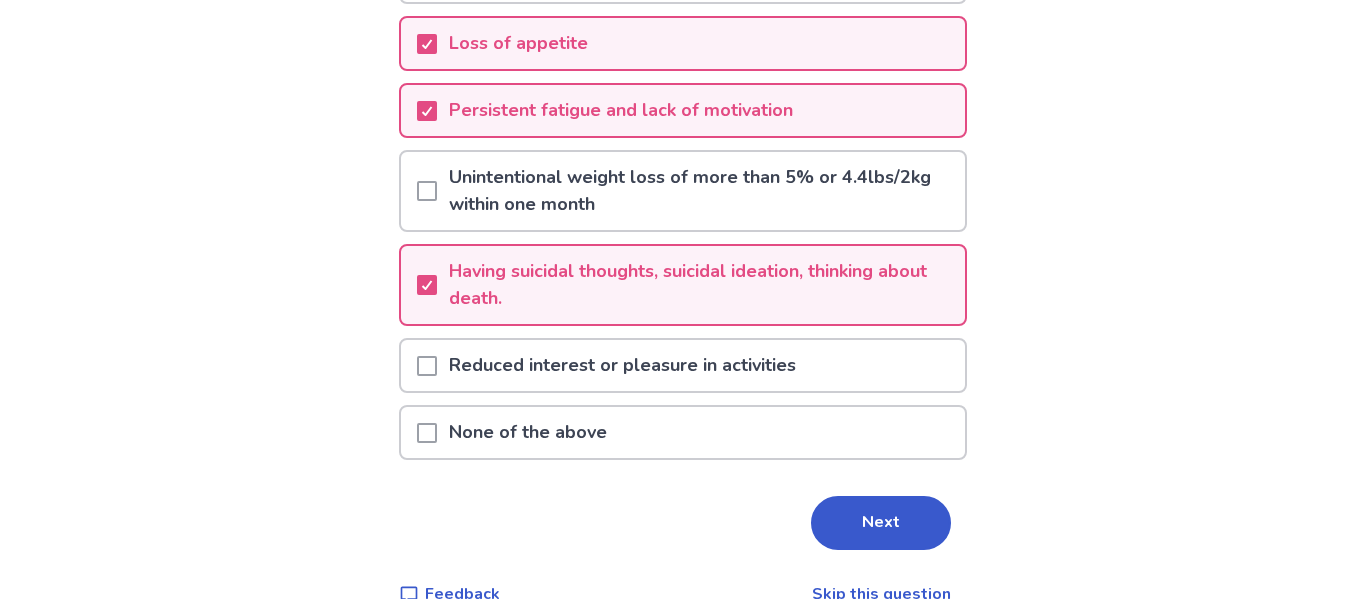 click on "Unintentional weight loss of more than 5% or 4.4lbs/2kg within one month" at bounding box center (701, 191) 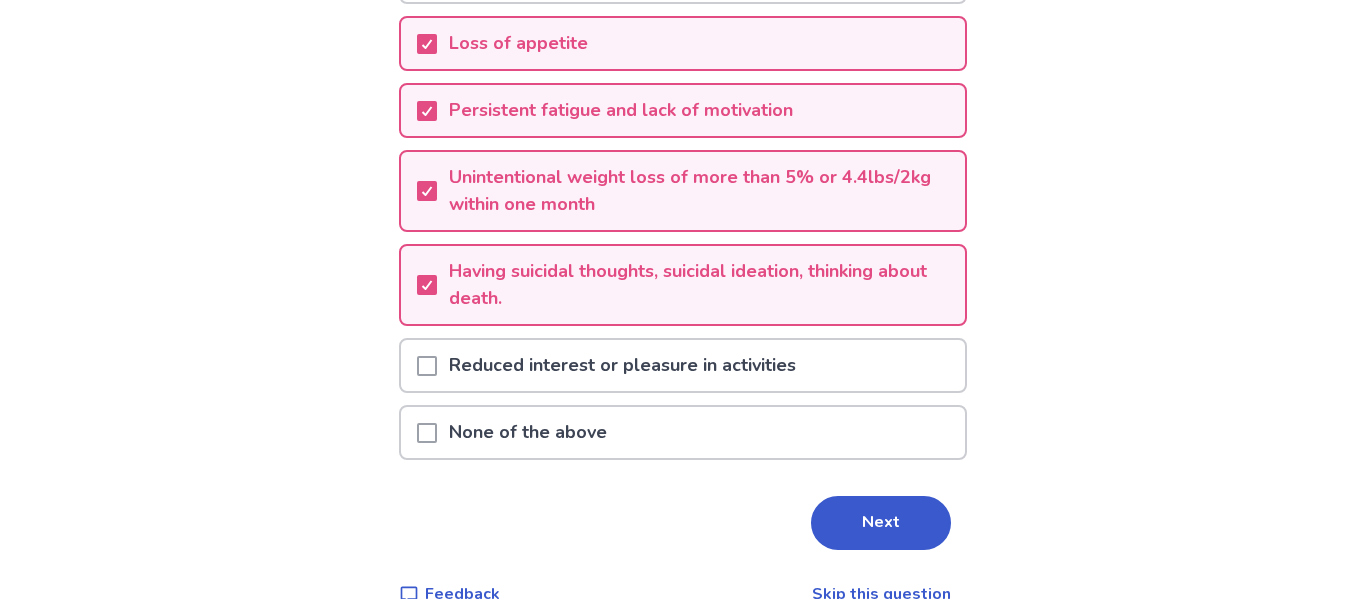 click on "Reduced interest or pleasure in activities" at bounding box center (622, 365) 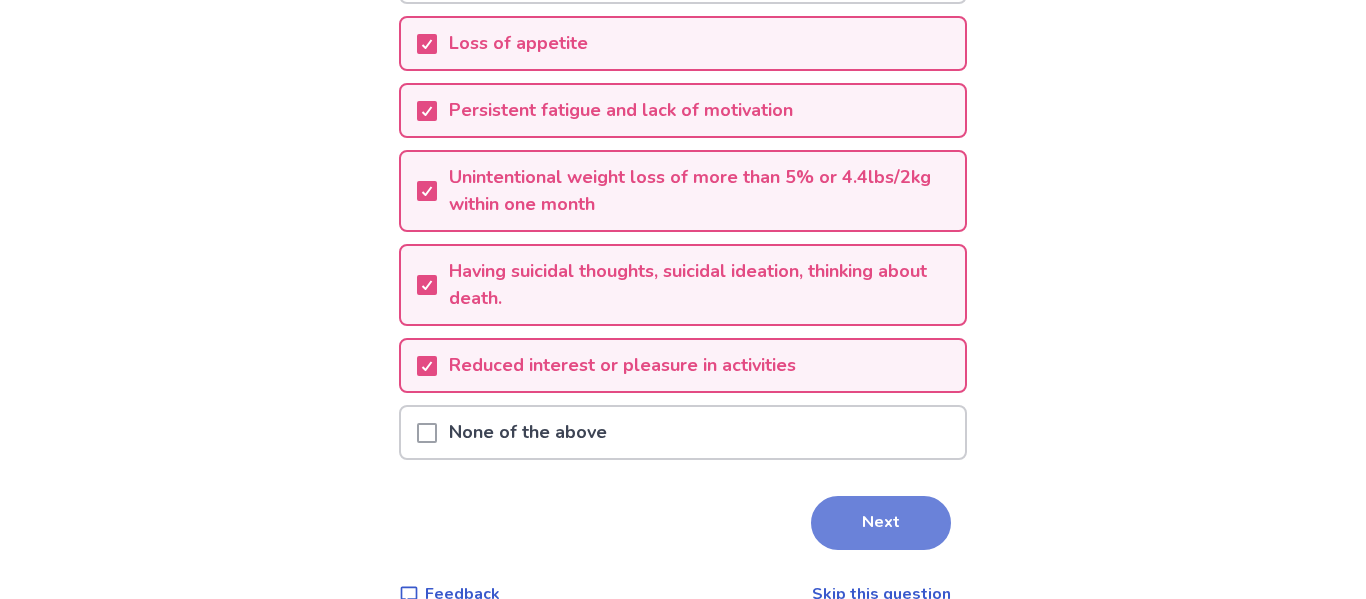 click on "Next" at bounding box center [881, 523] 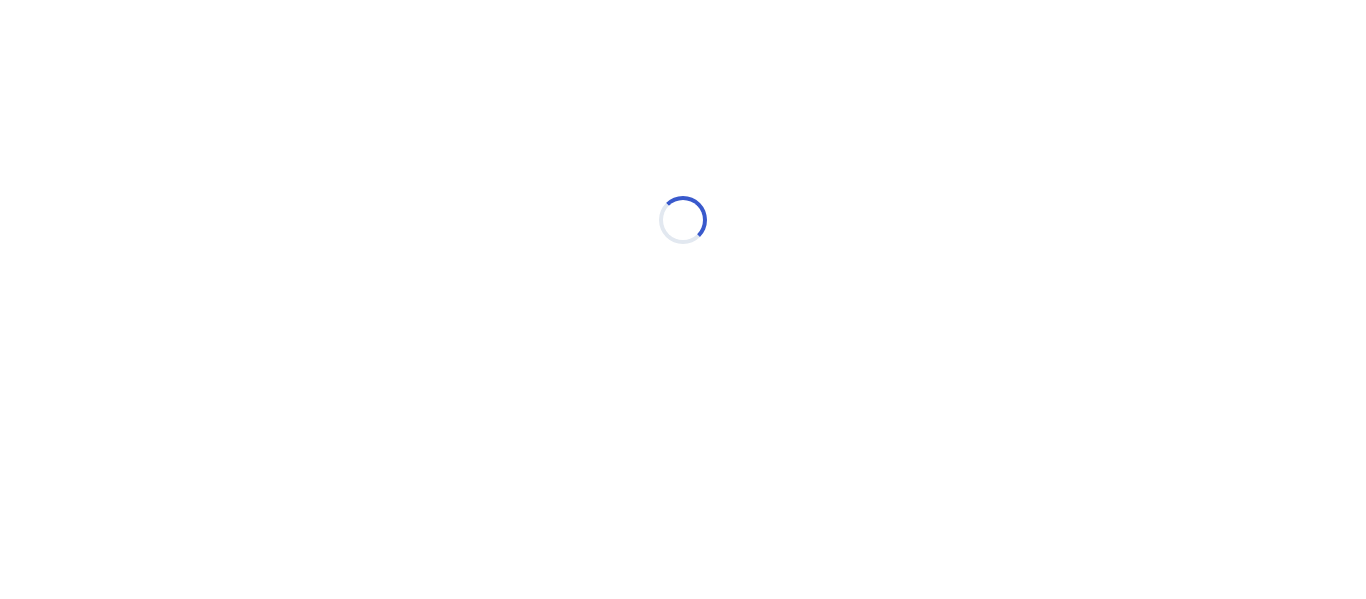 select on "*" 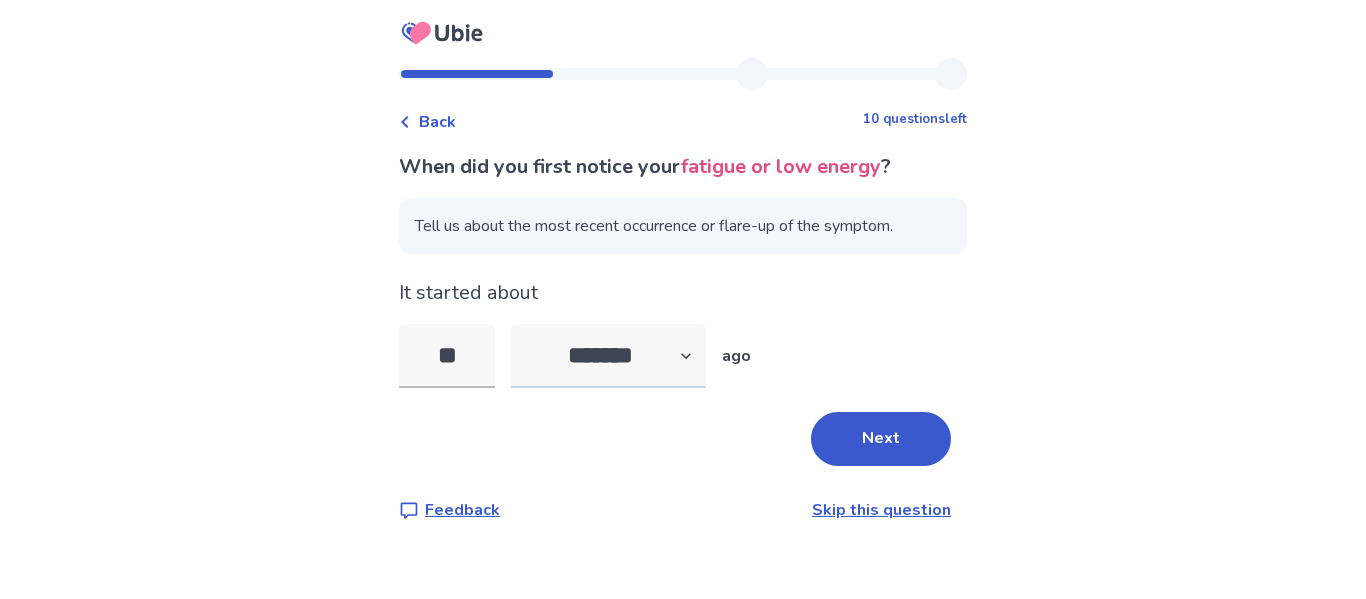 type on "*" 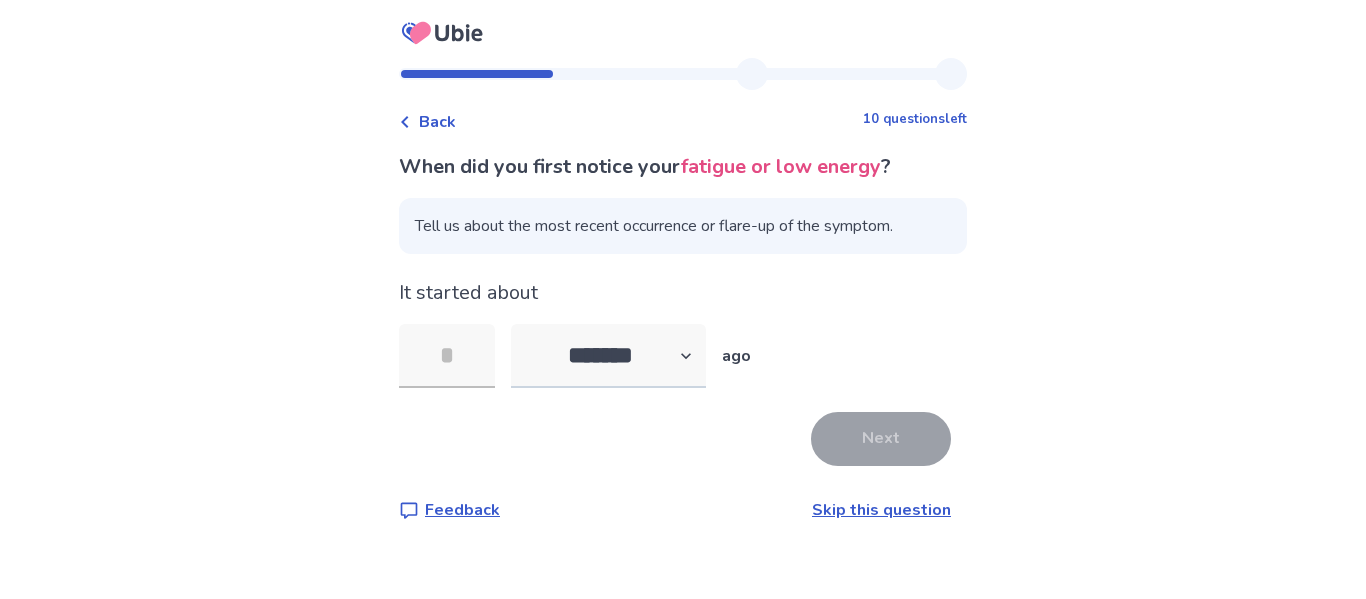 type on "*" 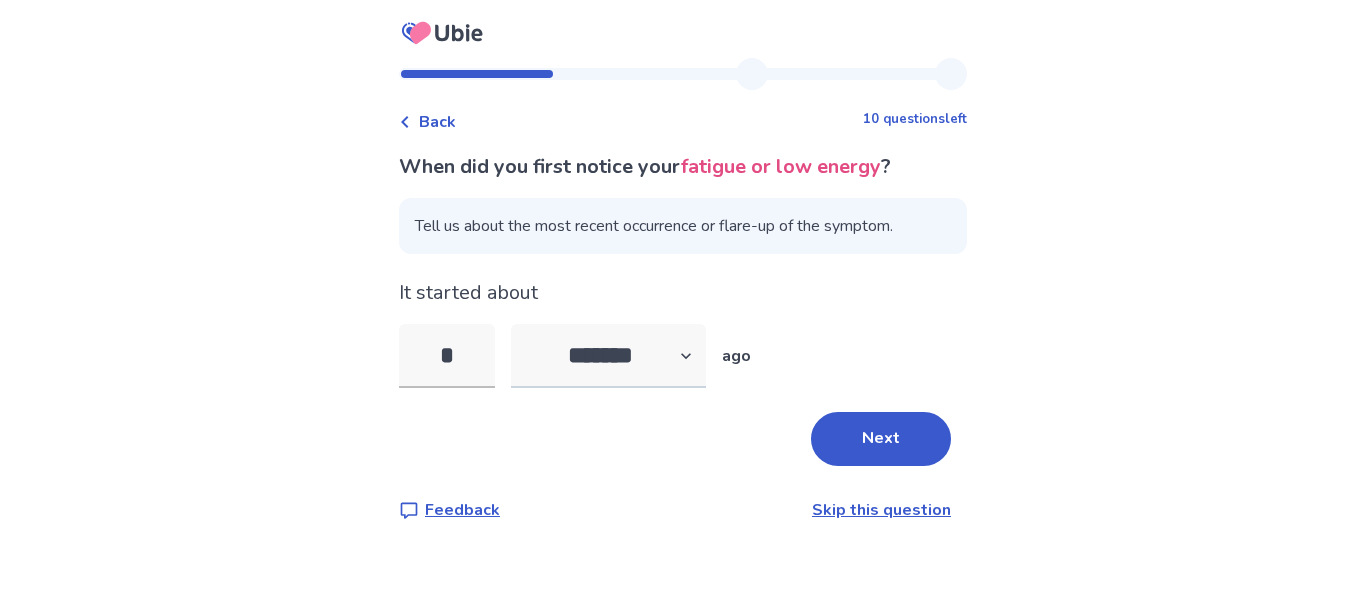 type on "*" 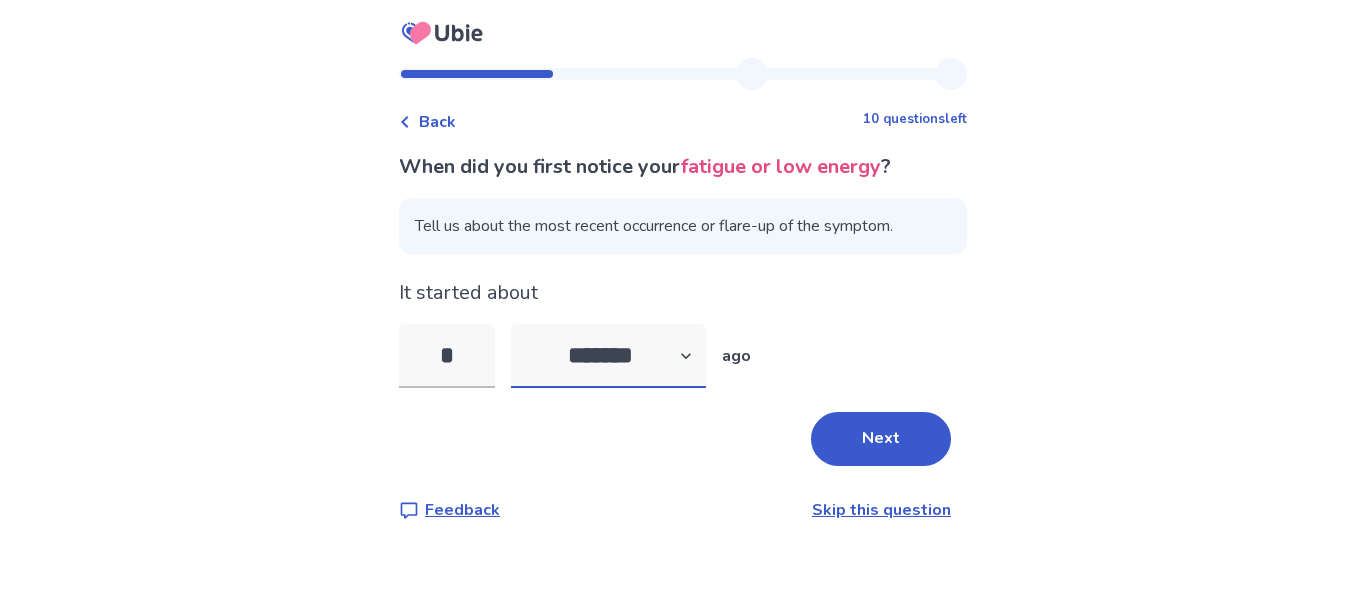 click on "******* ****** ******* ******** *******" at bounding box center (608, 356) 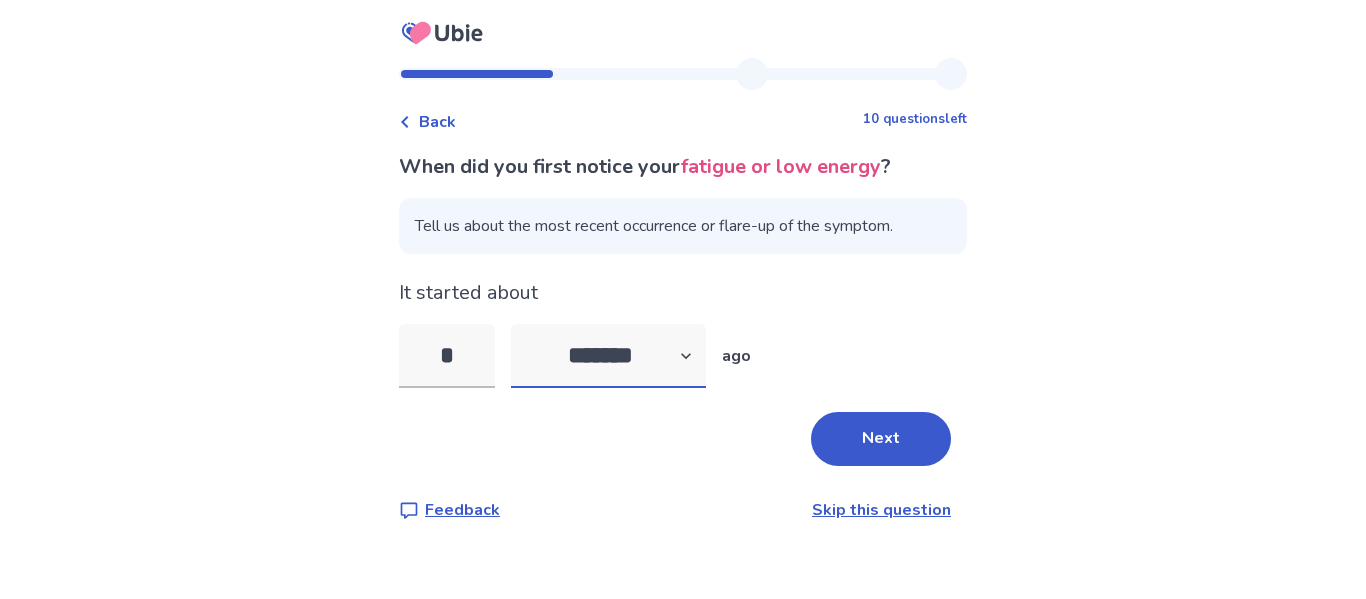 select on "*" 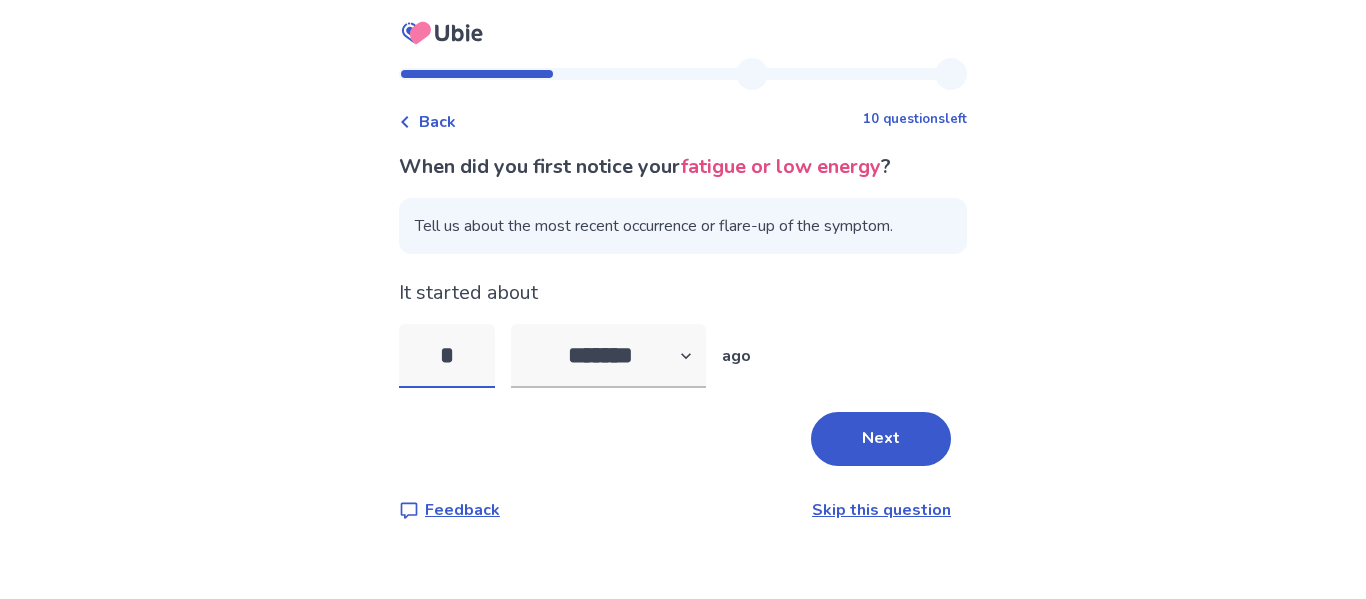 click on "*" at bounding box center [447, 356] 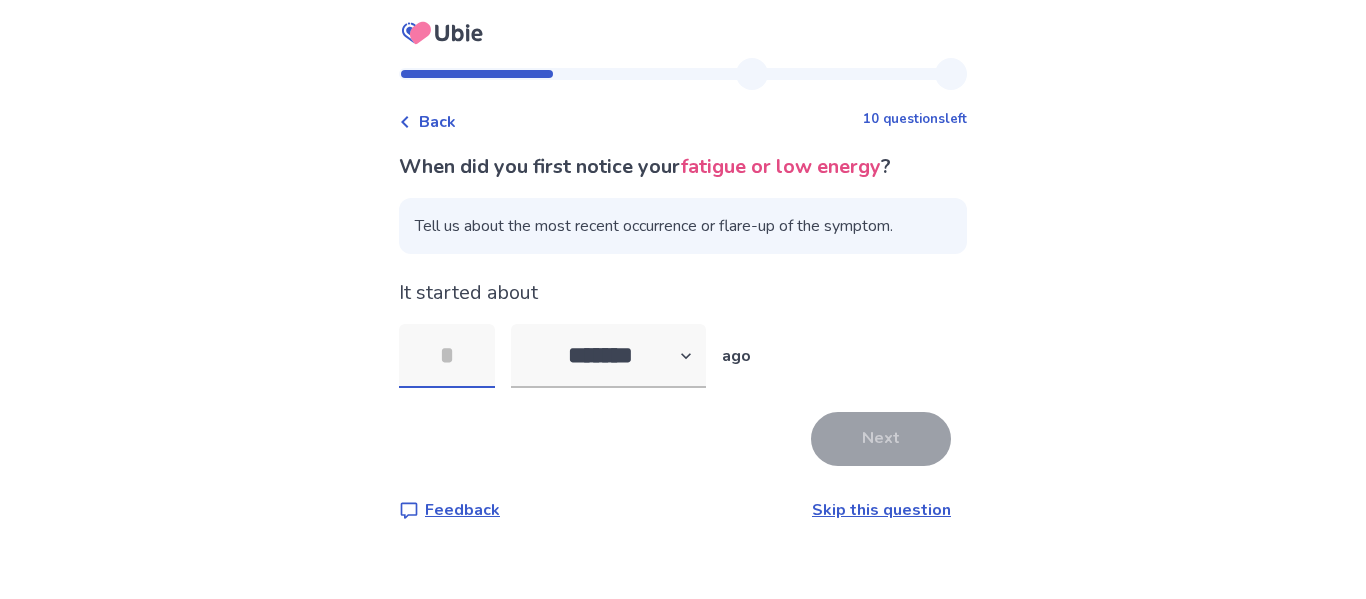 type on "*" 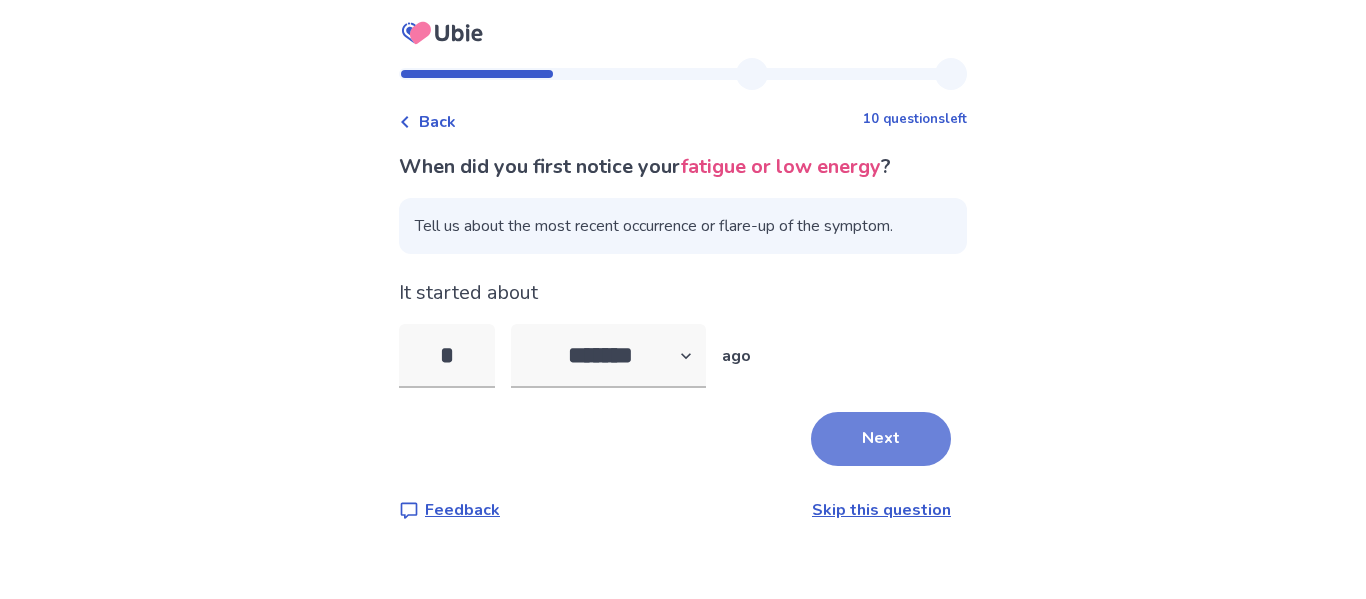 click on "Next" at bounding box center (881, 439) 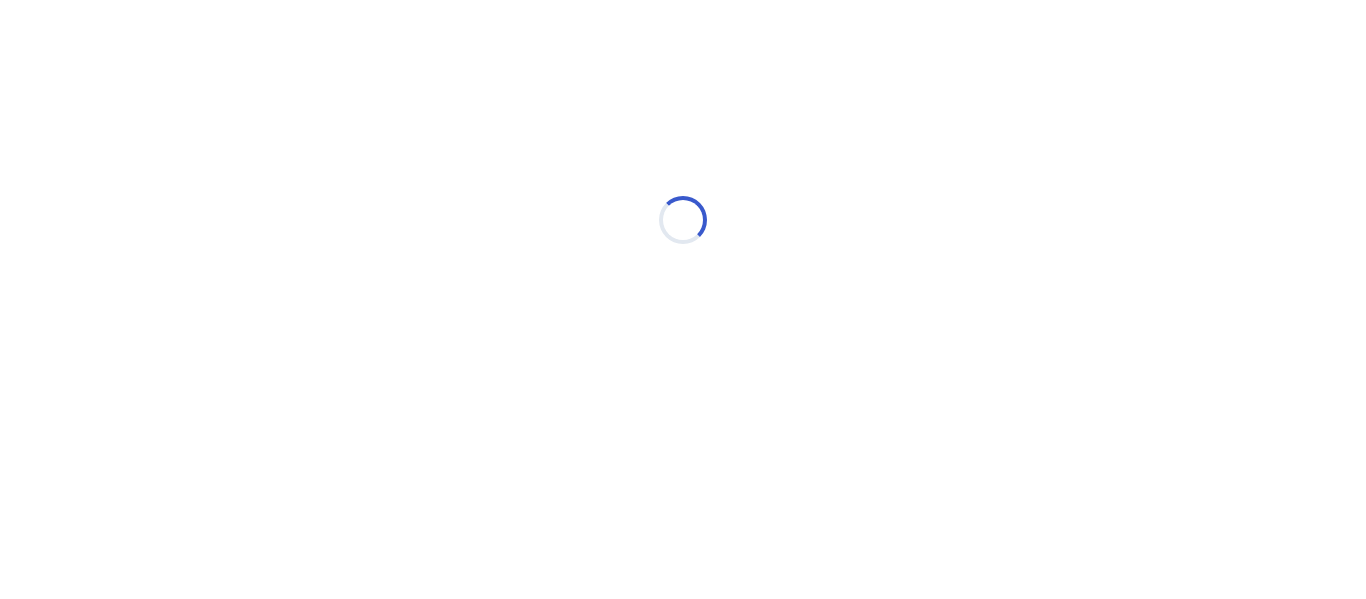 select on "*" 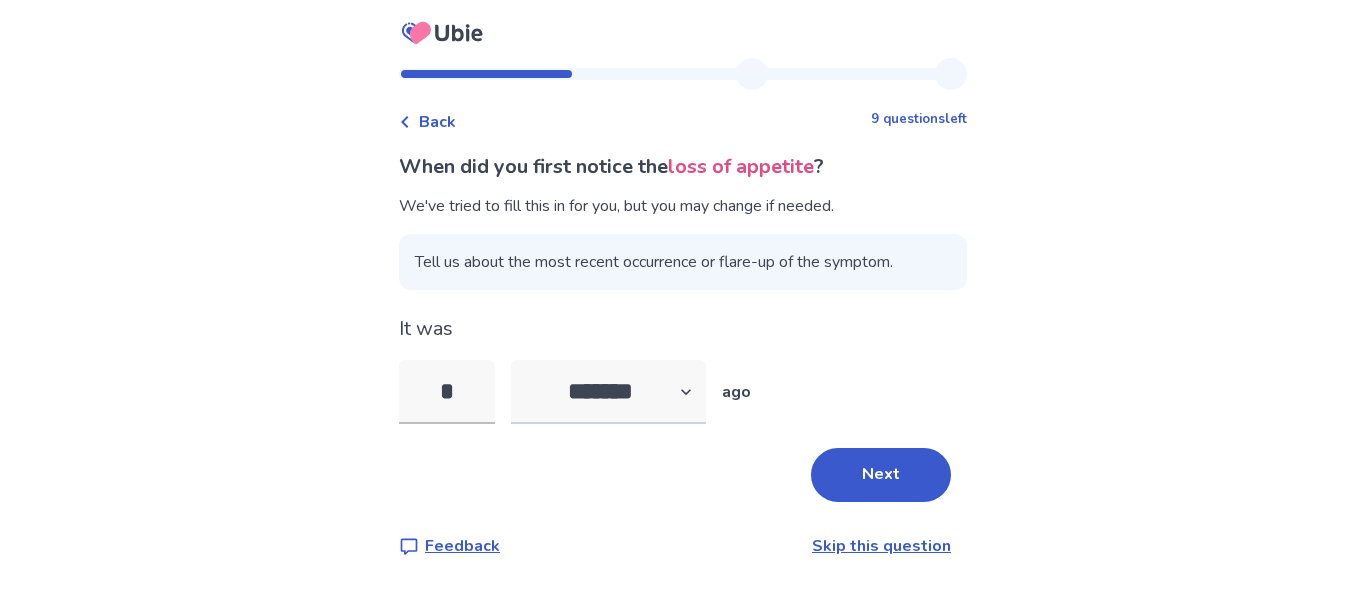 type on "*" 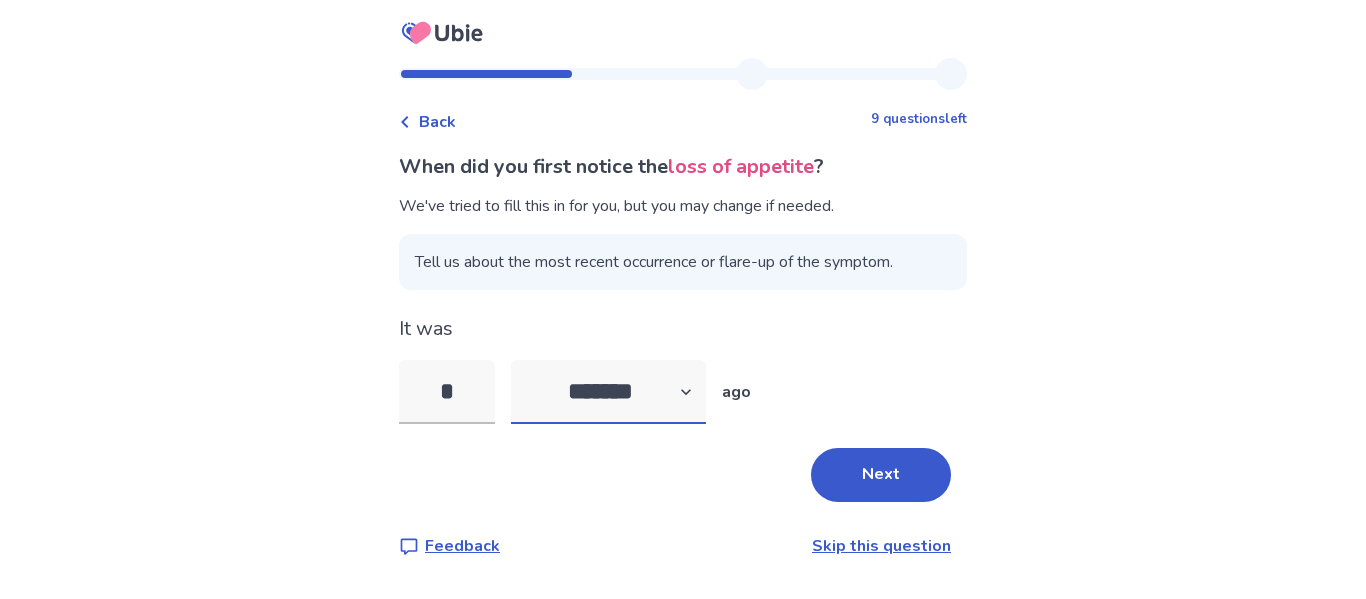 click on "******* ****** ******* ******** *******" at bounding box center (608, 392) 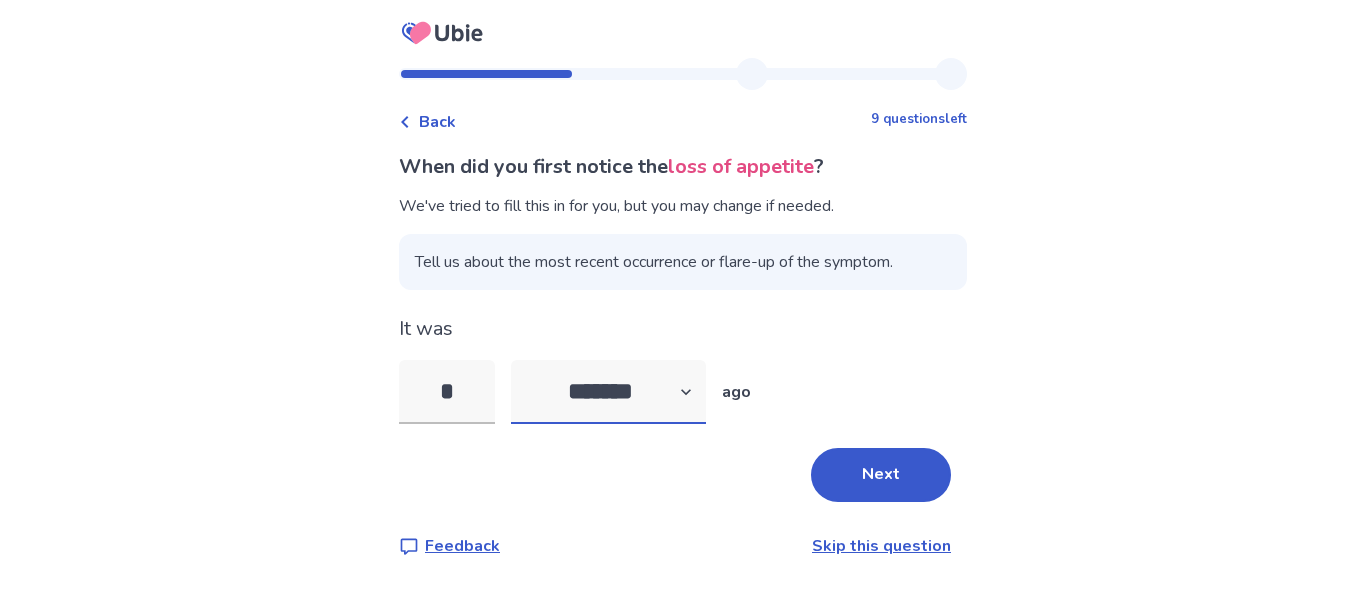 select on "*" 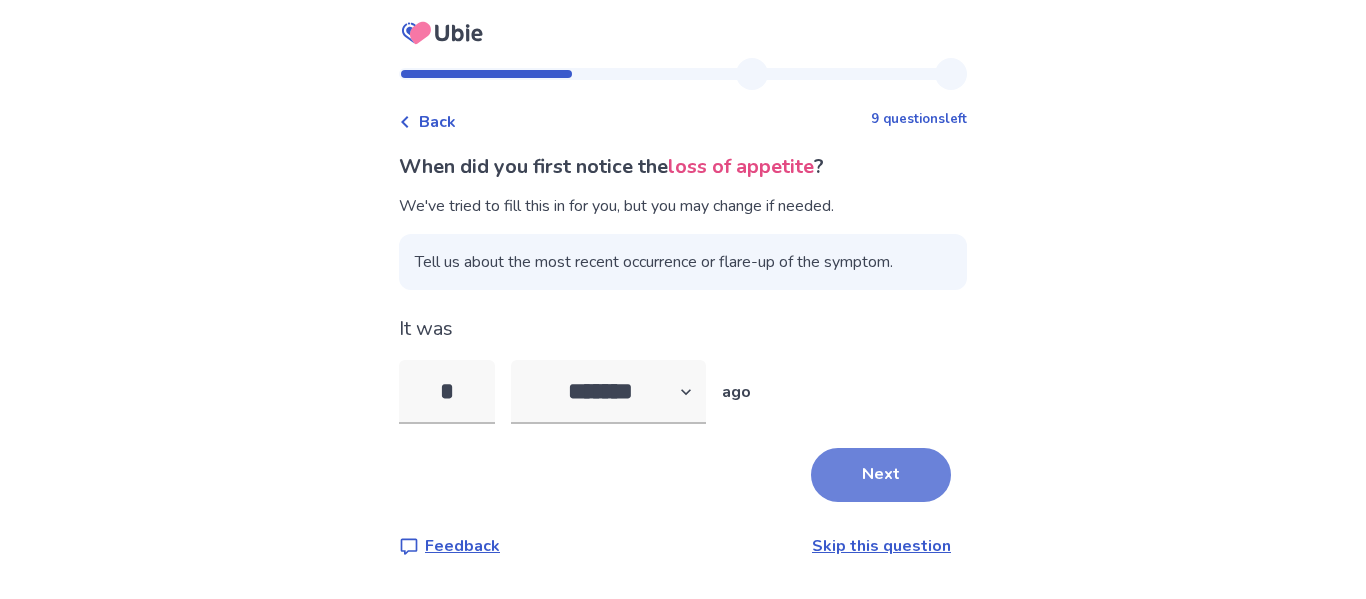 click on "Next" at bounding box center (881, 475) 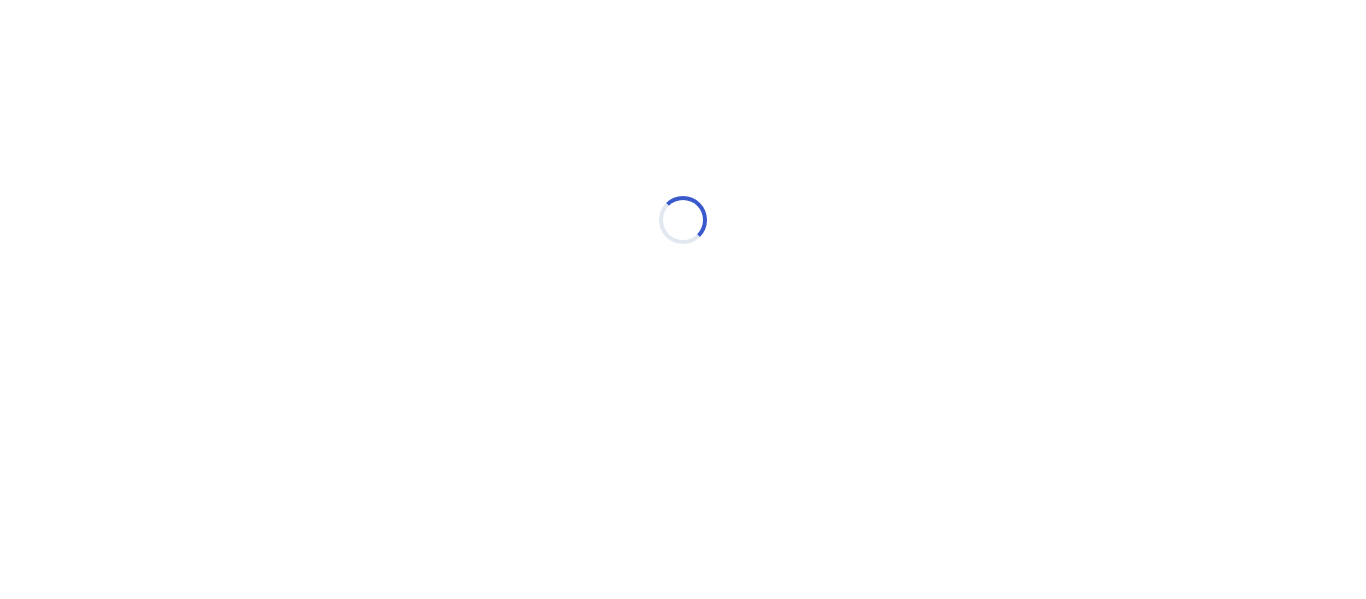 select on "*" 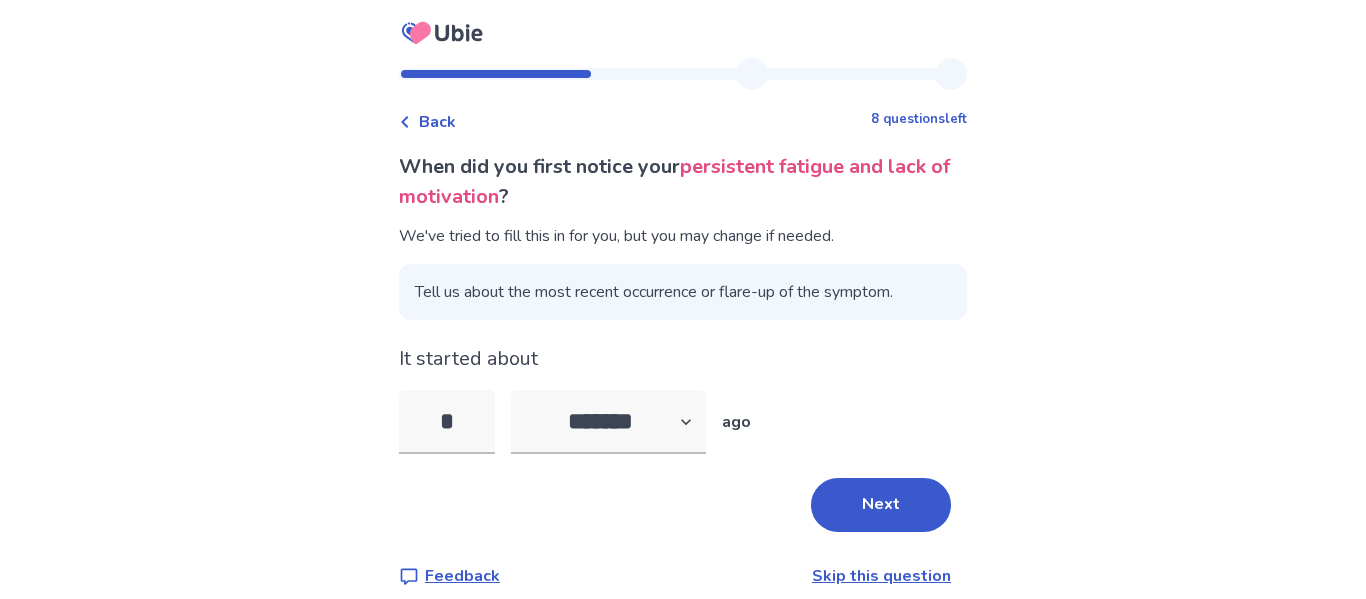 click on "Back" at bounding box center (437, 122) 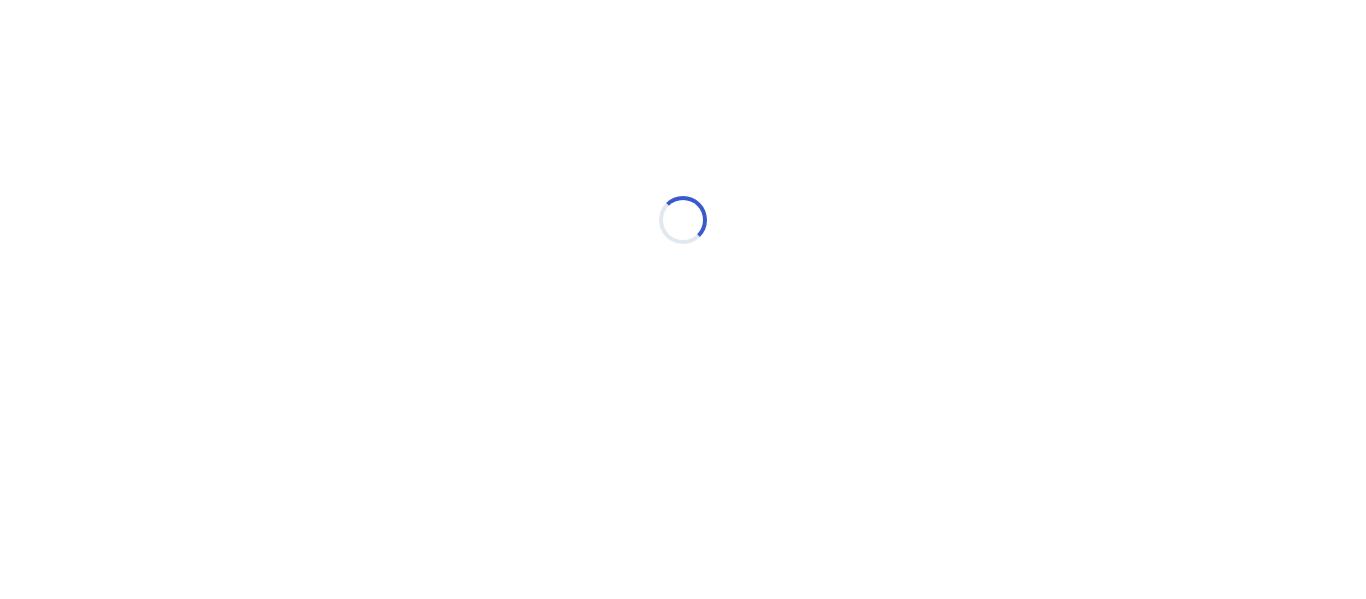 select on "*" 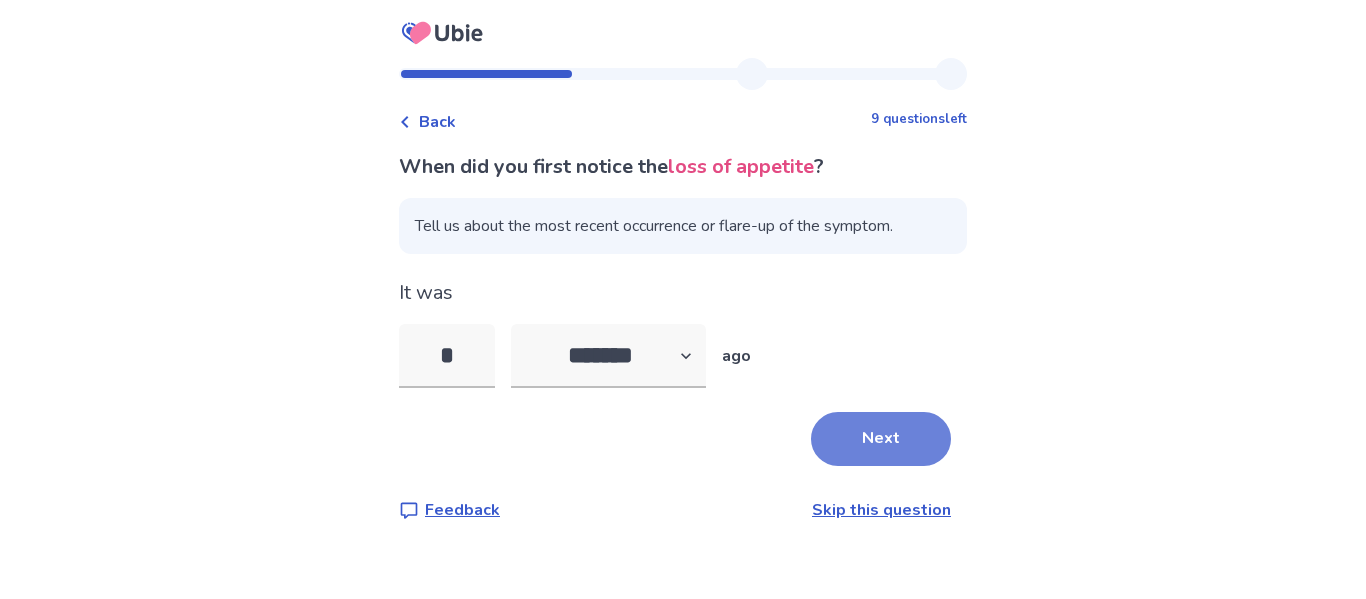 click on "Next" at bounding box center (881, 439) 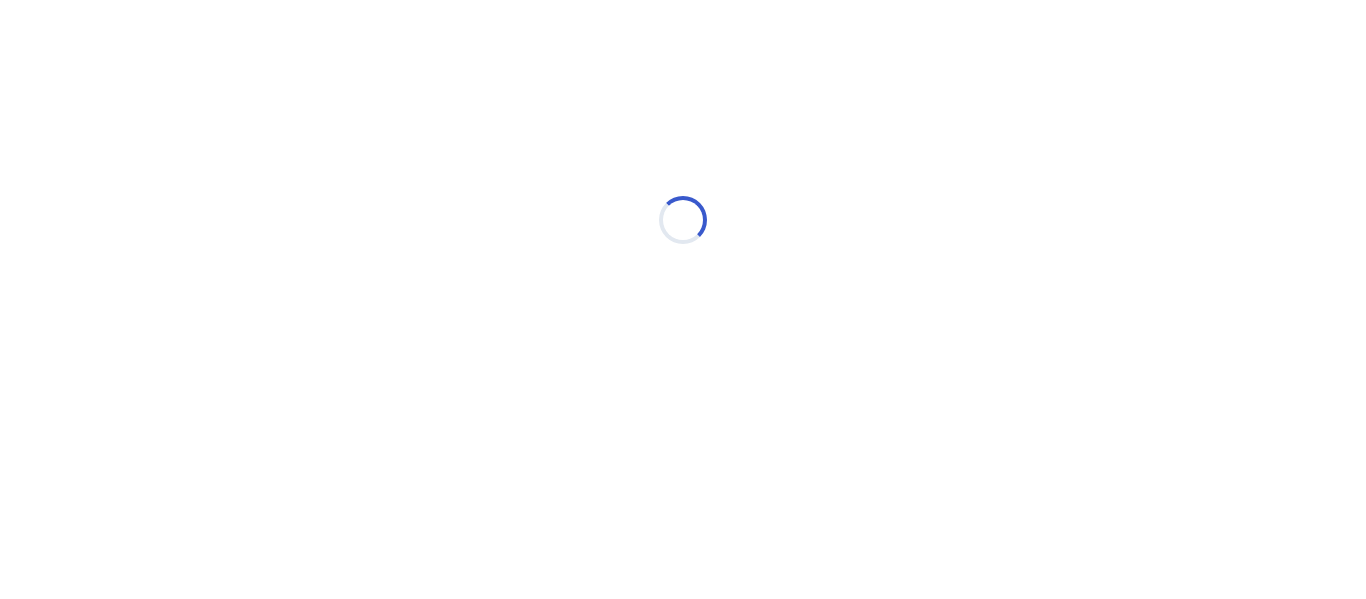select on "*" 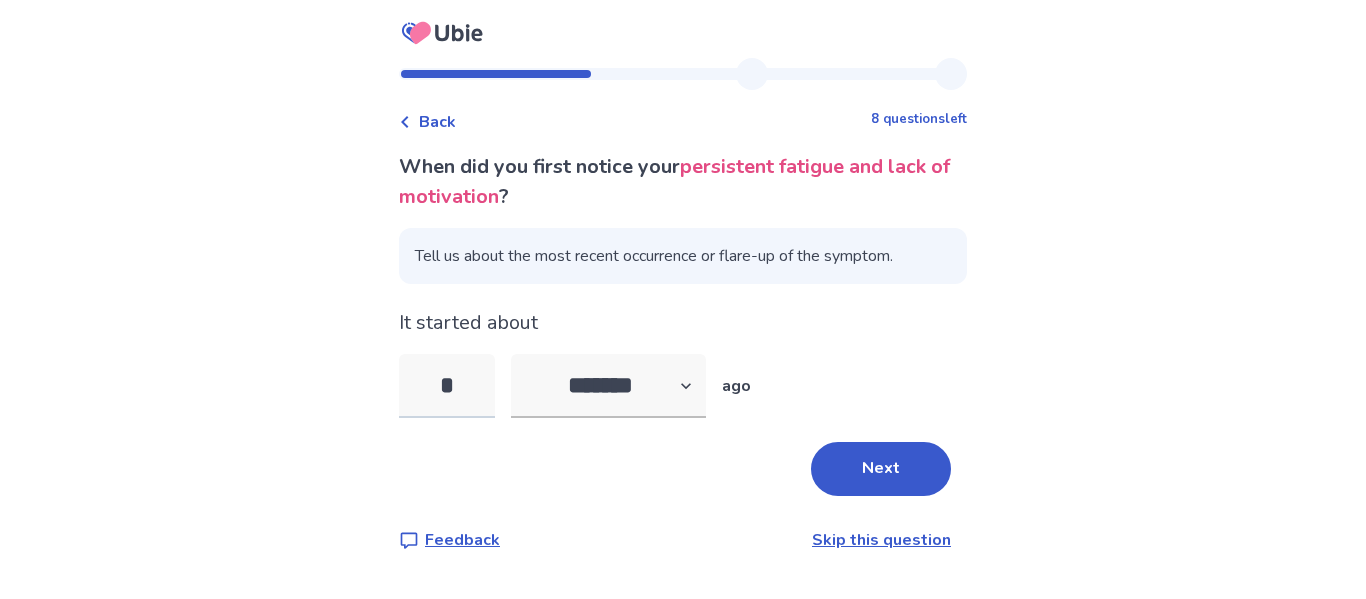 click on "*" at bounding box center [447, 386] 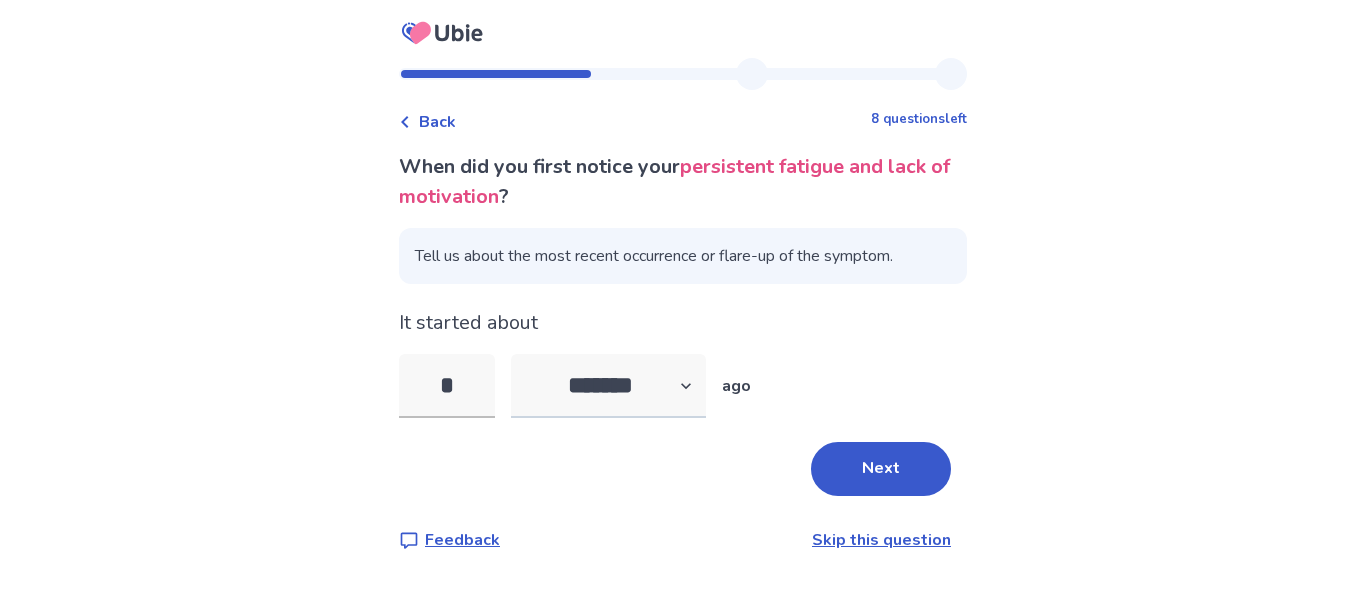 type on "*" 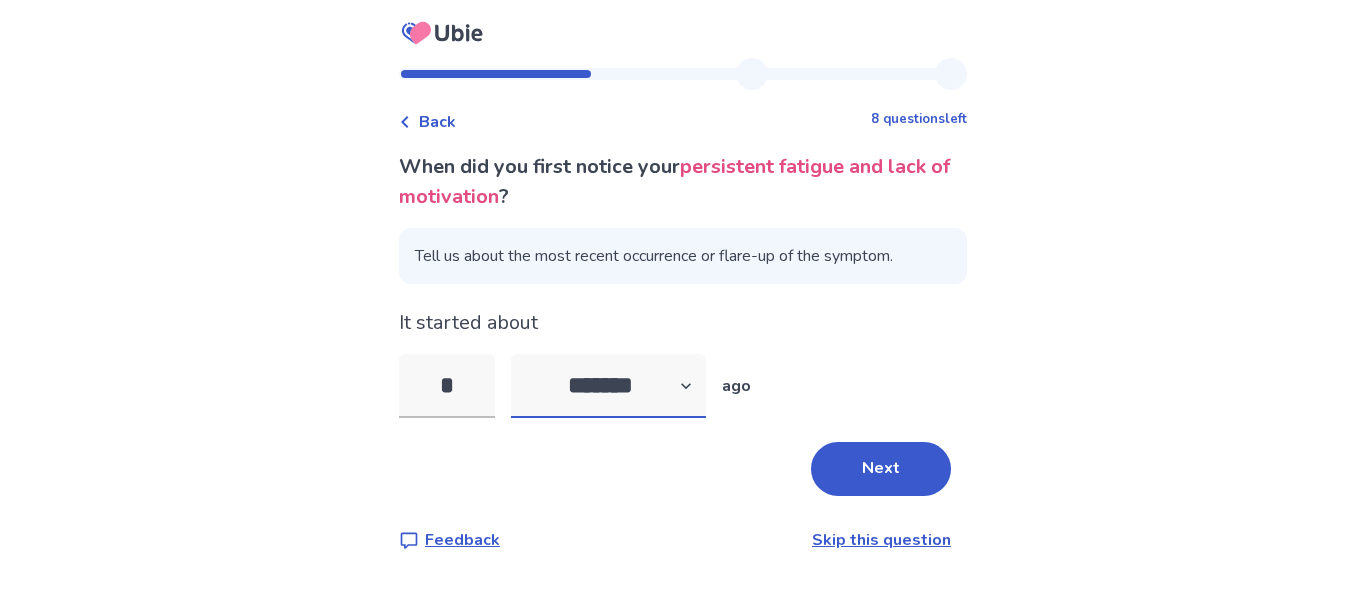 click on "******* ****** ******* ******** *******" at bounding box center [608, 386] 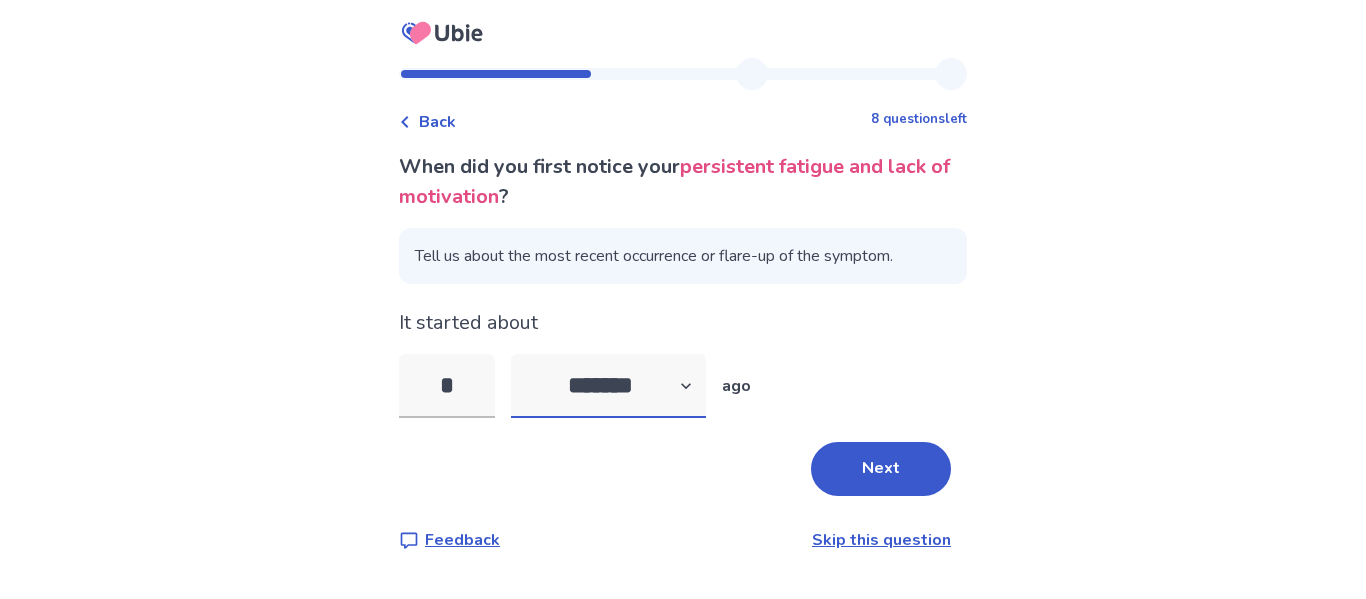 select on "*" 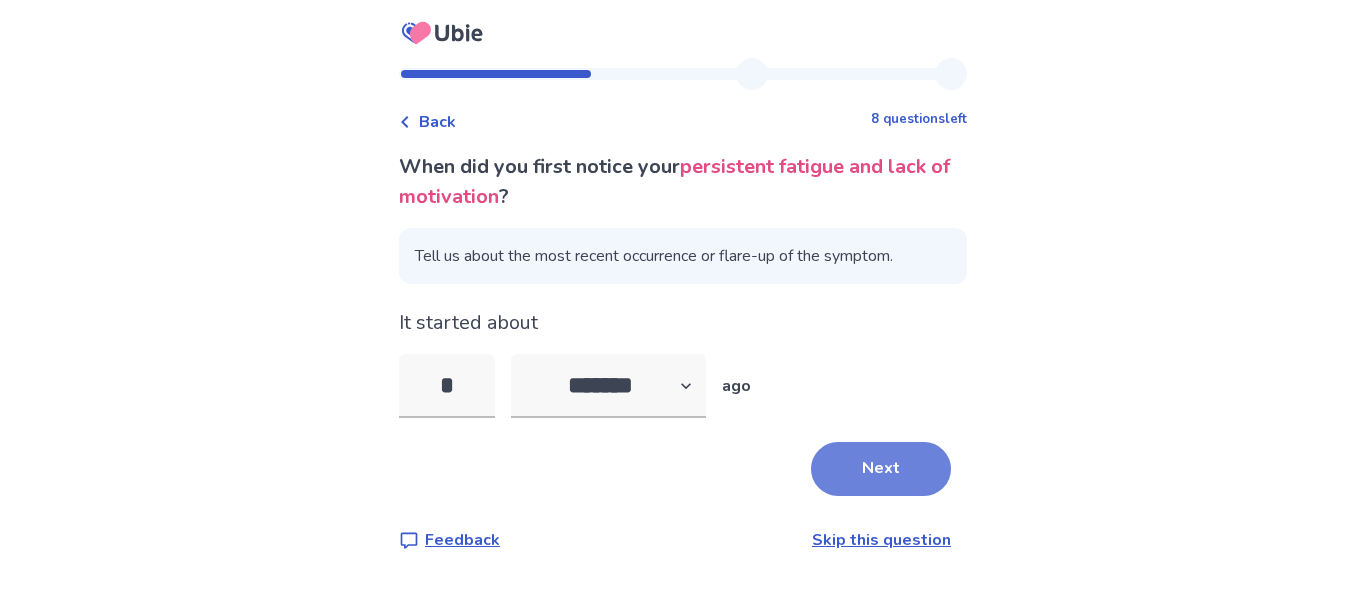 click on "Next" at bounding box center (881, 469) 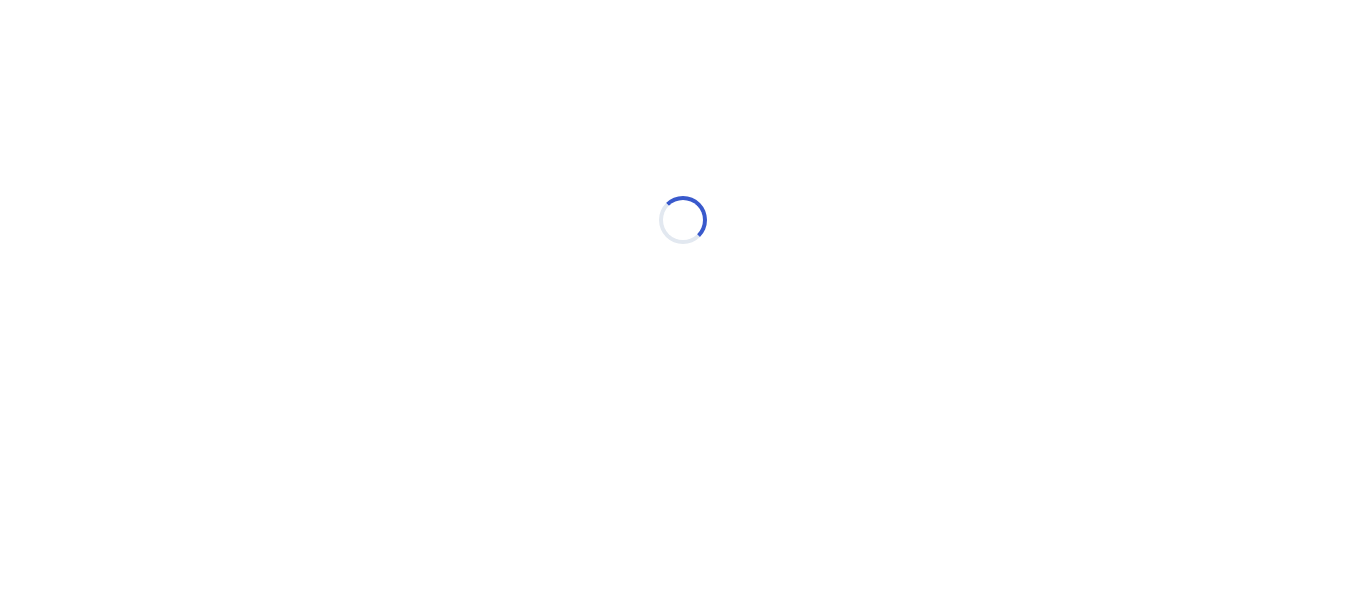 select on "*" 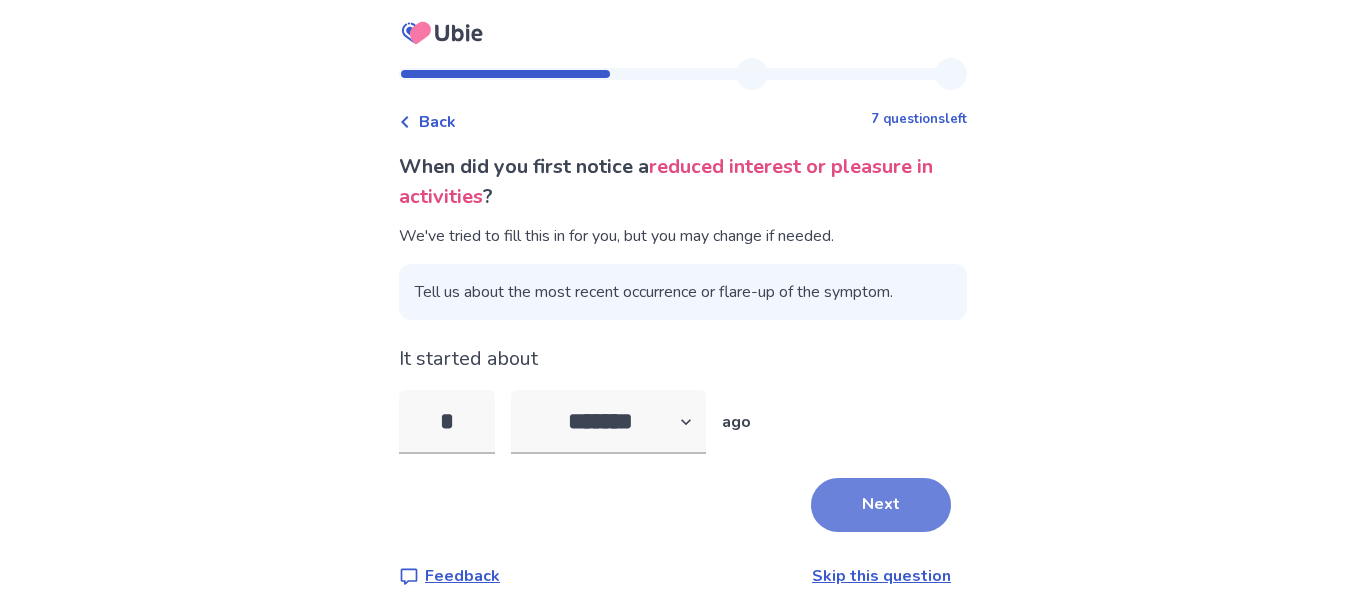 click on "Next" at bounding box center [881, 505] 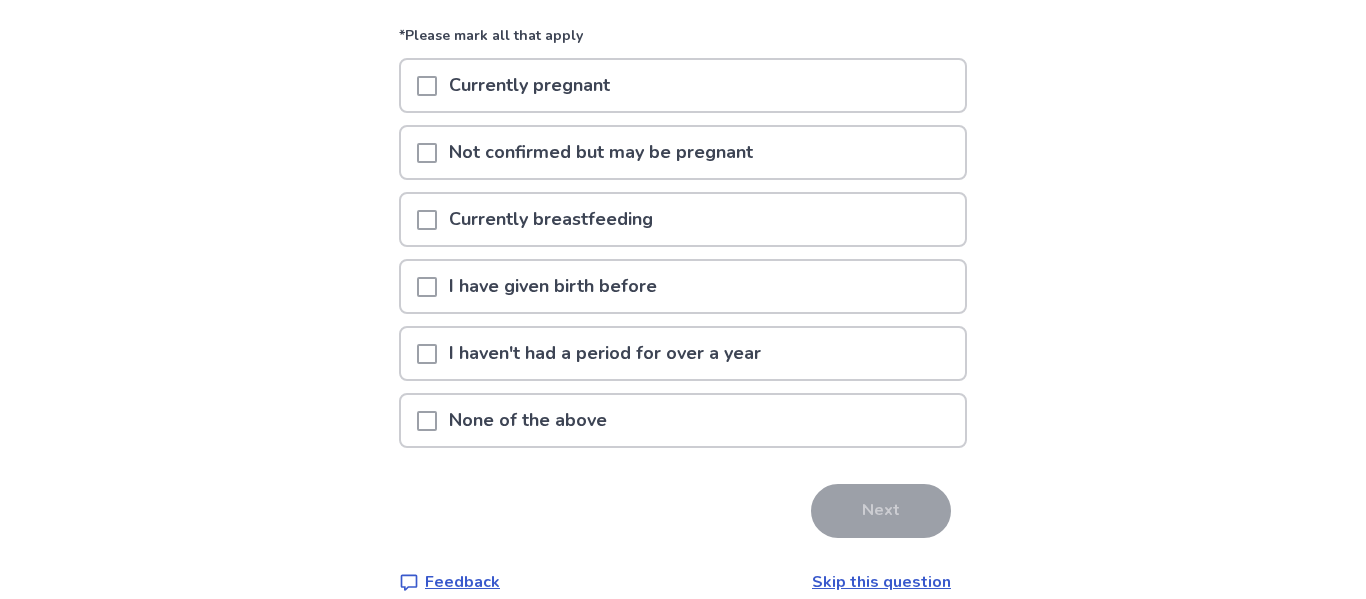 scroll, scrollTop: 212, scrollLeft: 0, axis: vertical 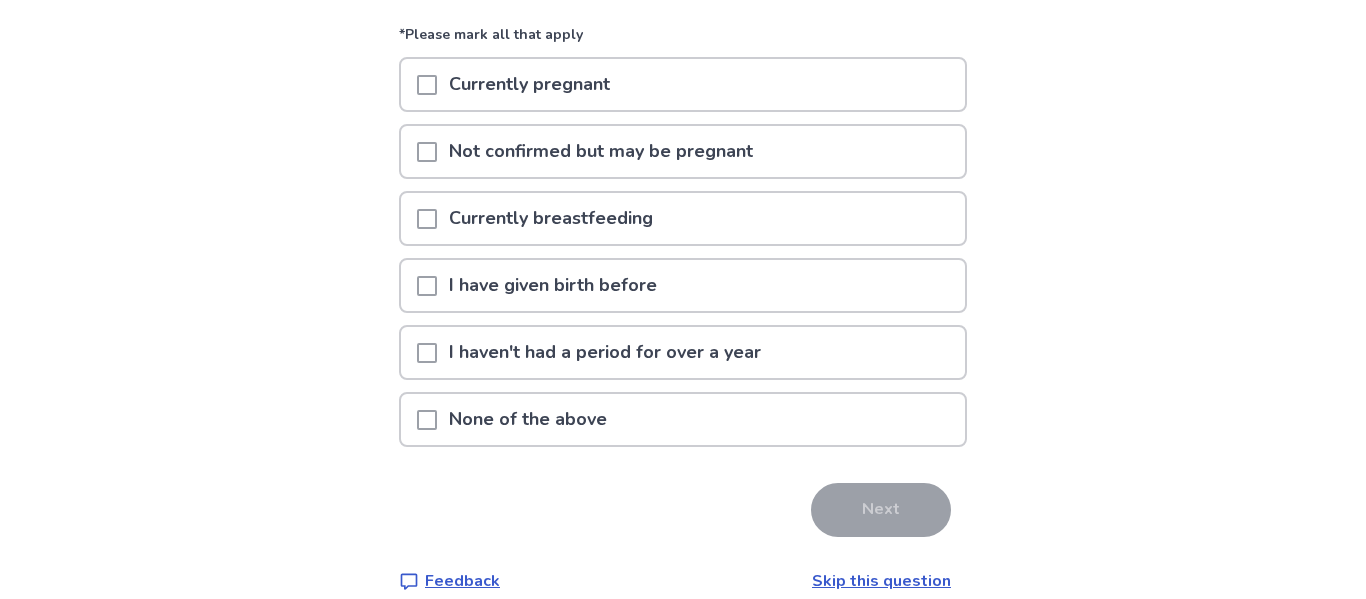 click on "None of the above" at bounding box center (683, 419) 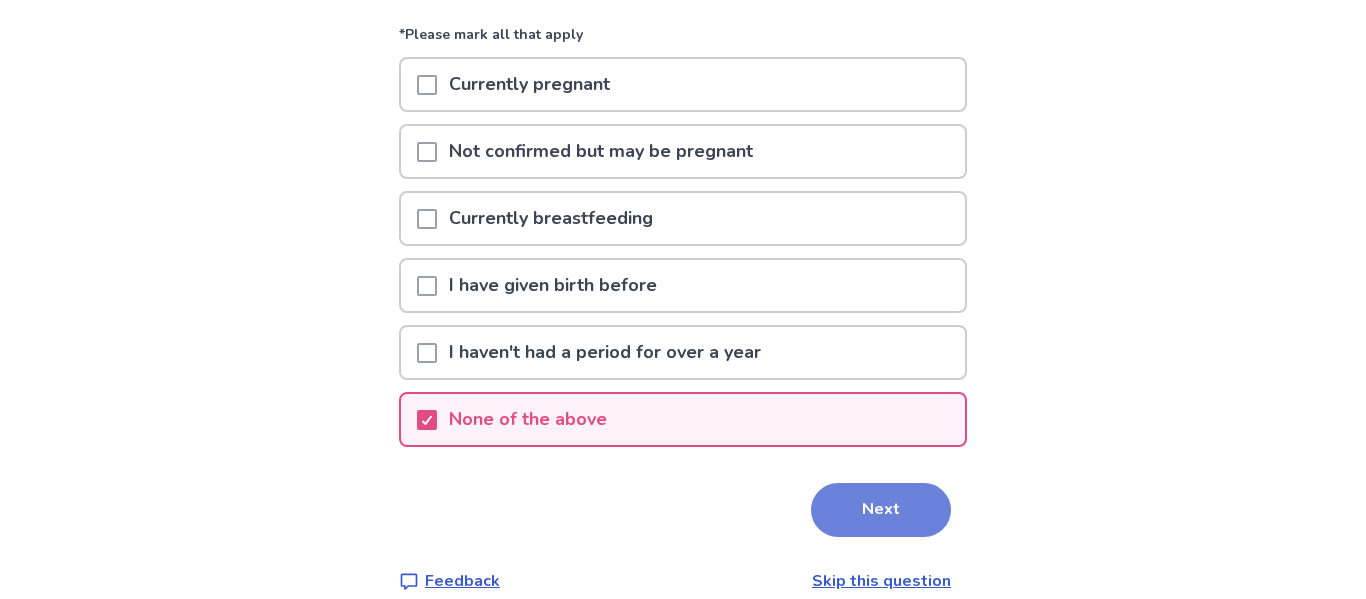 click on "Next" at bounding box center (881, 510) 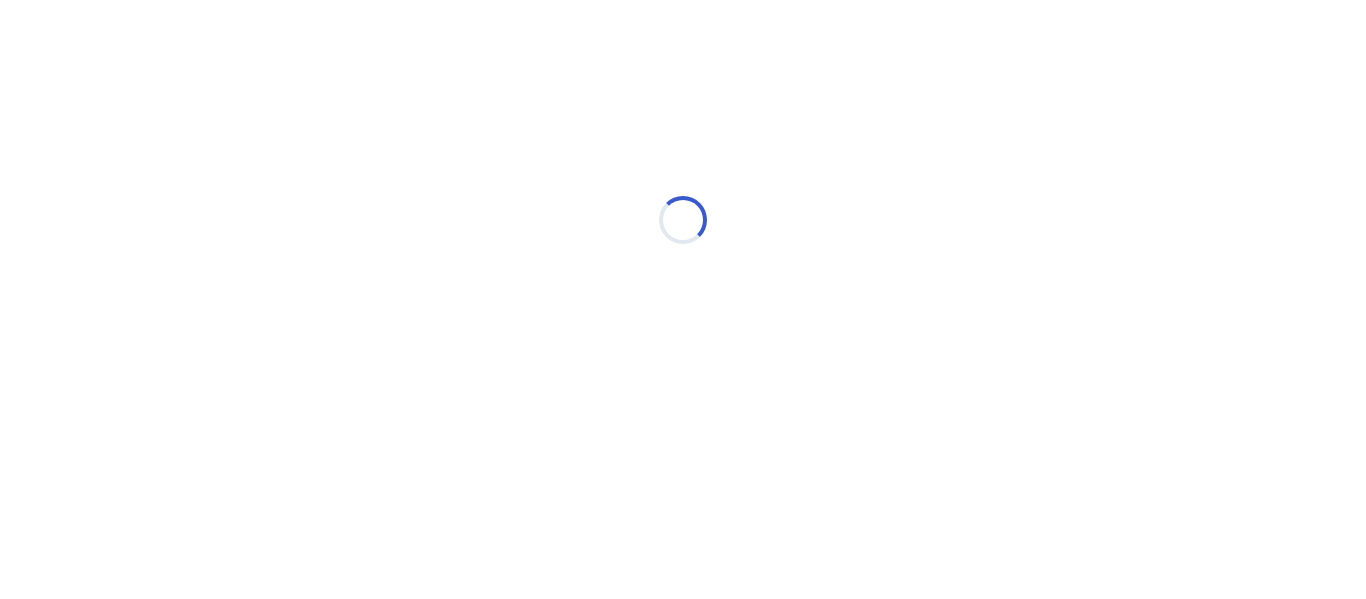 scroll, scrollTop: 0, scrollLeft: 0, axis: both 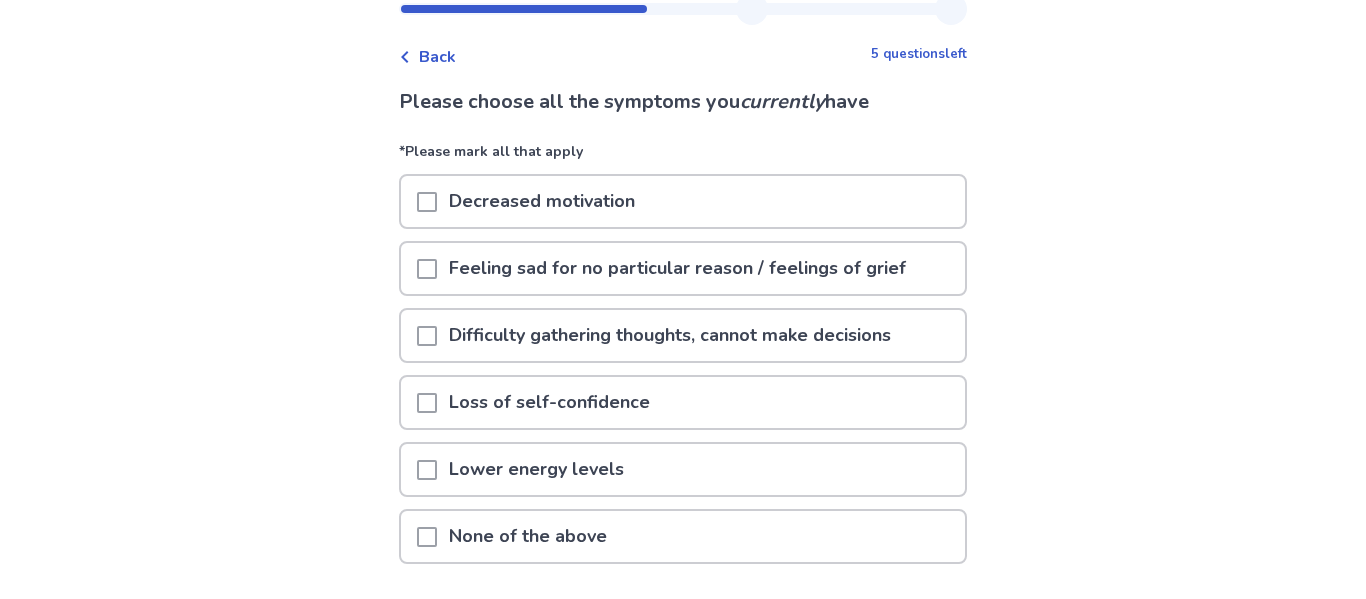 click on "Decreased motivation" at bounding box center (683, 201) 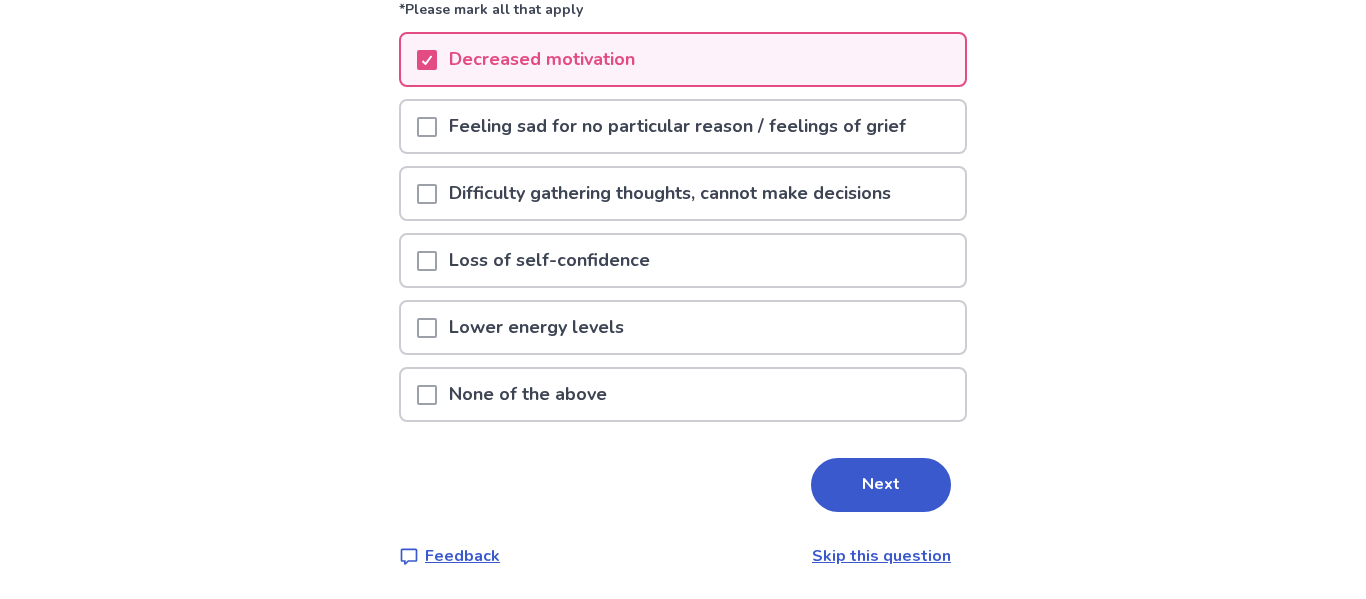 scroll, scrollTop: 208, scrollLeft: 0, axis: vertical 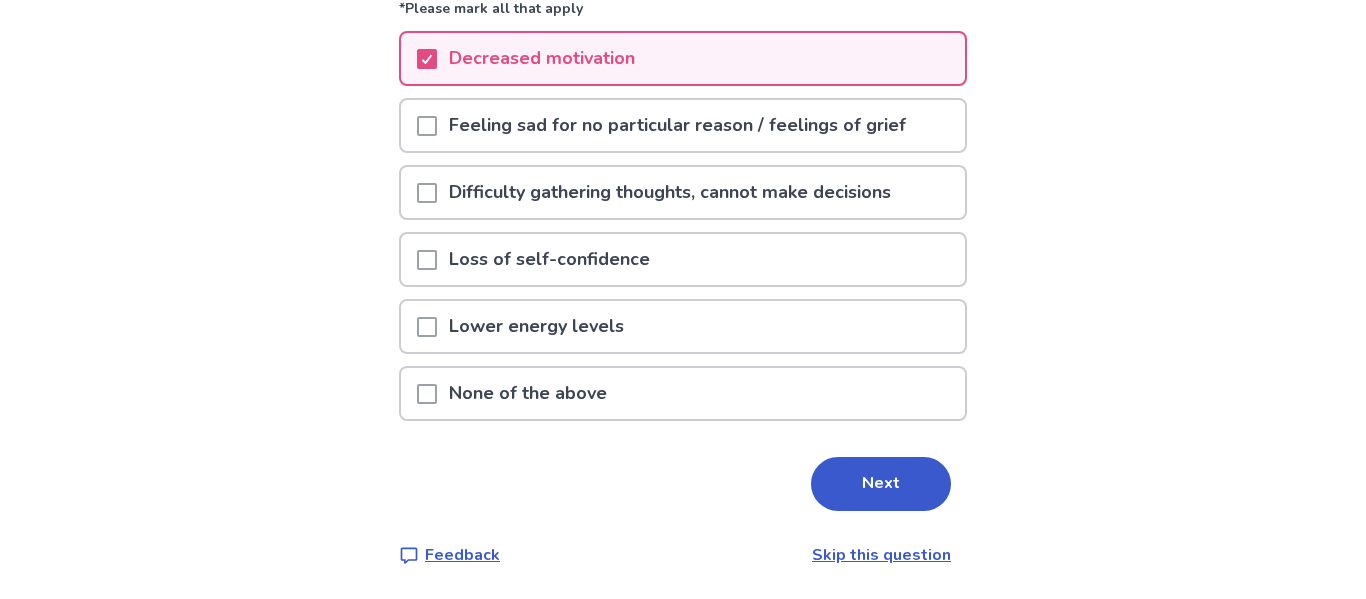 click on "Lower energy levels" at bounding box center (683, 326) 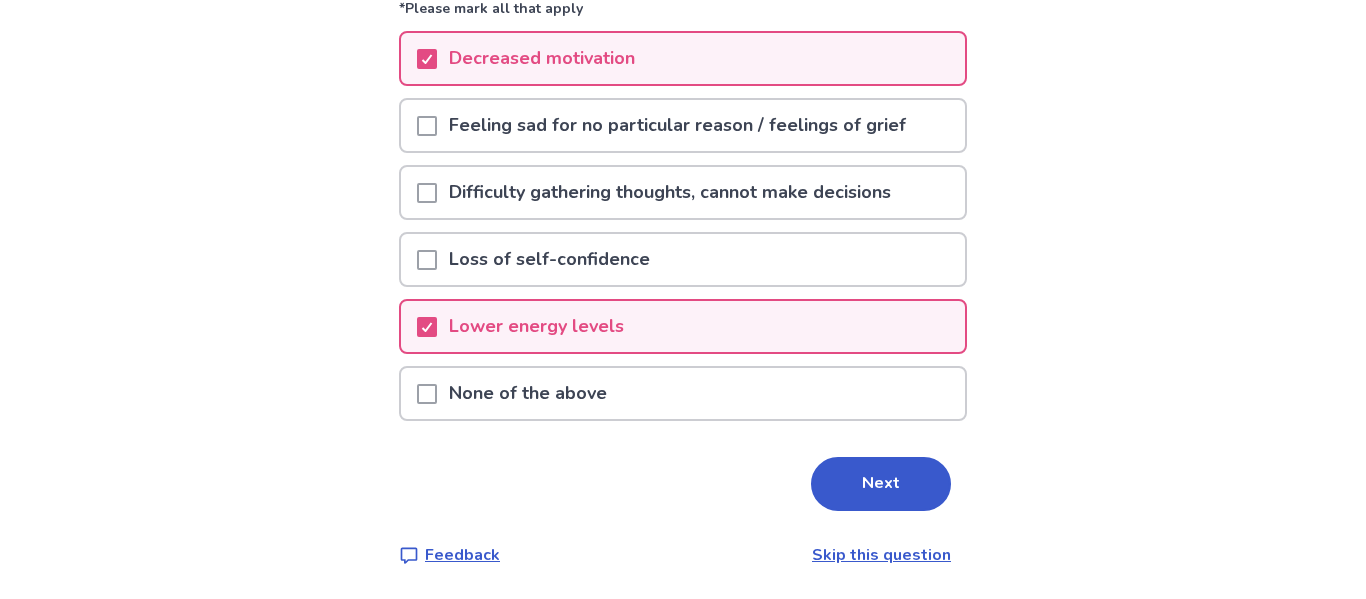 click on "Difficulty gathering thoughts, cannot make decisions" at bounding box center [670, 192] 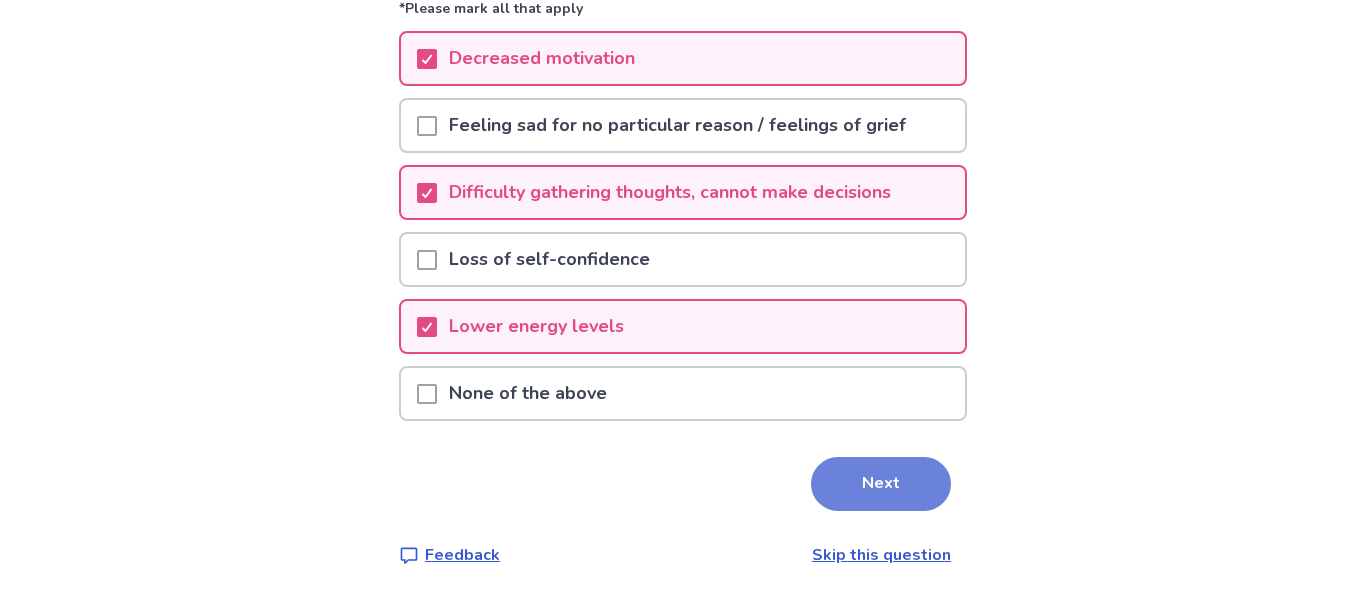click on "Next" at bounding box center (881, 484) 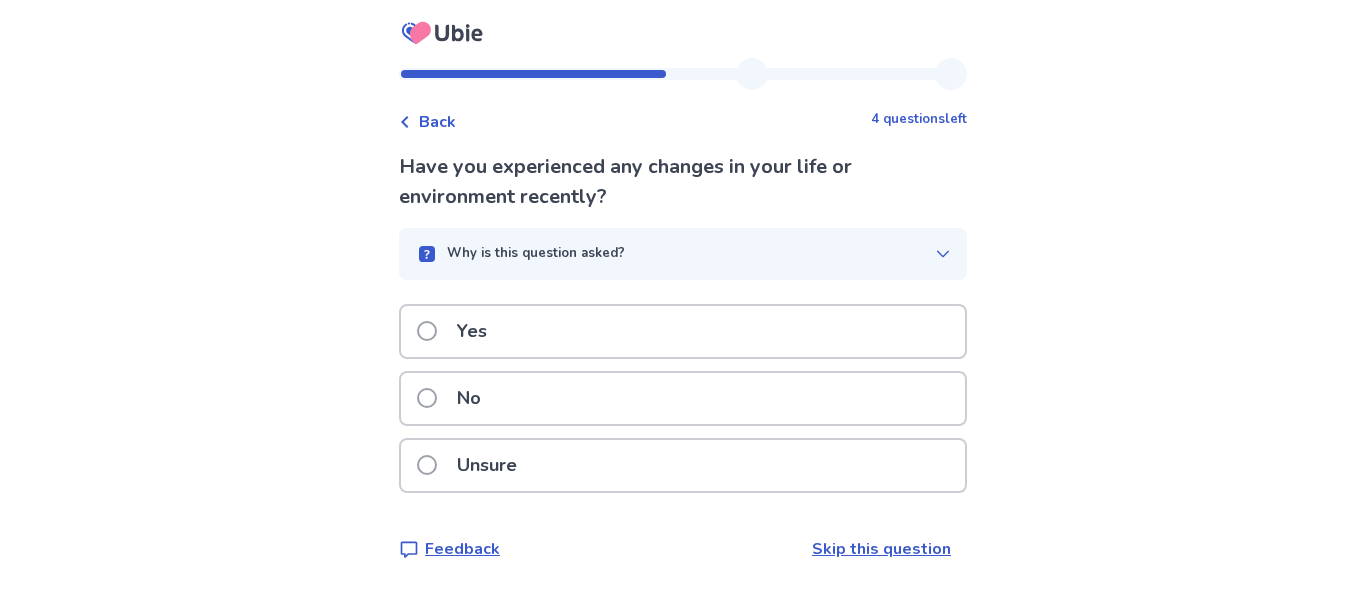 click on "Unsure" at bounding box center (683, 465) 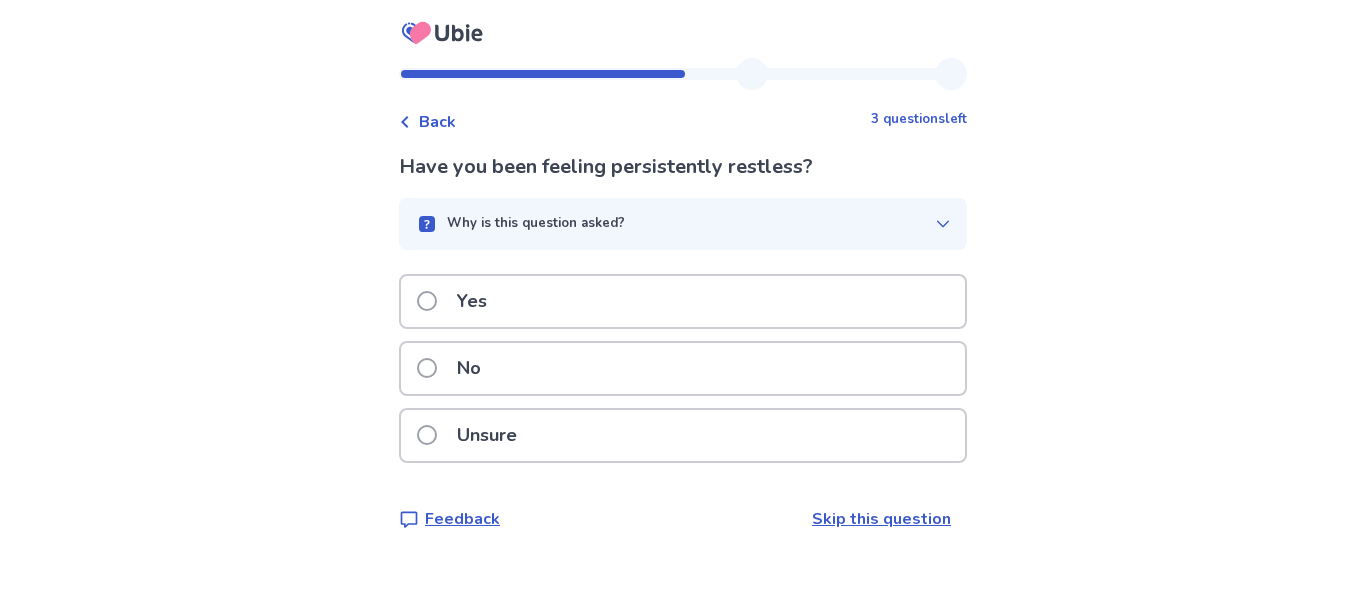 click on "Unsure" at bounding box center (683, 435) 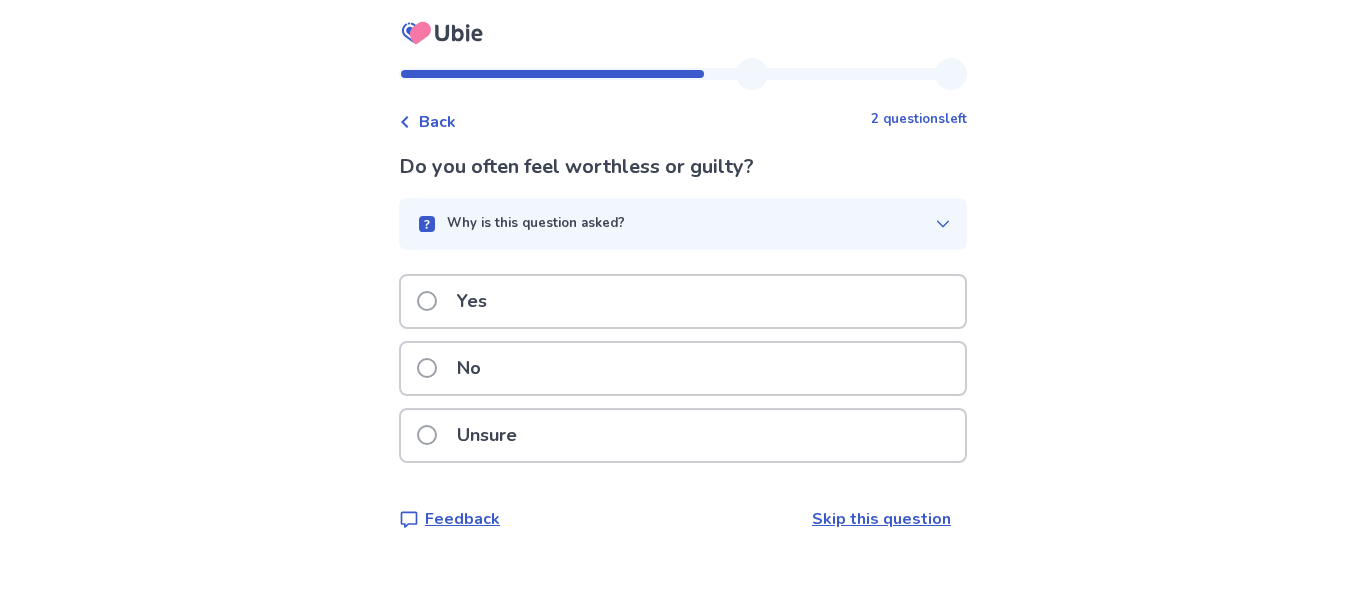 click on "Unsure" at bounding box center (487, 435) 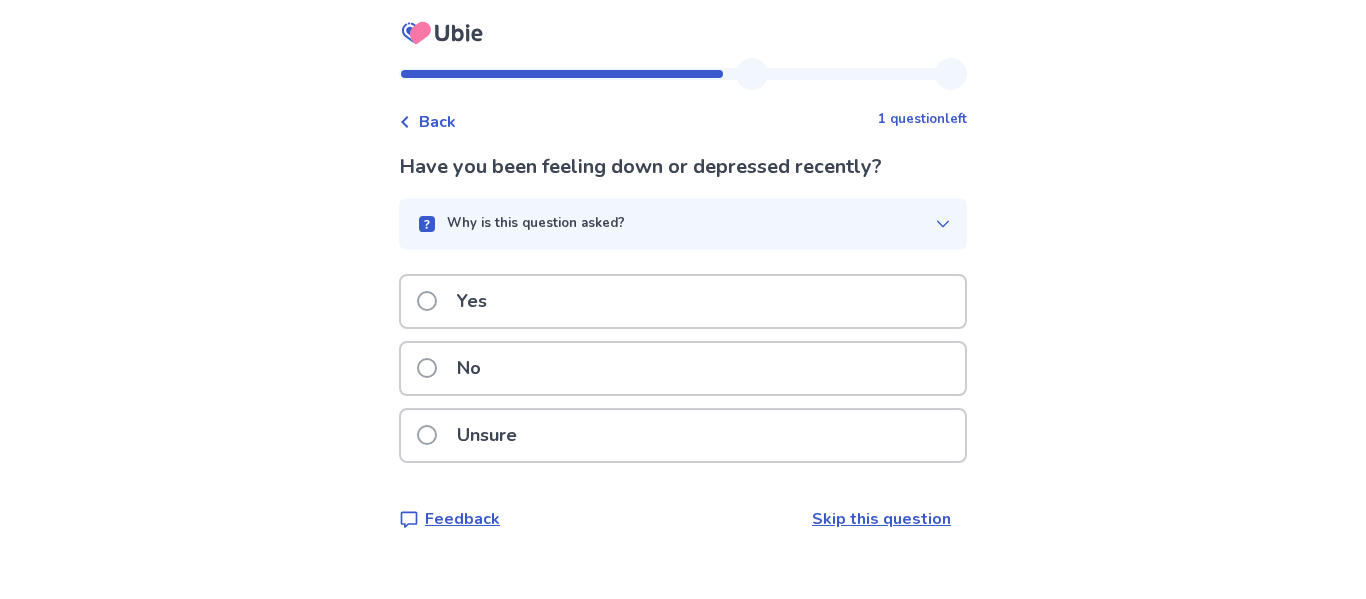 click on "Yes" at bounding box center (683, 301) 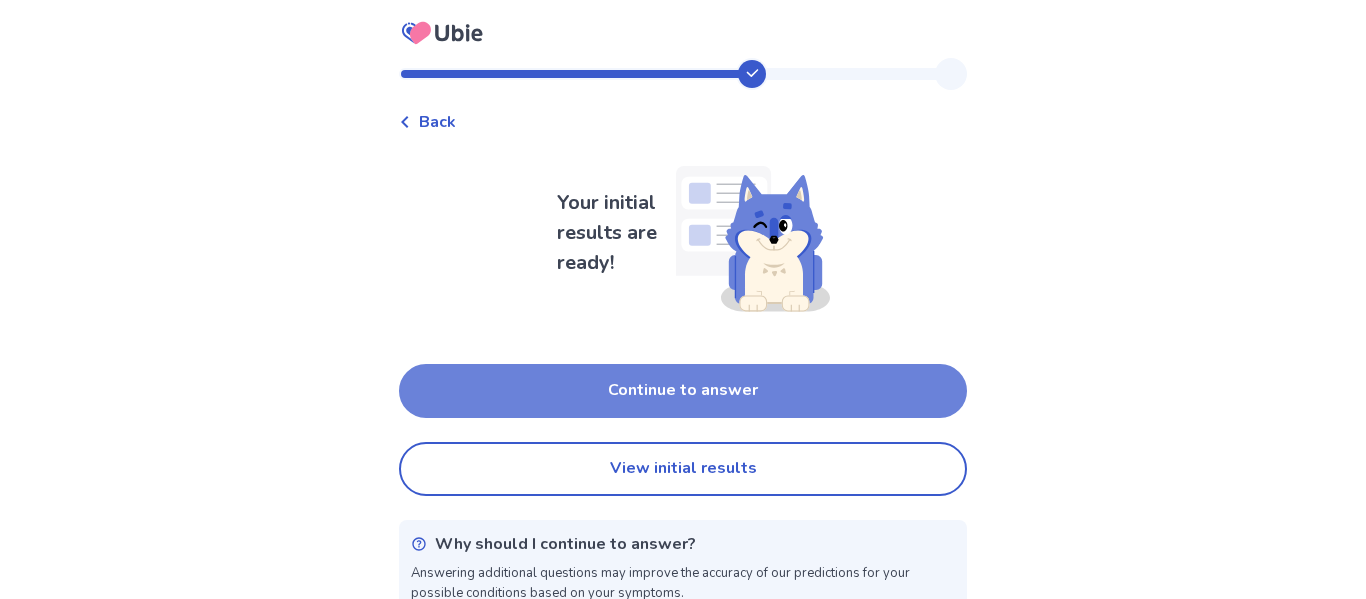 click on "Continue to answer" at bounding box center [683, 391] 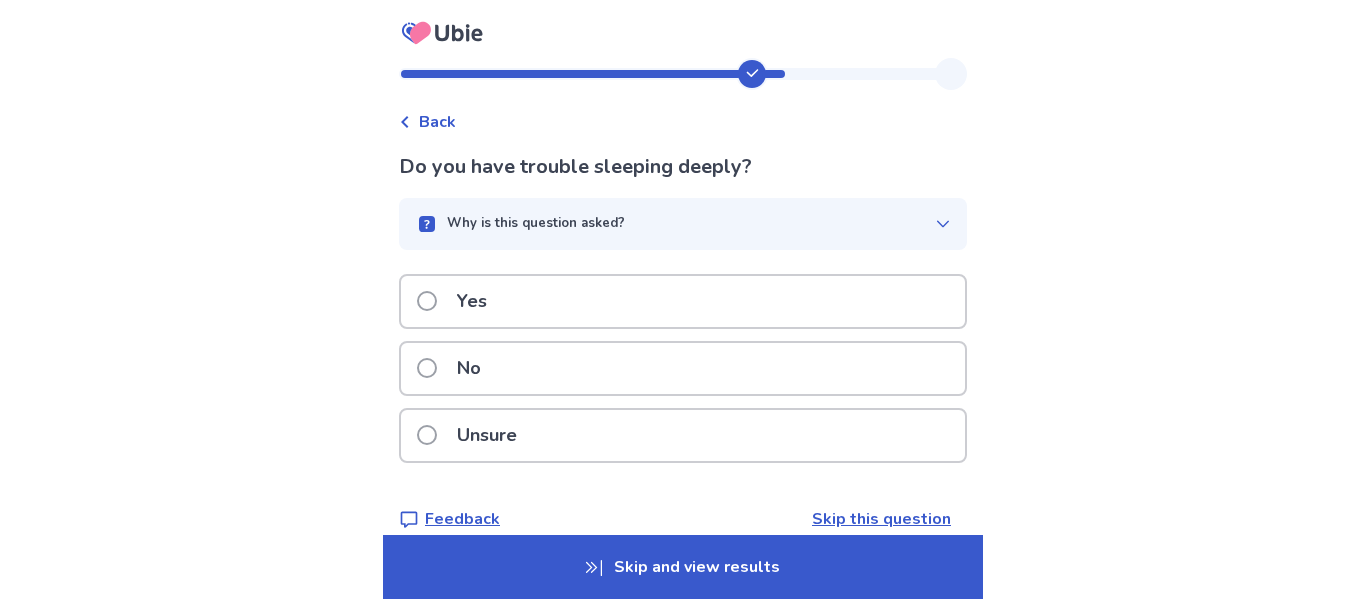 scroll, scrollTop: 28, scrollLeft: 0, axis: vertical 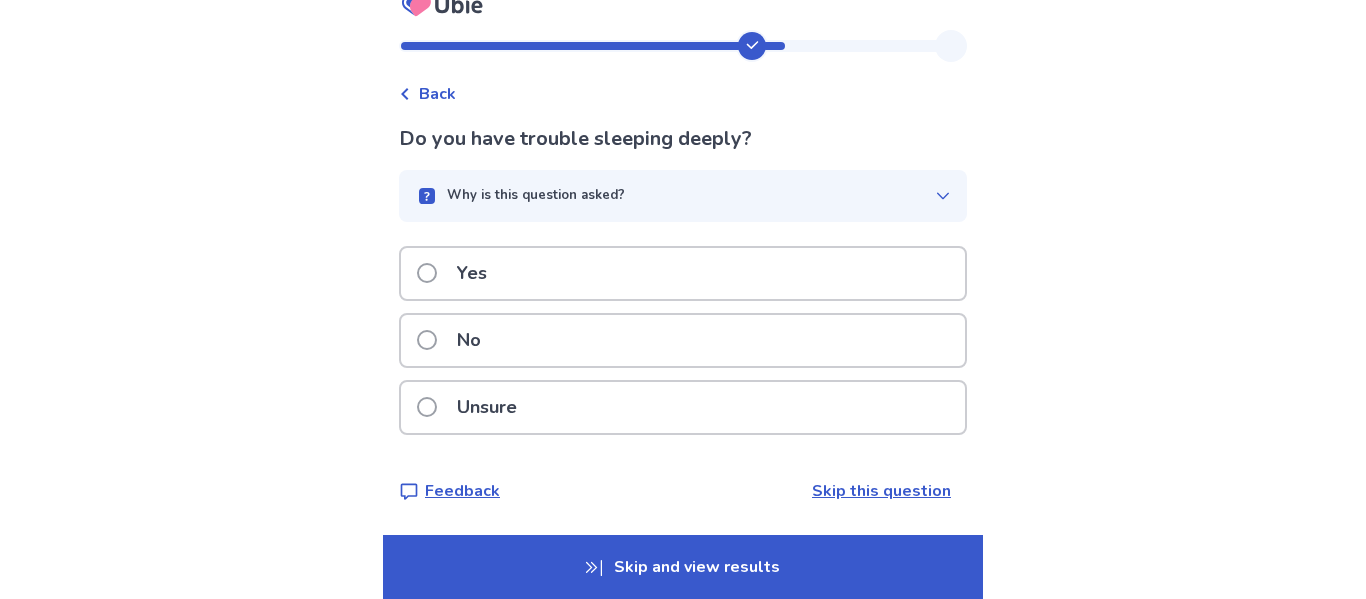 click on "No" at bounding box center [683, 340] 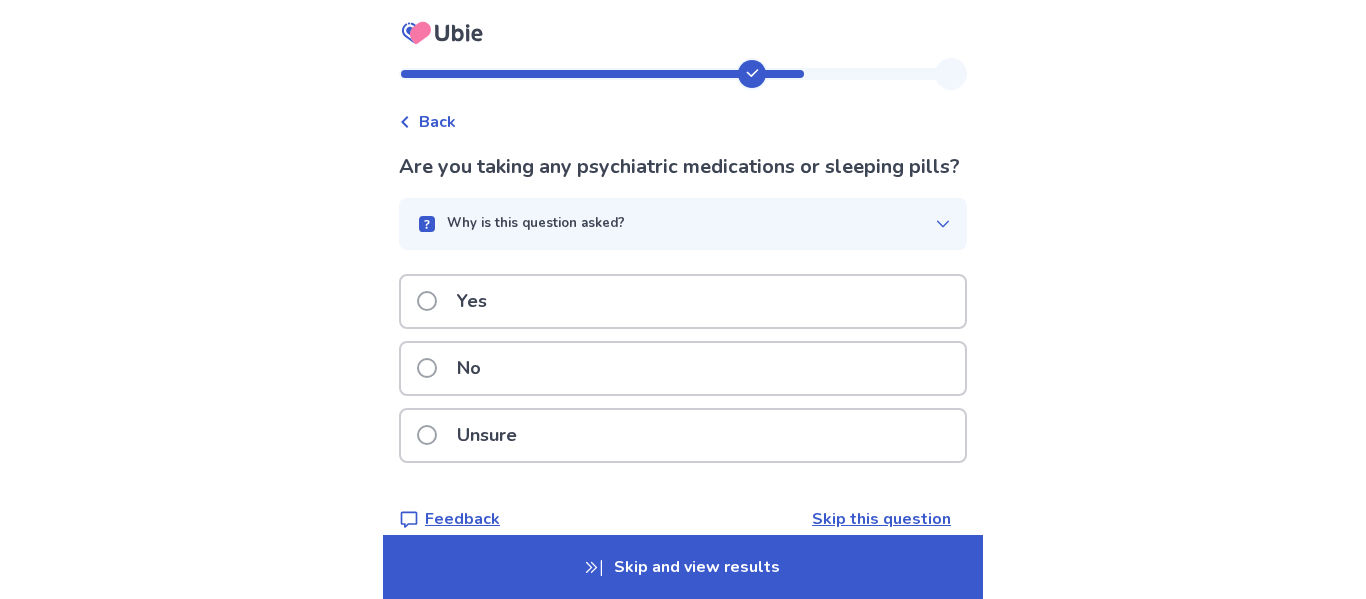 click on "No" at bounding box center (683, 368) 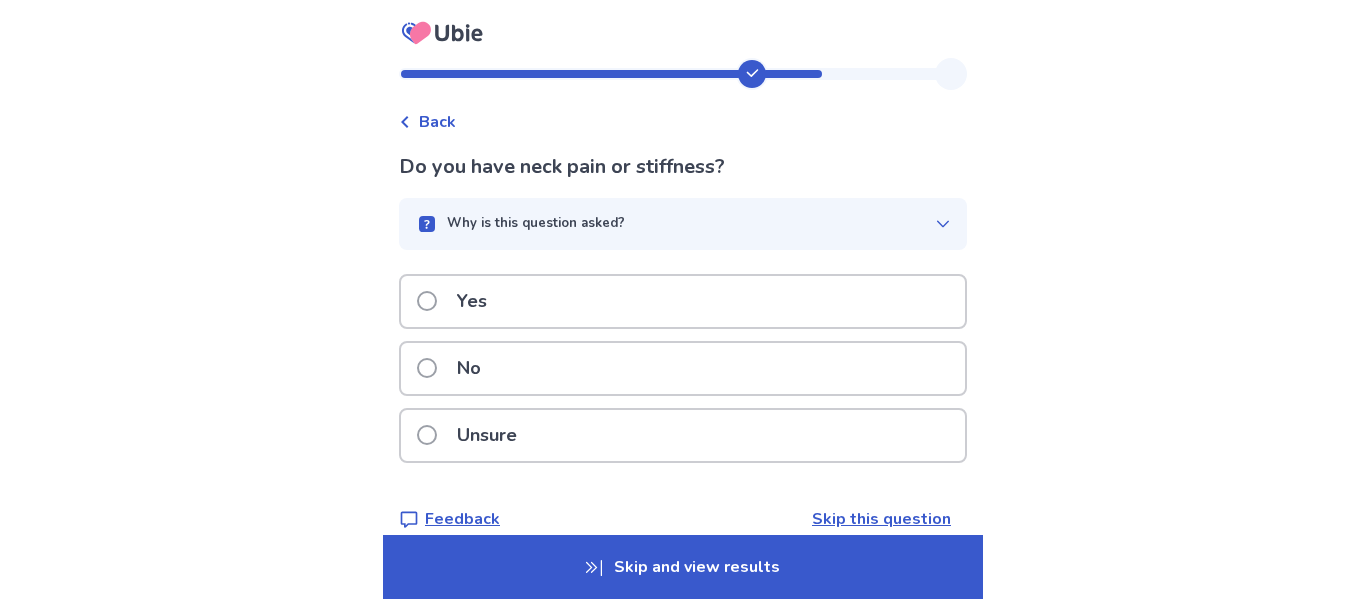 click on "No" at bounding box center [683, 368] 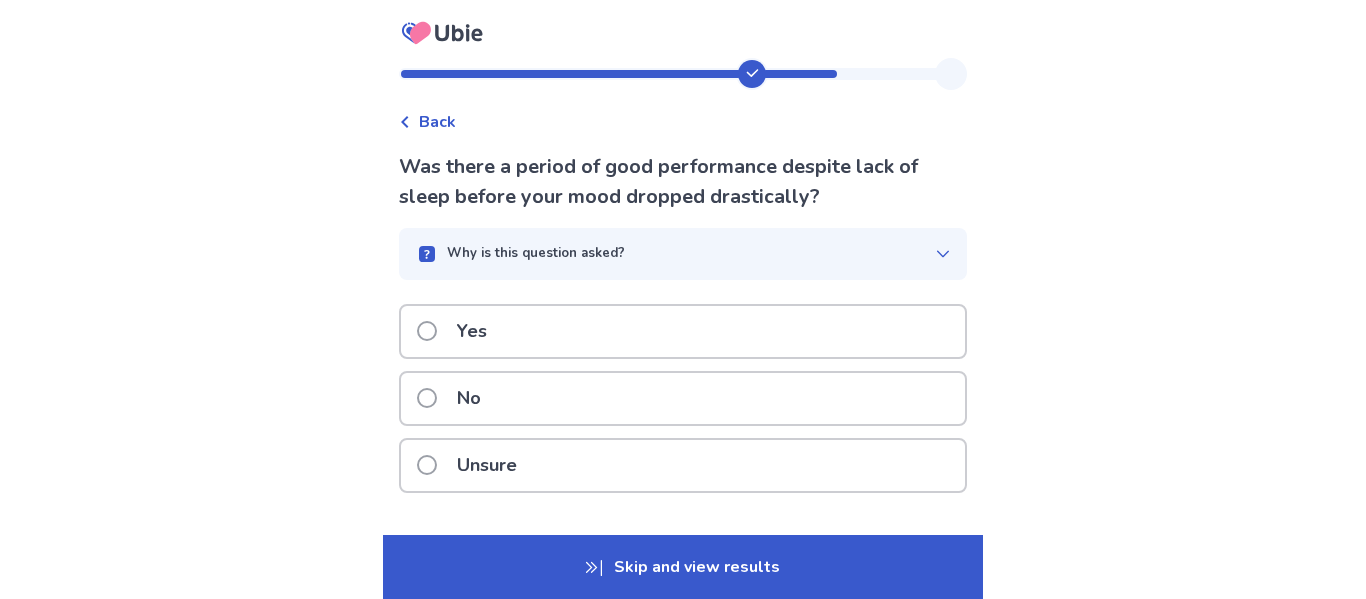 click on "Unsure" at bounding box center [487, 465] 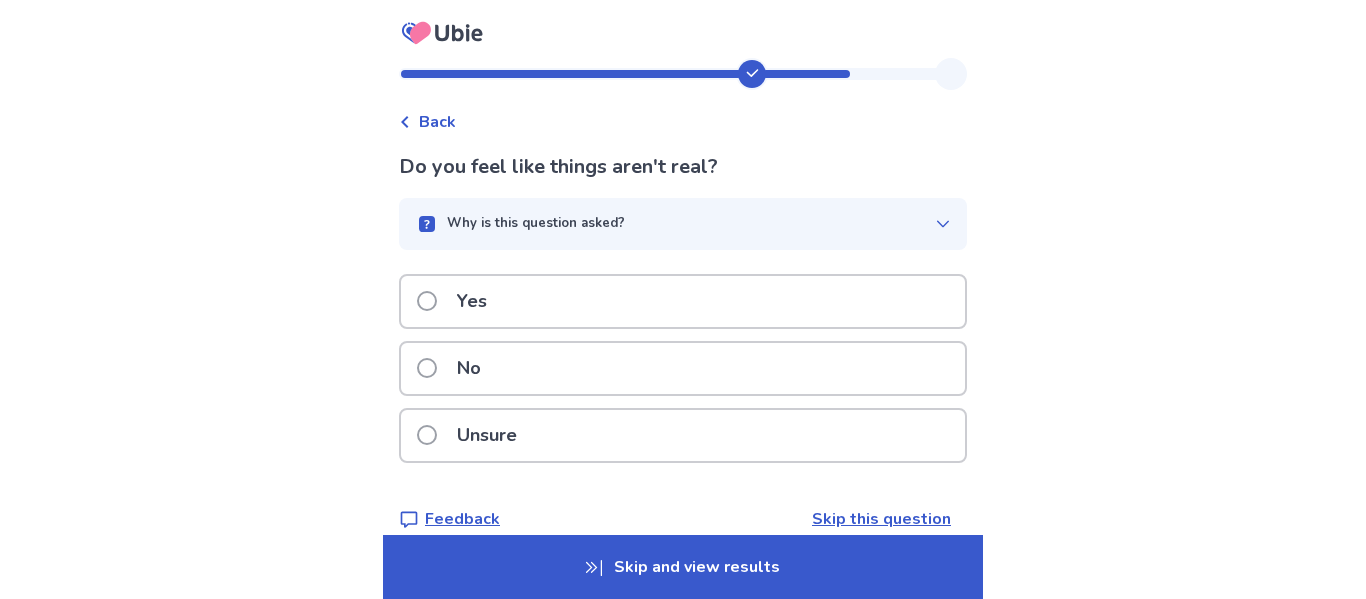 click on "Yes" at bounding box center (683, 301) 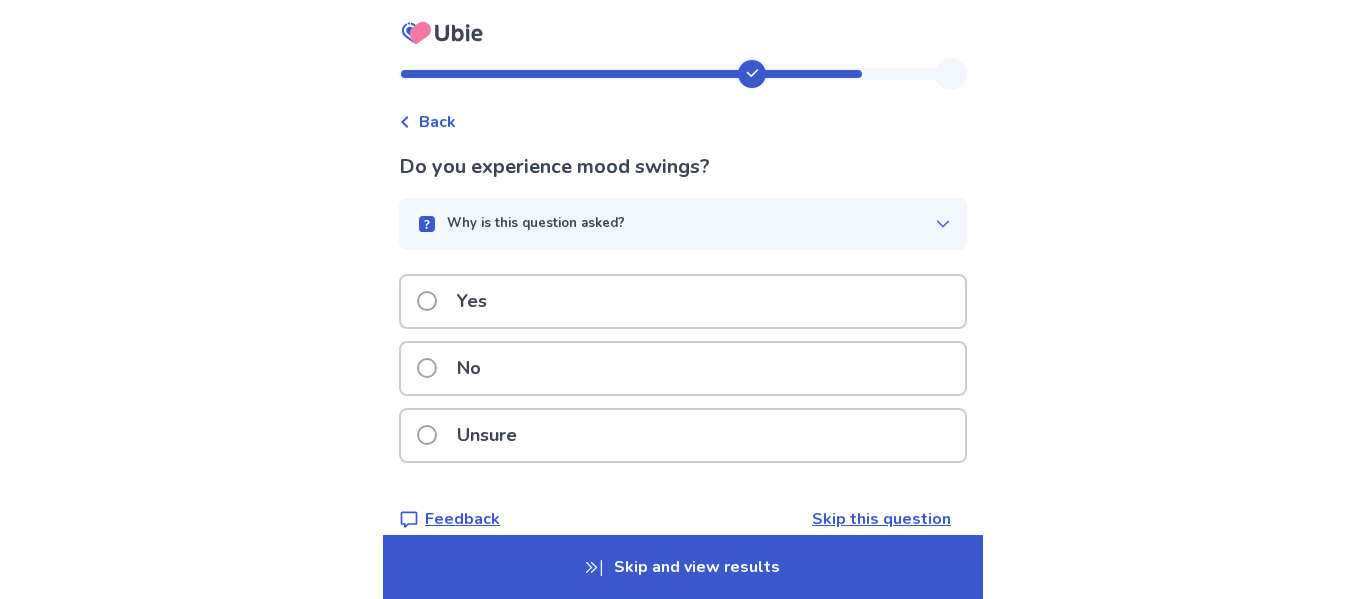 click on "Yes" at bounding box center [683, 301] 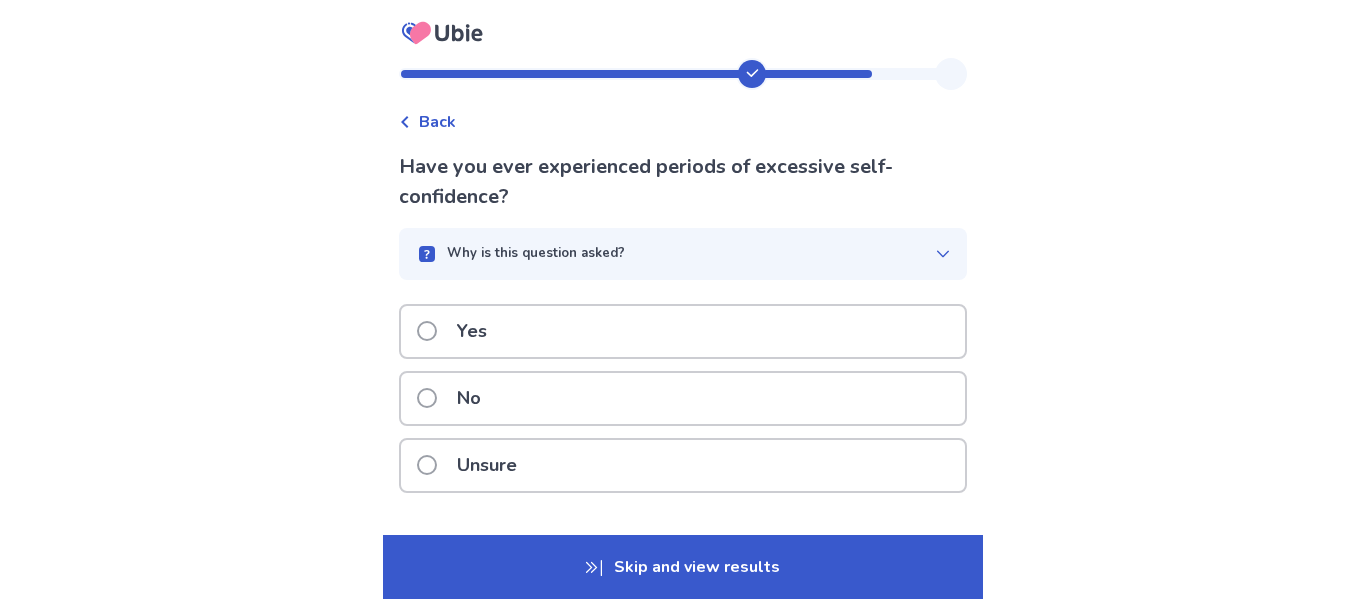 click on "Yes" at bounding box center [683, 331] 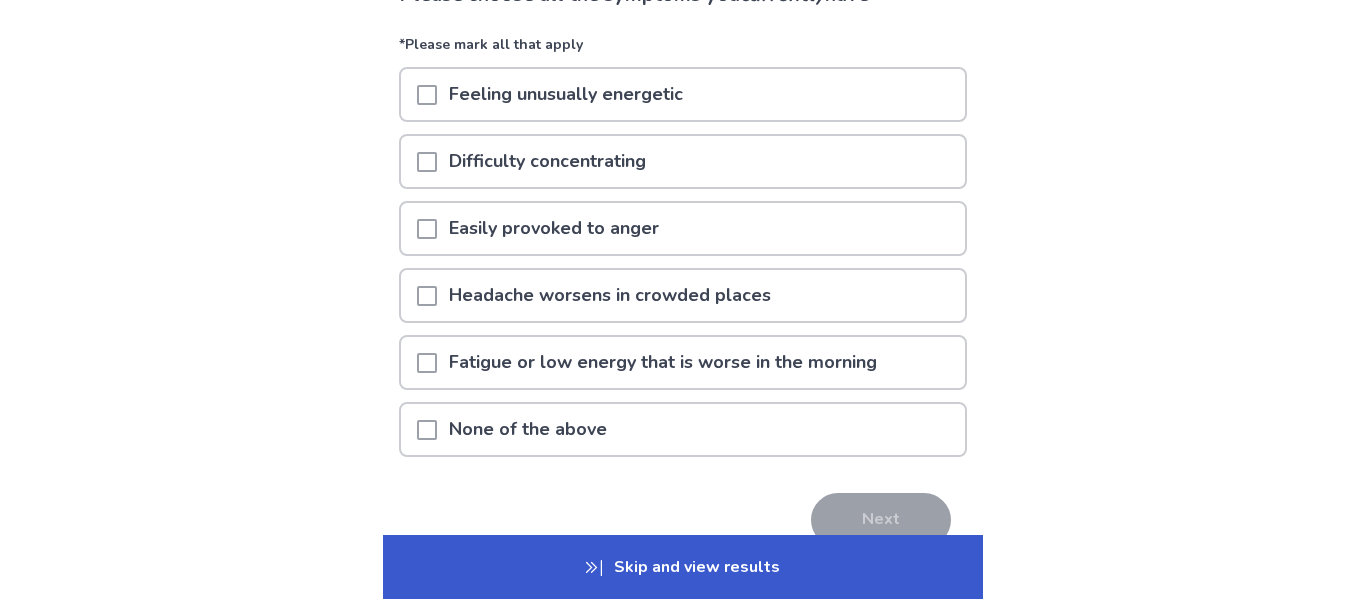 scroll, scrollTop: 175, scrollLeft: 0, axis: vertical 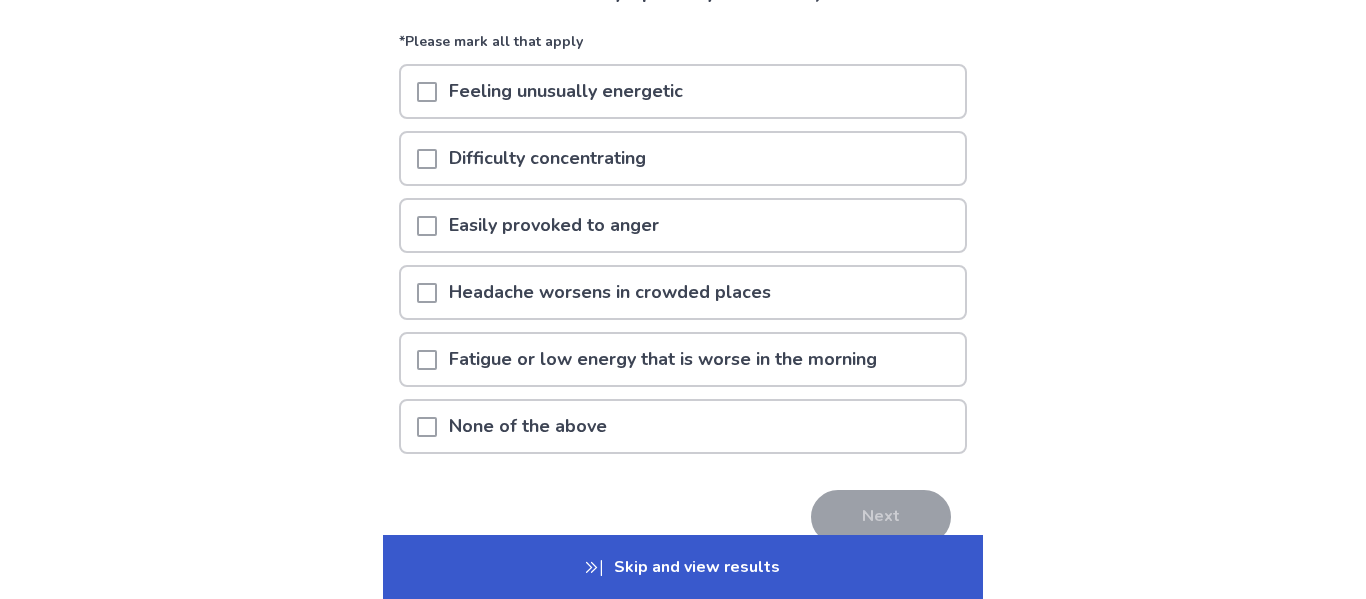 click on "Fatigue or low energy that is worse in the morning" at bounding box center (663, 359) 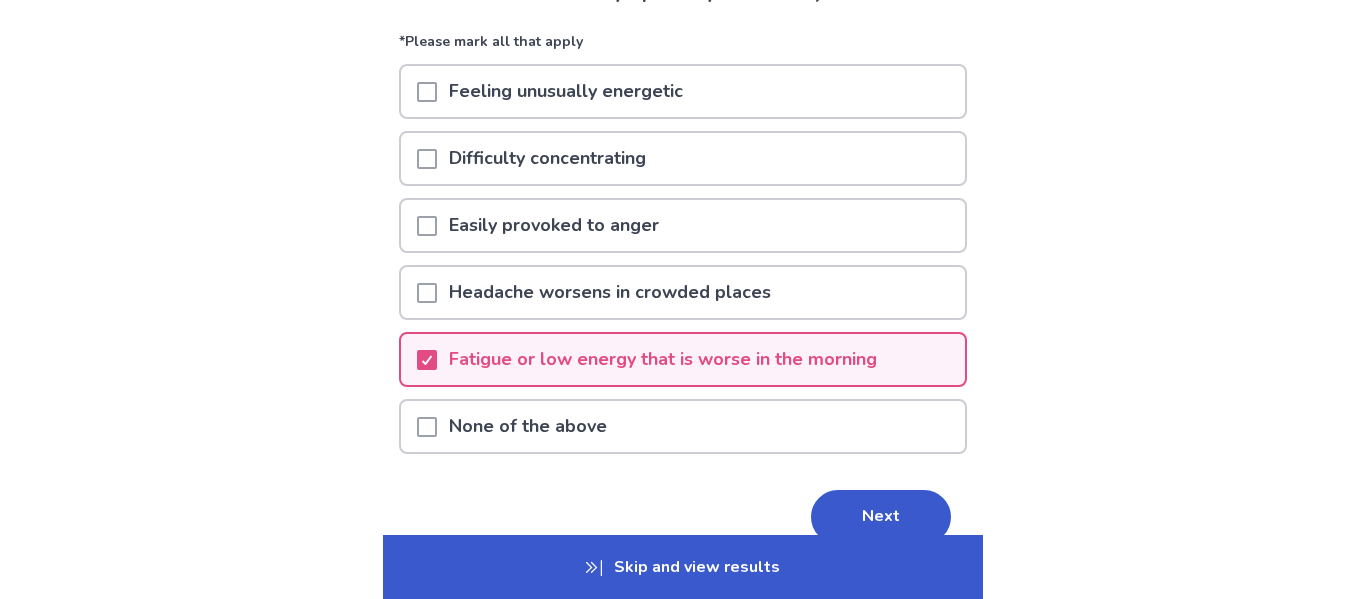 click on "Easily provoked to anger" at bounding box center [554, 225] 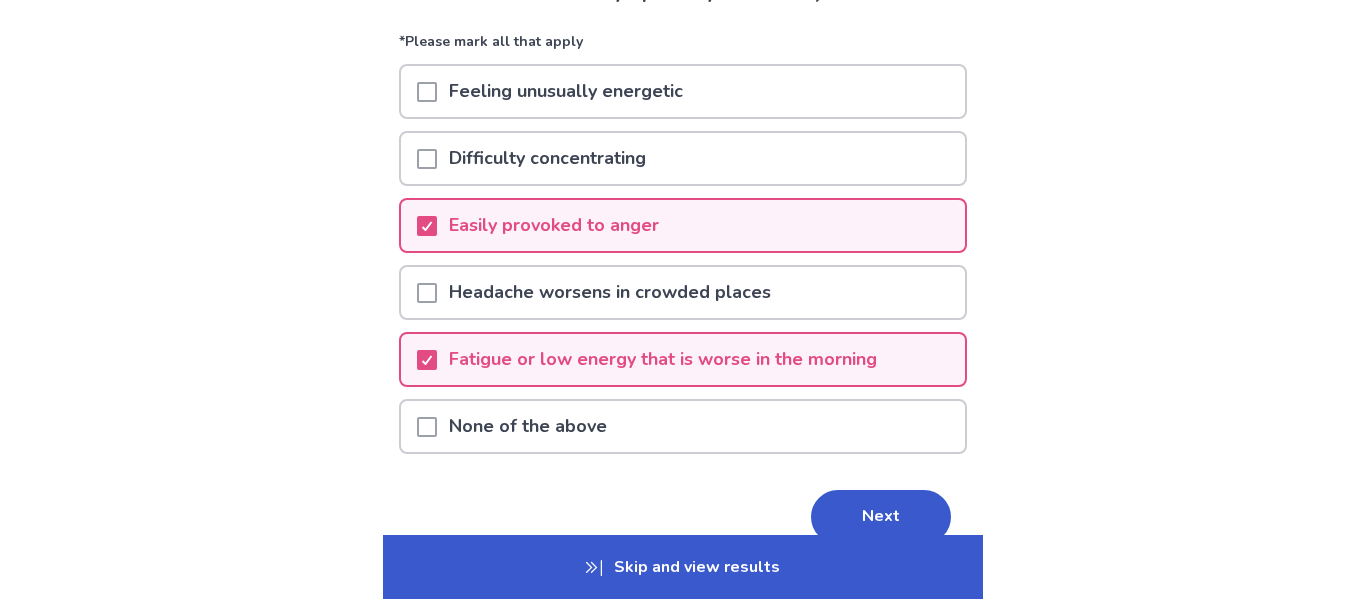 click on "Difficulty concentrating" at bounding box center (547, 158) 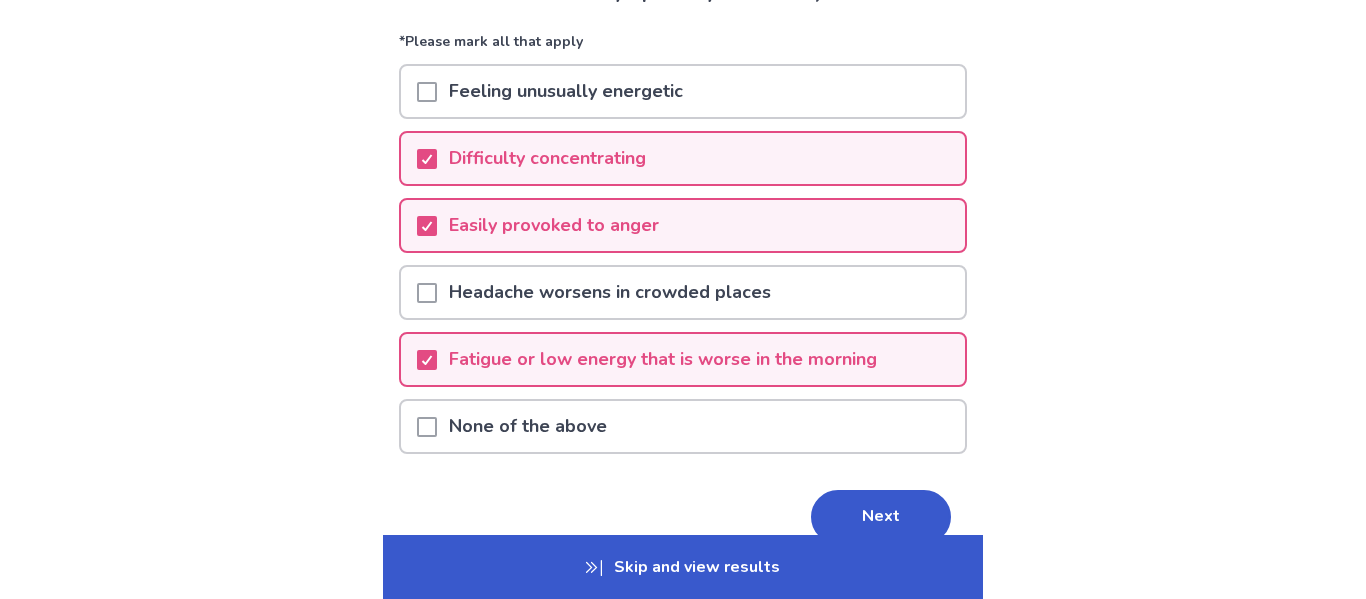 click on "Headache worsens in crowded places" at bounding box center (610, 292) 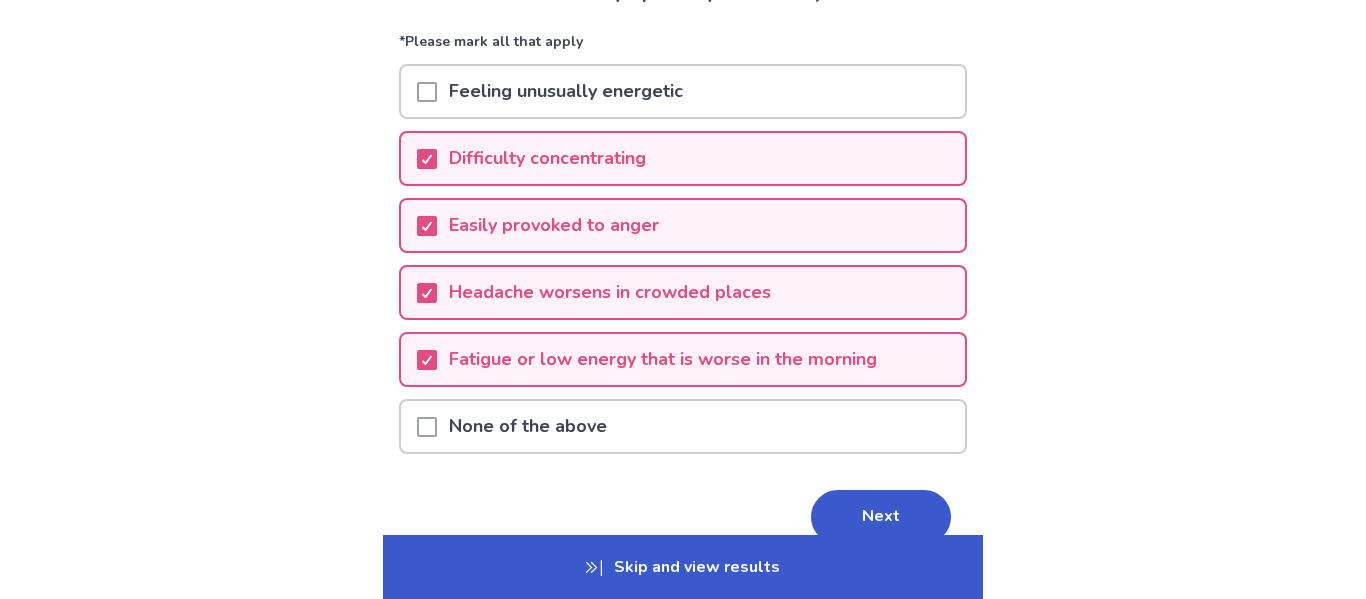 scroll, scrollTop: 272, scrollLeft: 0, axis: vertical 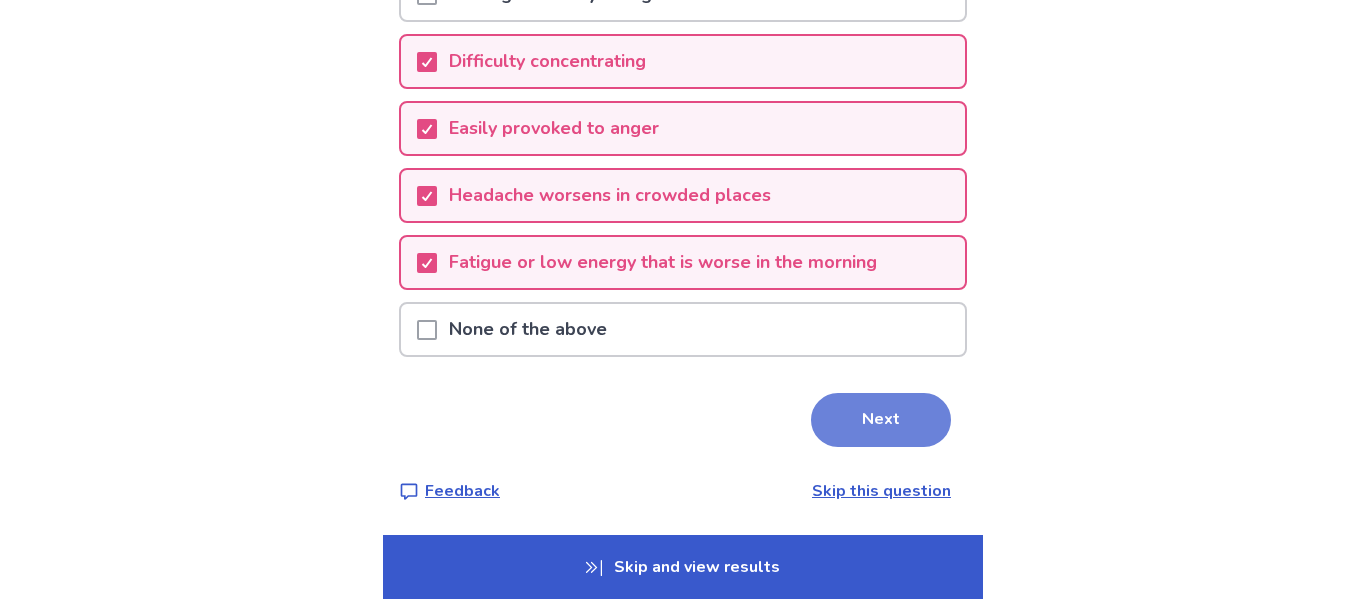 click on "Next" at bounding box center [881, 420] 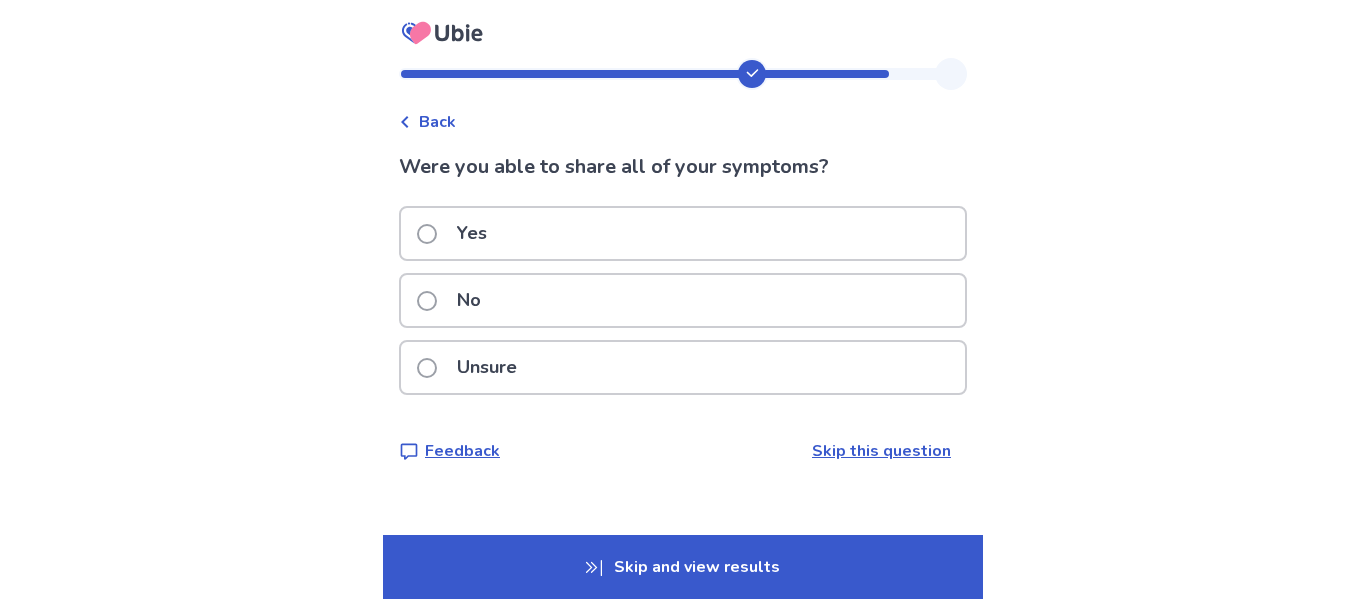 click on "Unsure" at bounding box center (487, 367) 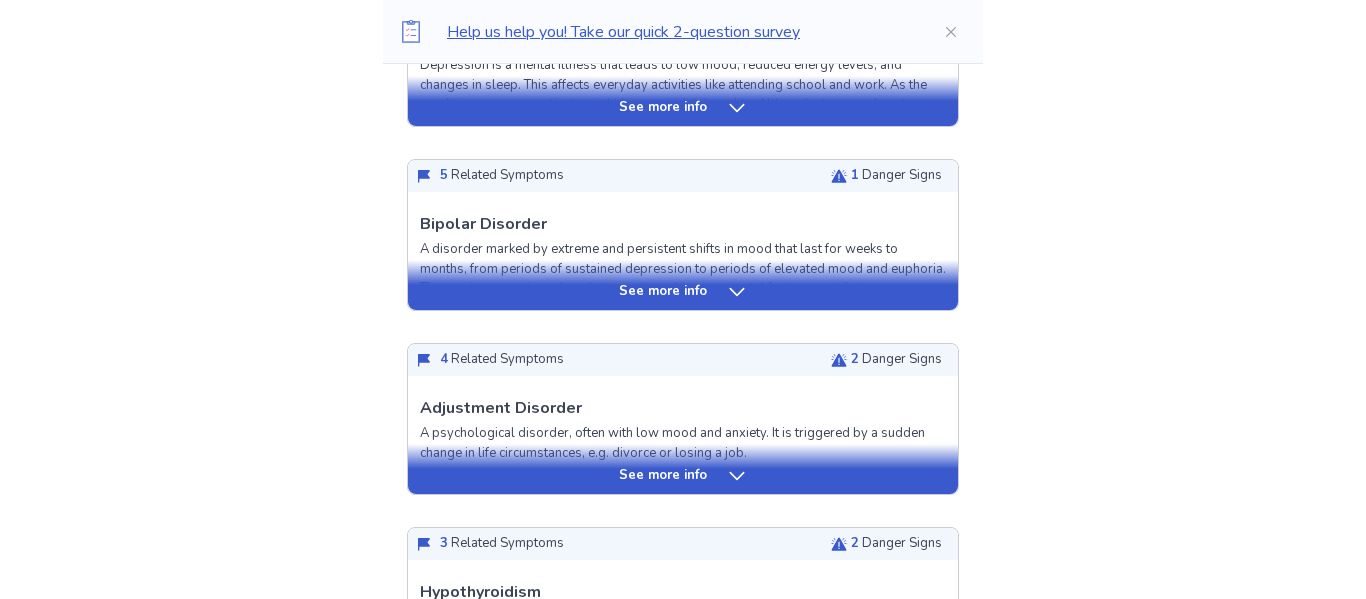 scroll, scrollTop: 888, scrollLeft: 0, axis: vertical 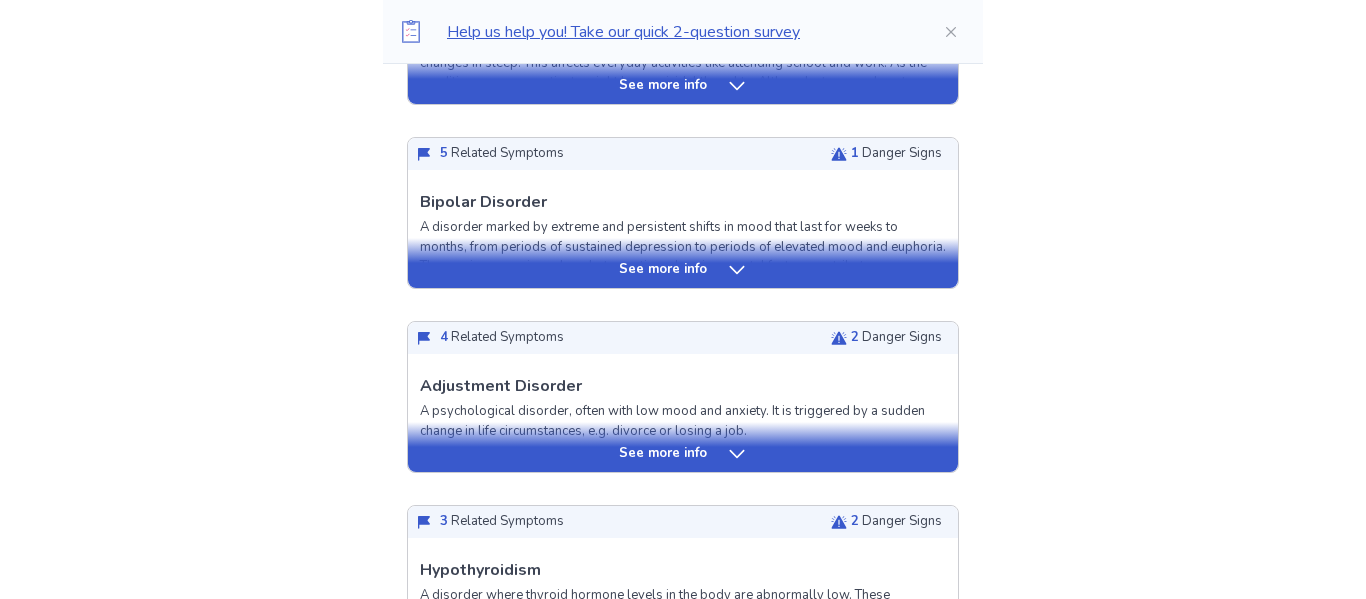 click on "See more info" at bounding box center [683, 447] 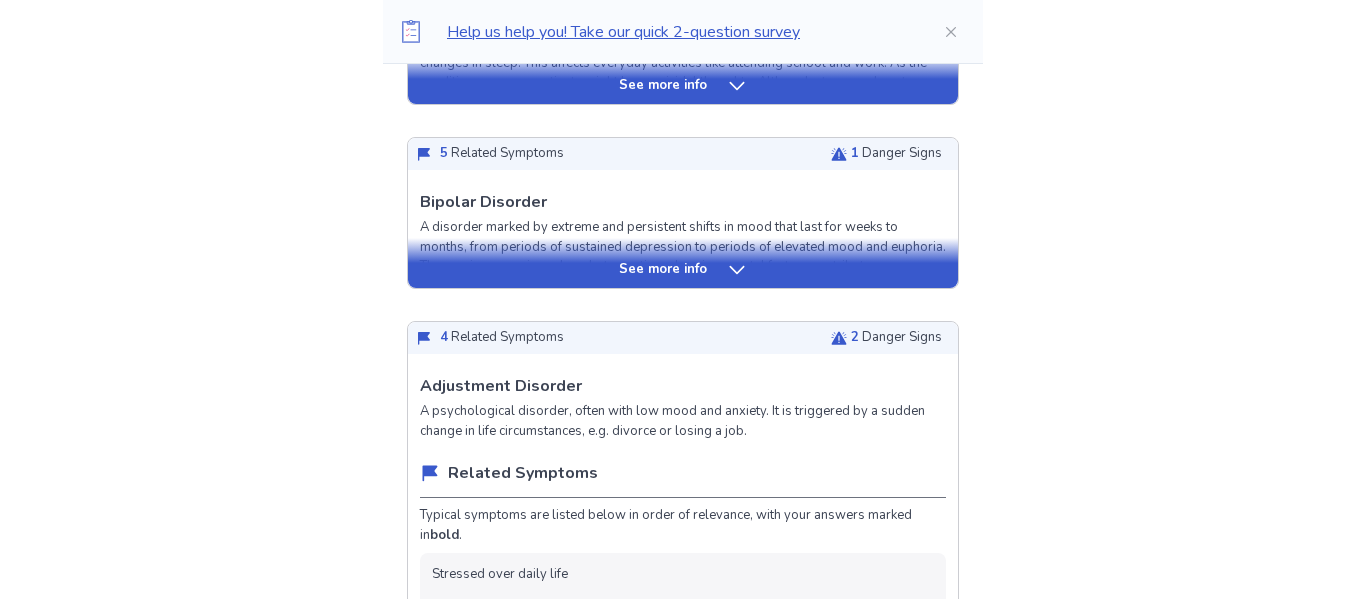 scroll, scrollTop: 974, scrollLeft: 0, axis: vertical 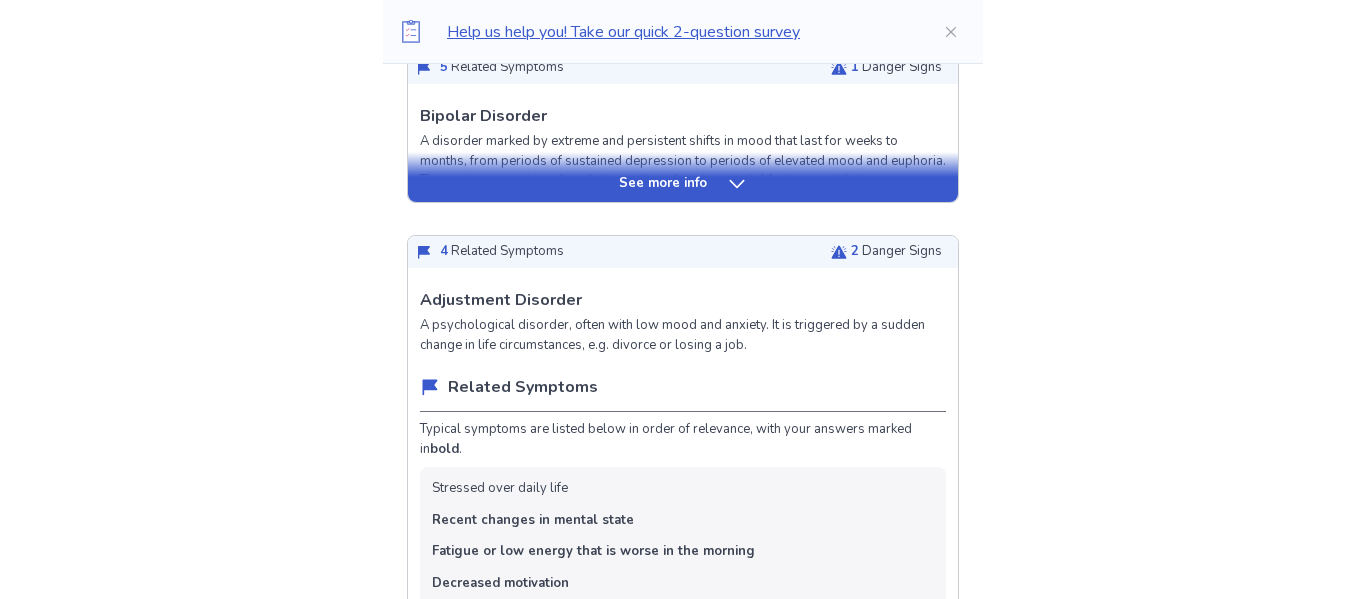 click on "Typical symptoms are listed below in order of relevance, with your answers marked in  bold ." at bounding box center (683, 439) 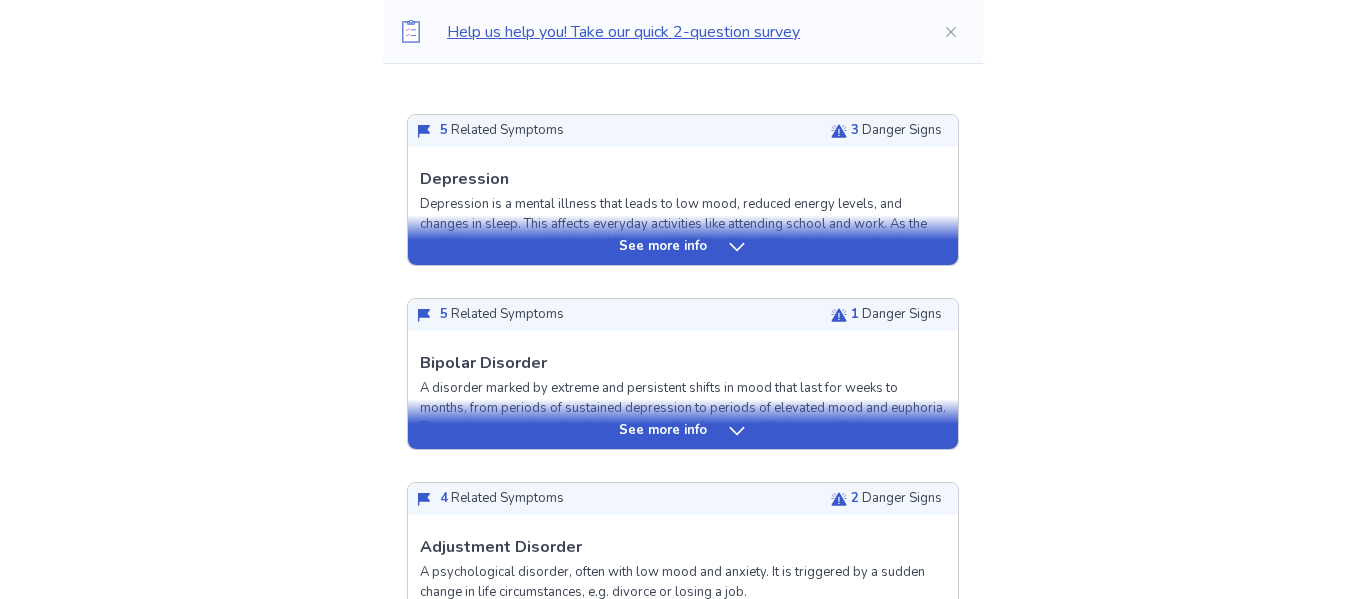scroll, scrollTop: 913, scrollLeft: 0, axis: vertical 